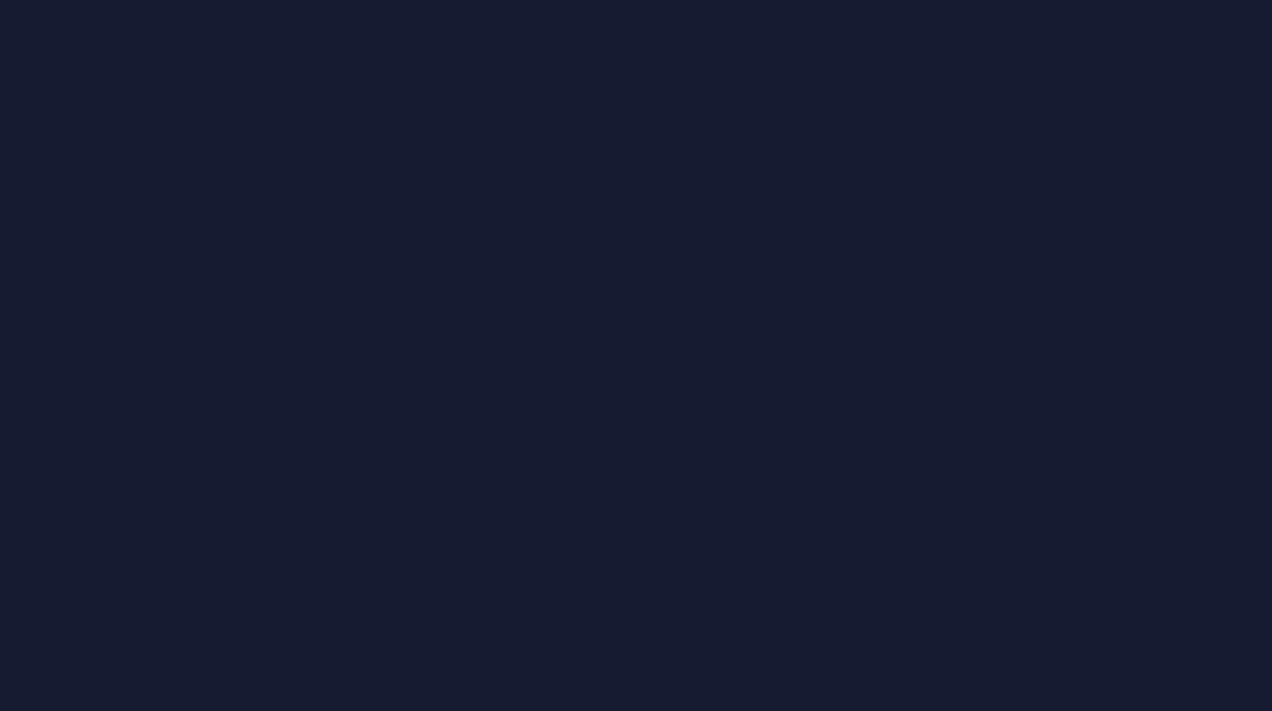 scroll, scrollTop: 0, scrollLeft: 0, axis: both 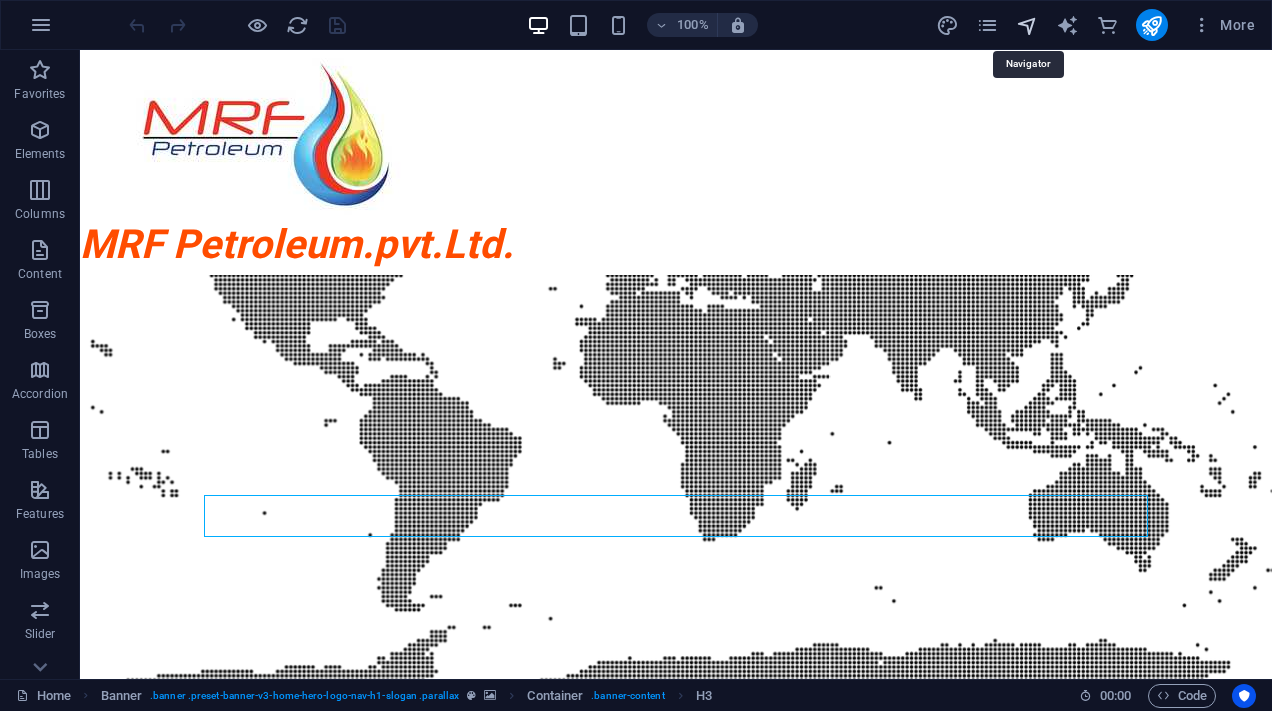 click at bounding box center (1027, 25) 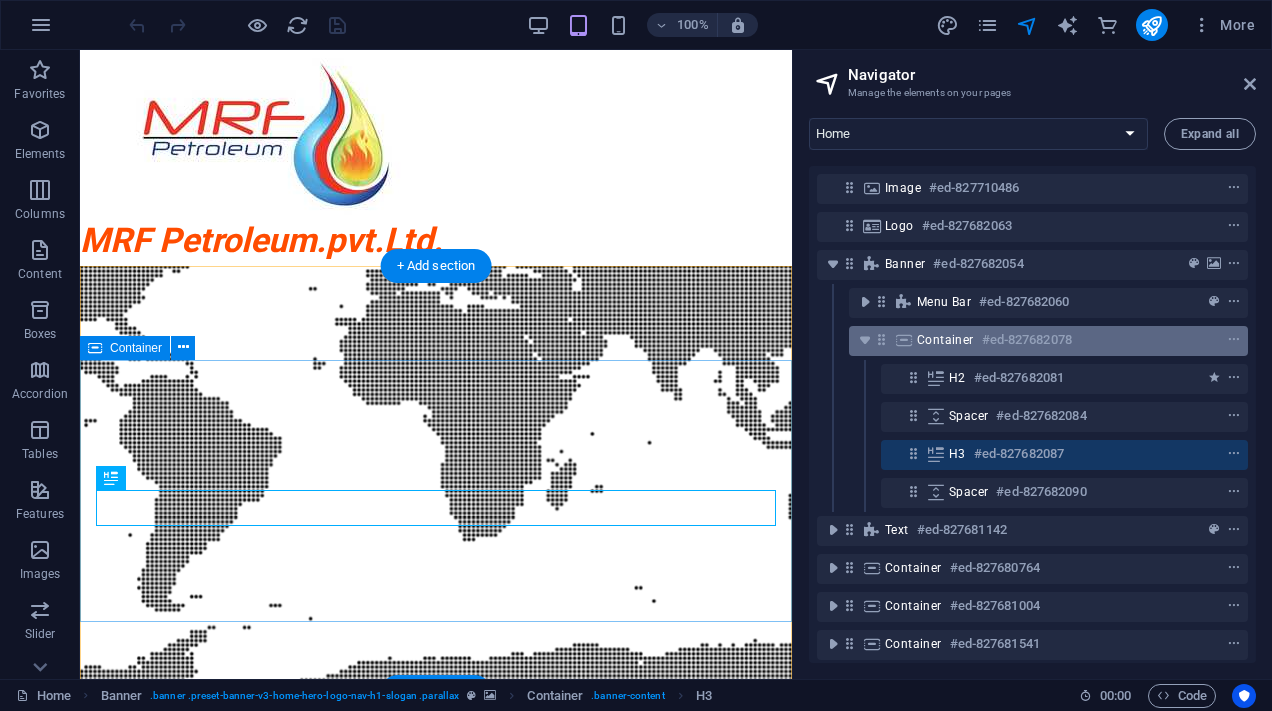 click on "Container" at bounding box center [945, 340] 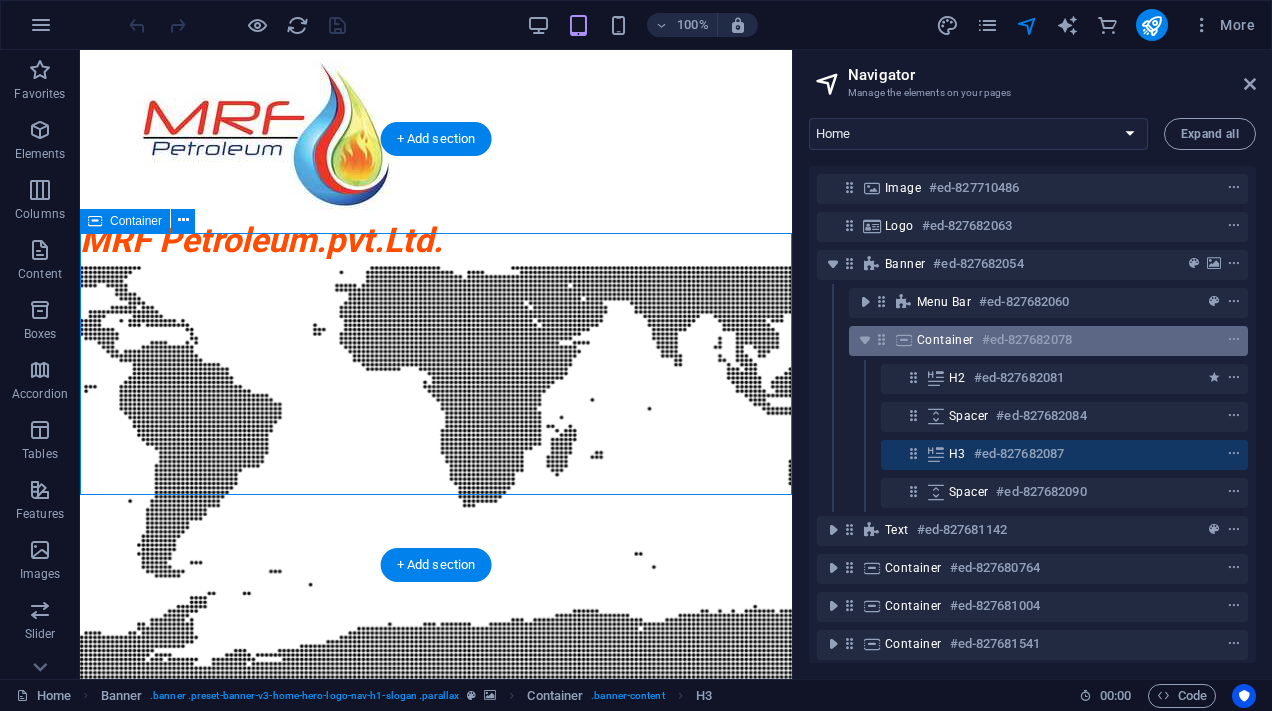 scroll, scrollTop: 127, scrollLeft: 0, axis: vertical 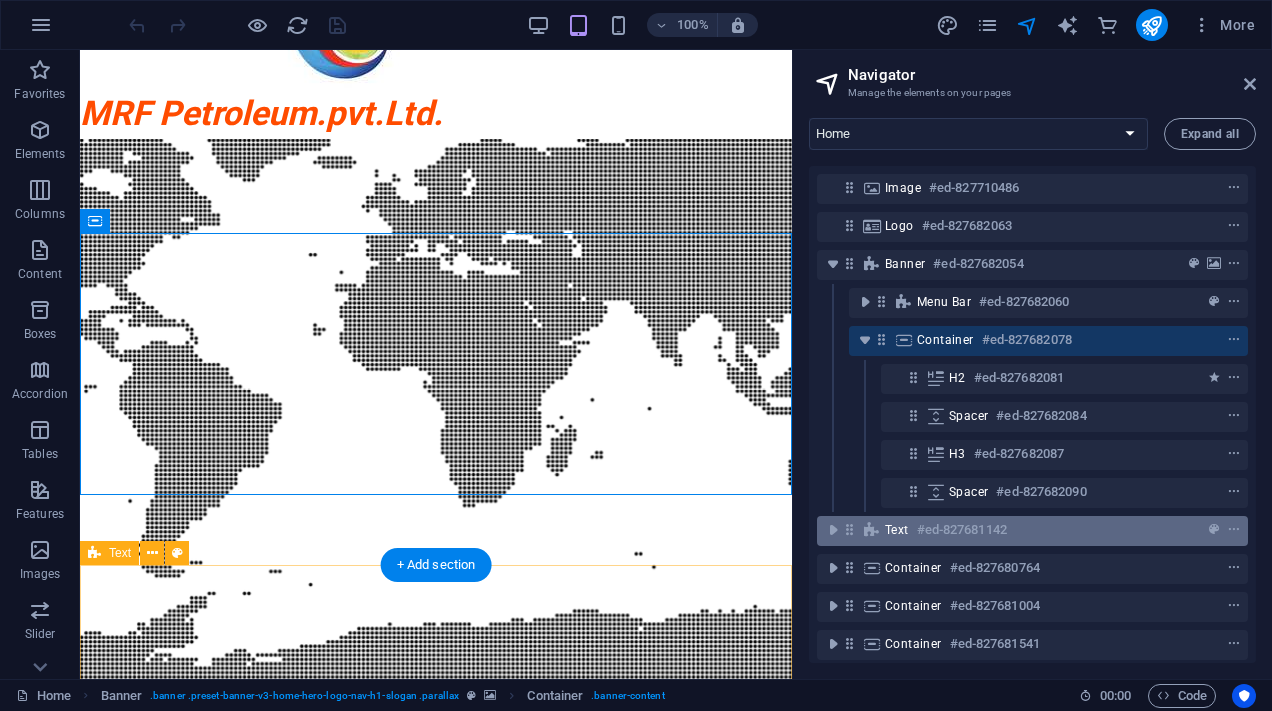 click on "#ed-827681142" at bounding box center (962, 530) 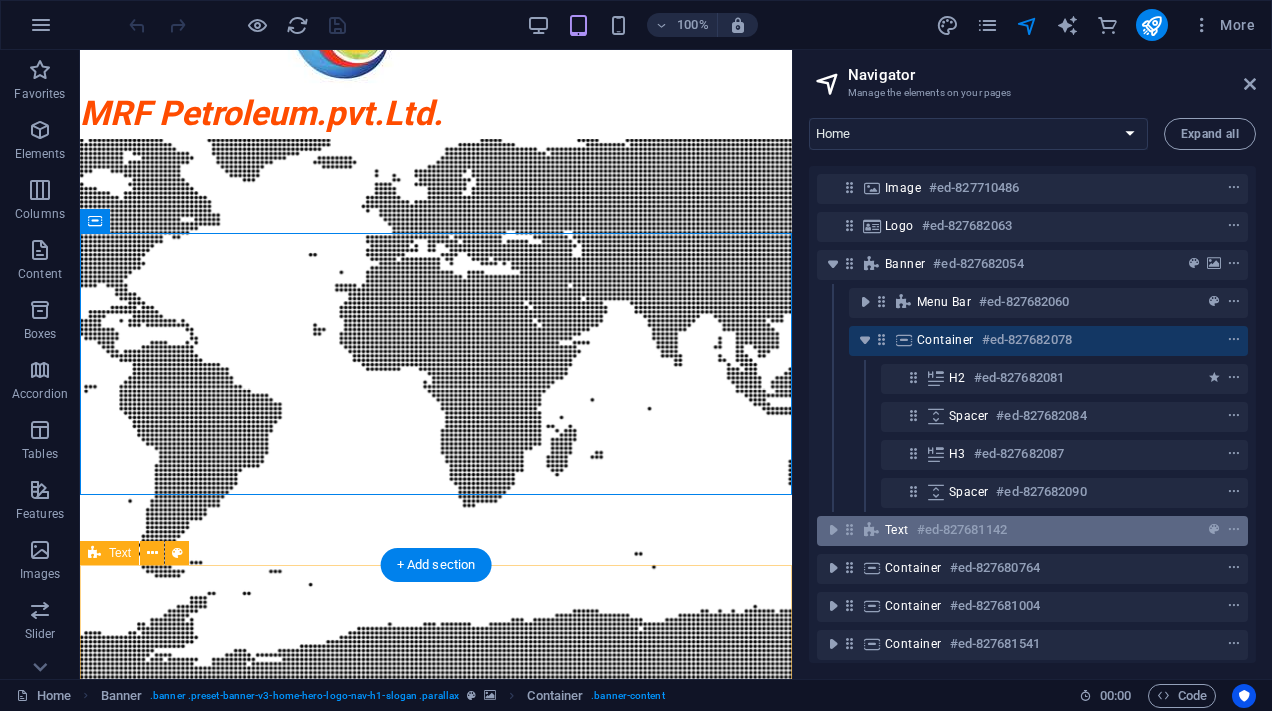 scroll, scrollTop: 558, scrollLeft: 0, axis: vertical 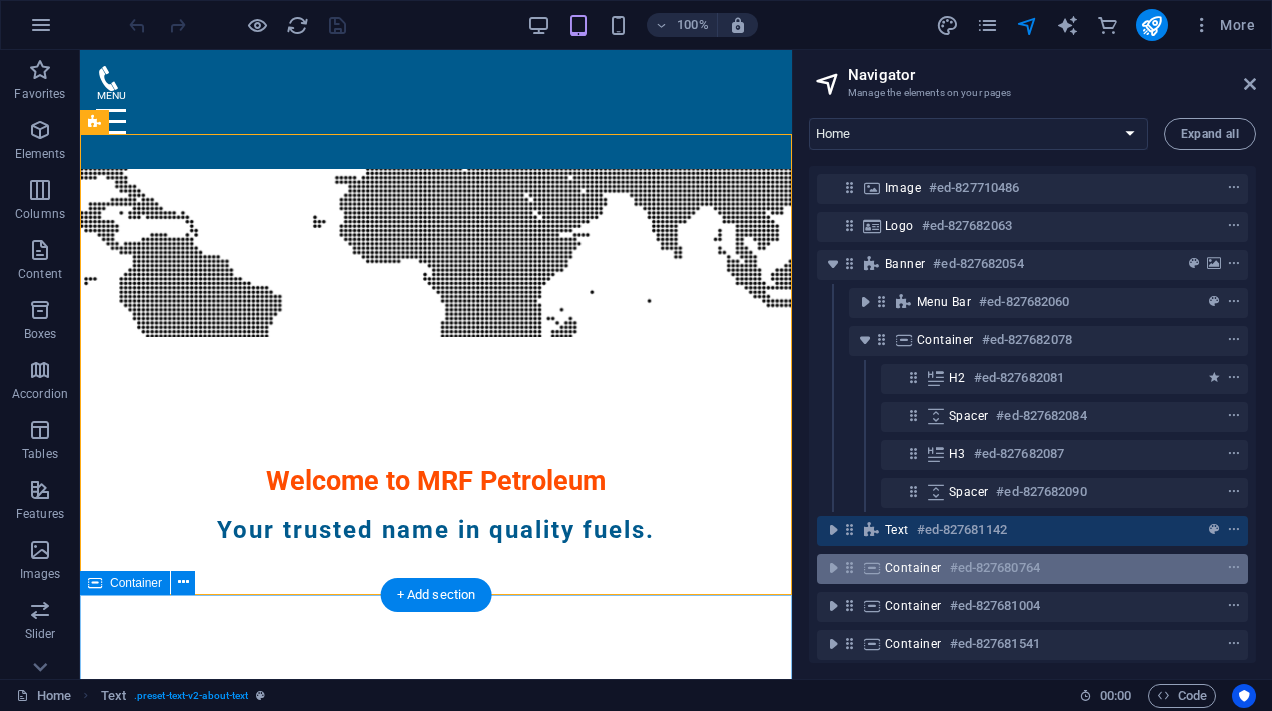 click on "Container #ed-827680764" at bounding box center (1016, 568) 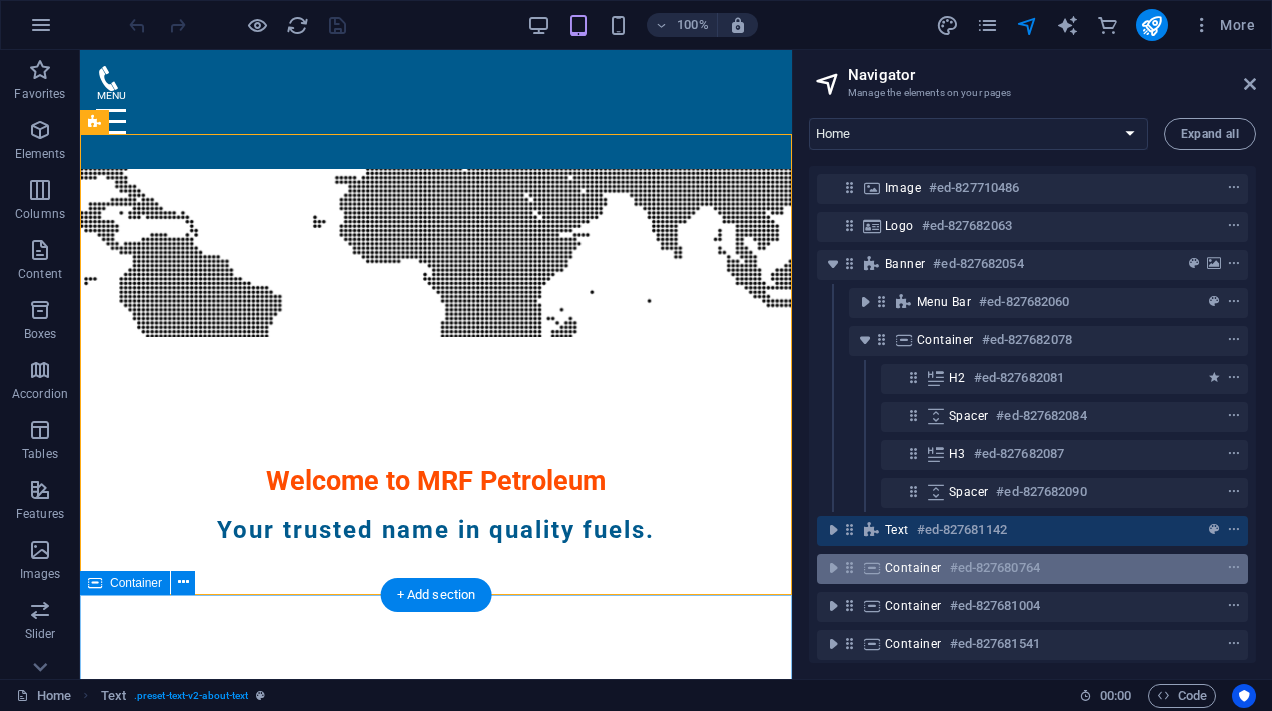 scroll, scrollTop: 1016, scrollLeft: 0, axis: vertical 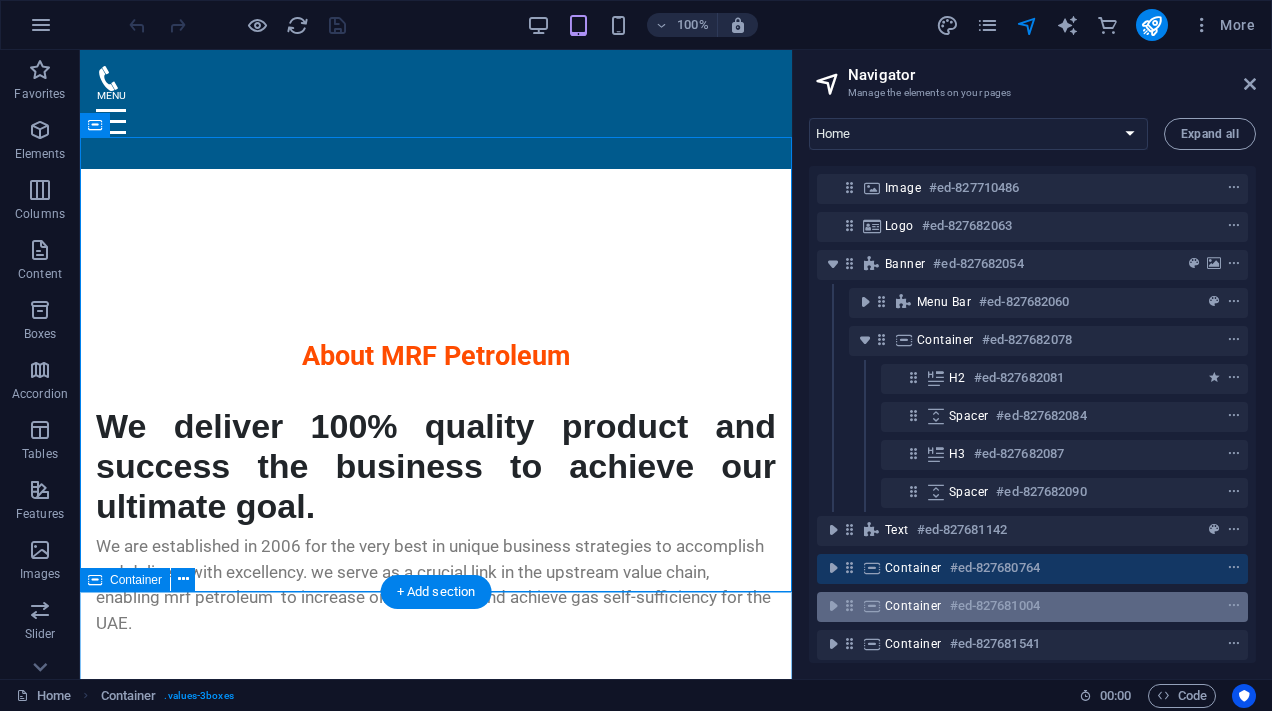 click on "Container #ed-827681004" at bounding box center (1016, 606) 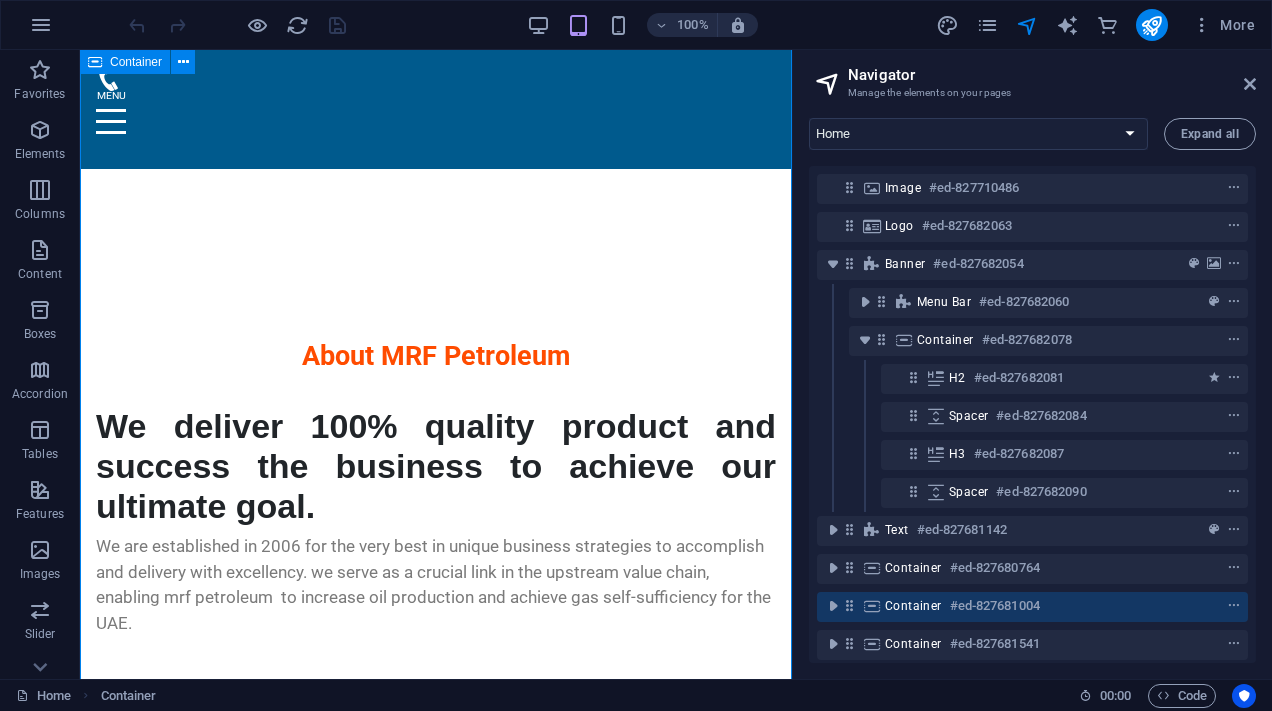 scroll, scrollTop: 1692, scrollLeft: 0, axis: vertical 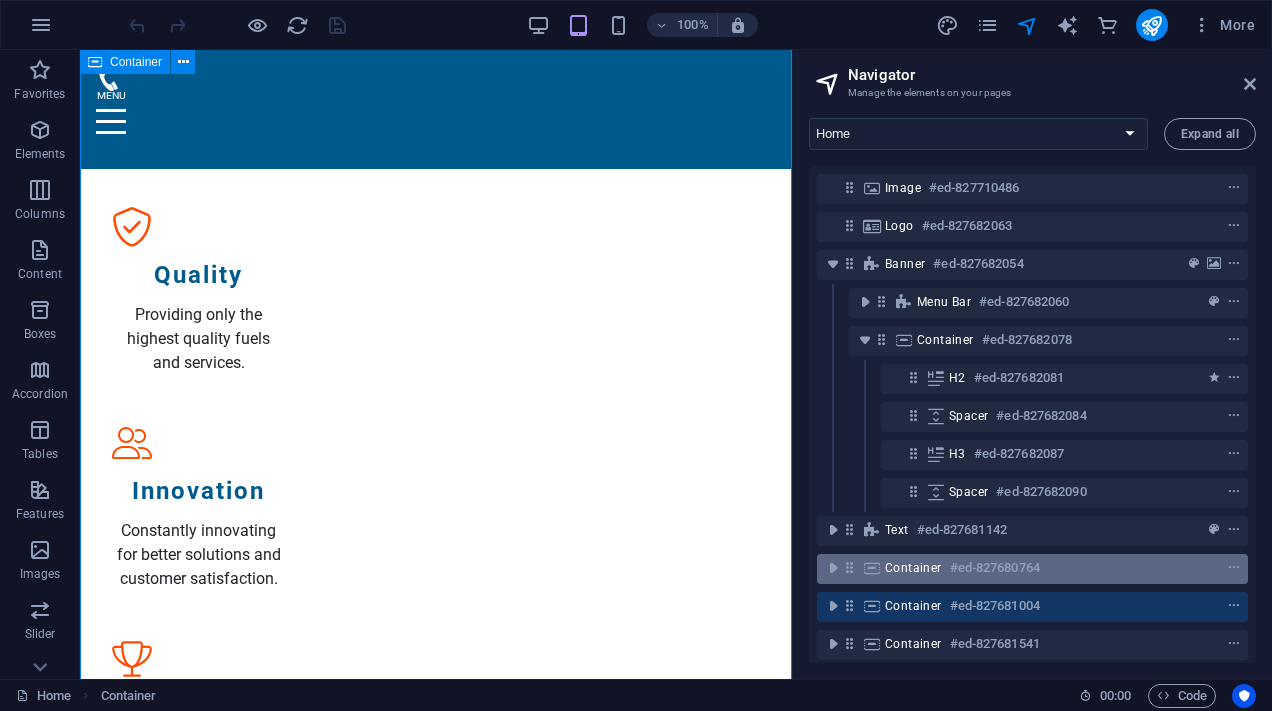 click on "#ed-827680764" at bounding box center [995, 568] 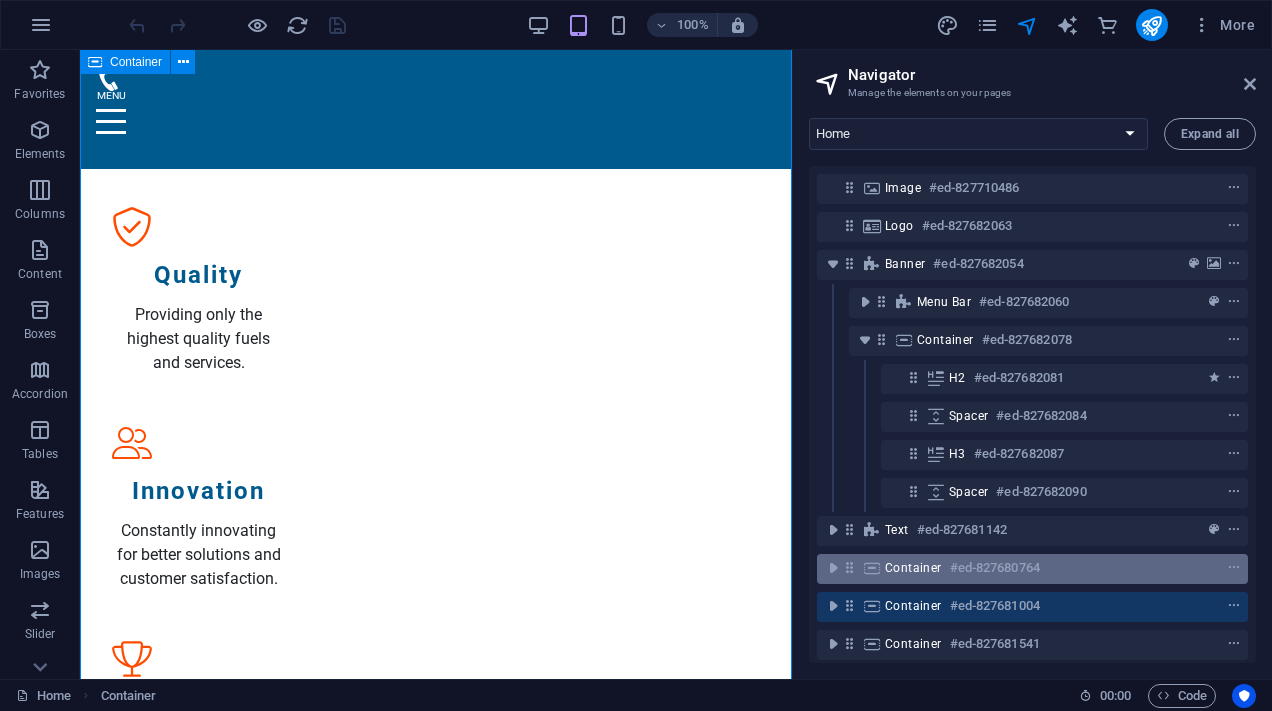 scroll, scrollTop: 1016, scrollLeft: 0, axis: vertical 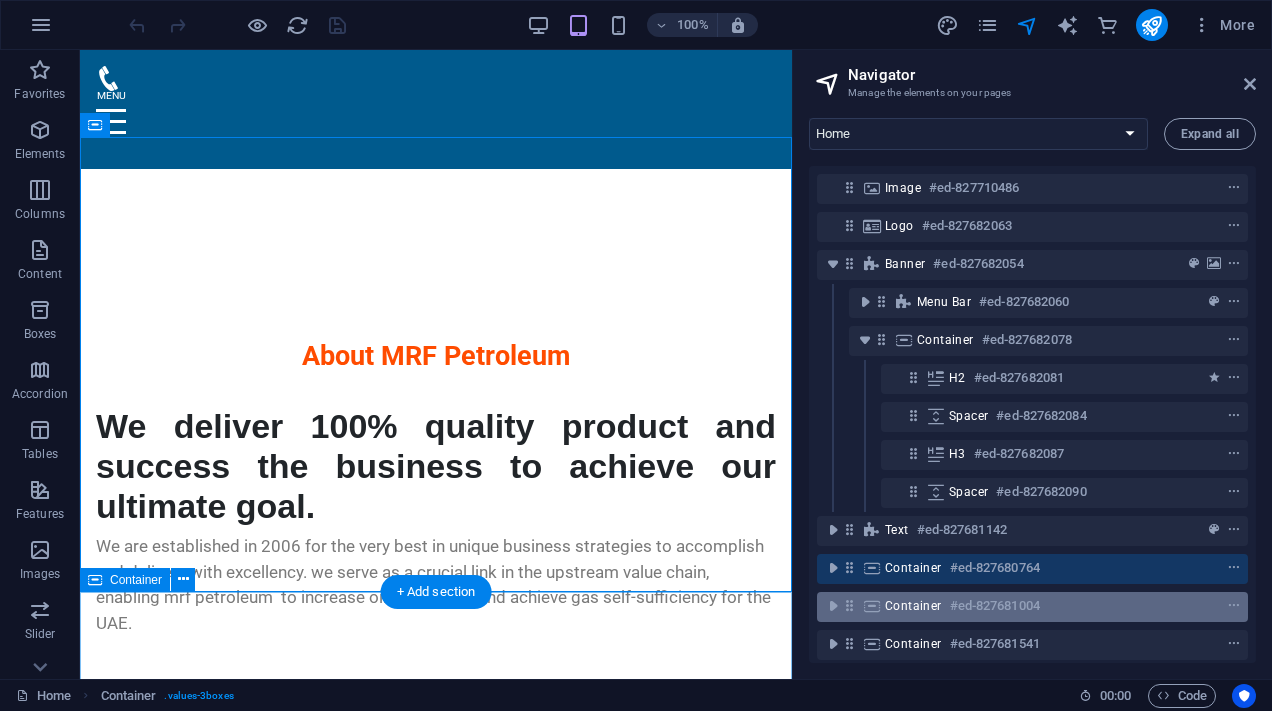 click on "#ed-827681004" at bounding box center (995, 606) 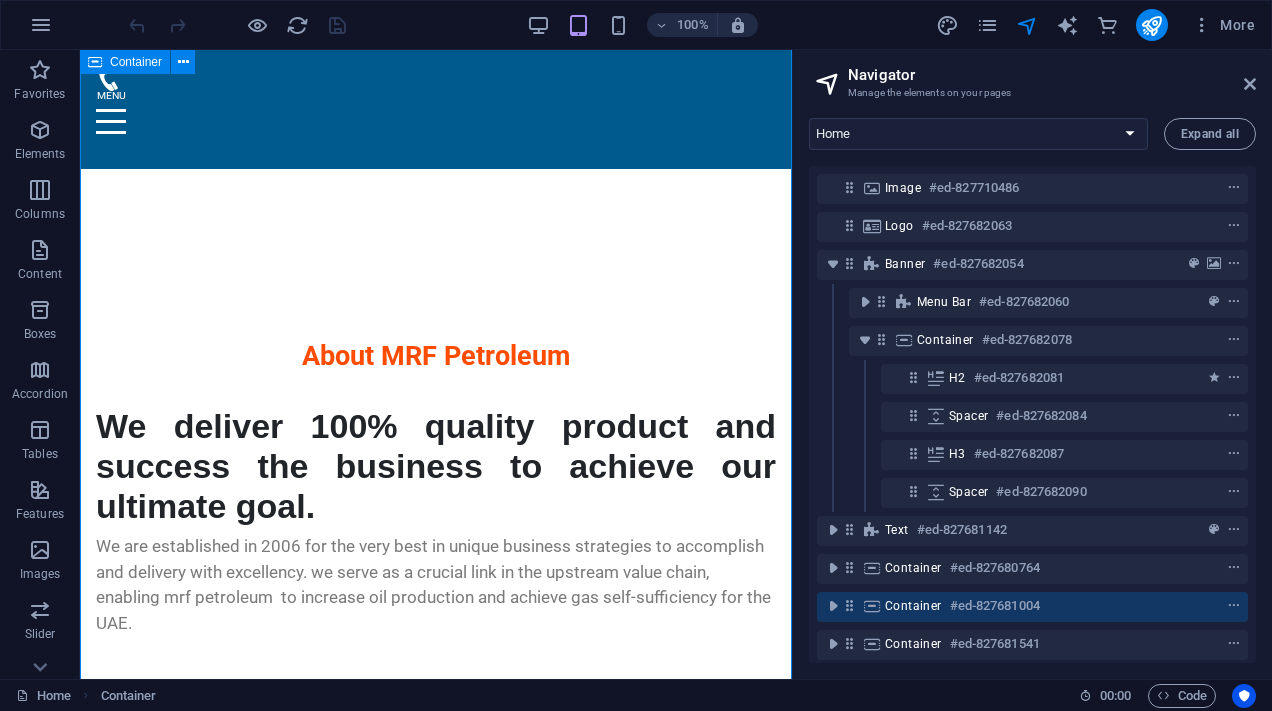 scroll, scrollTop: 1692, scrollLeft: 0, axis: vertical 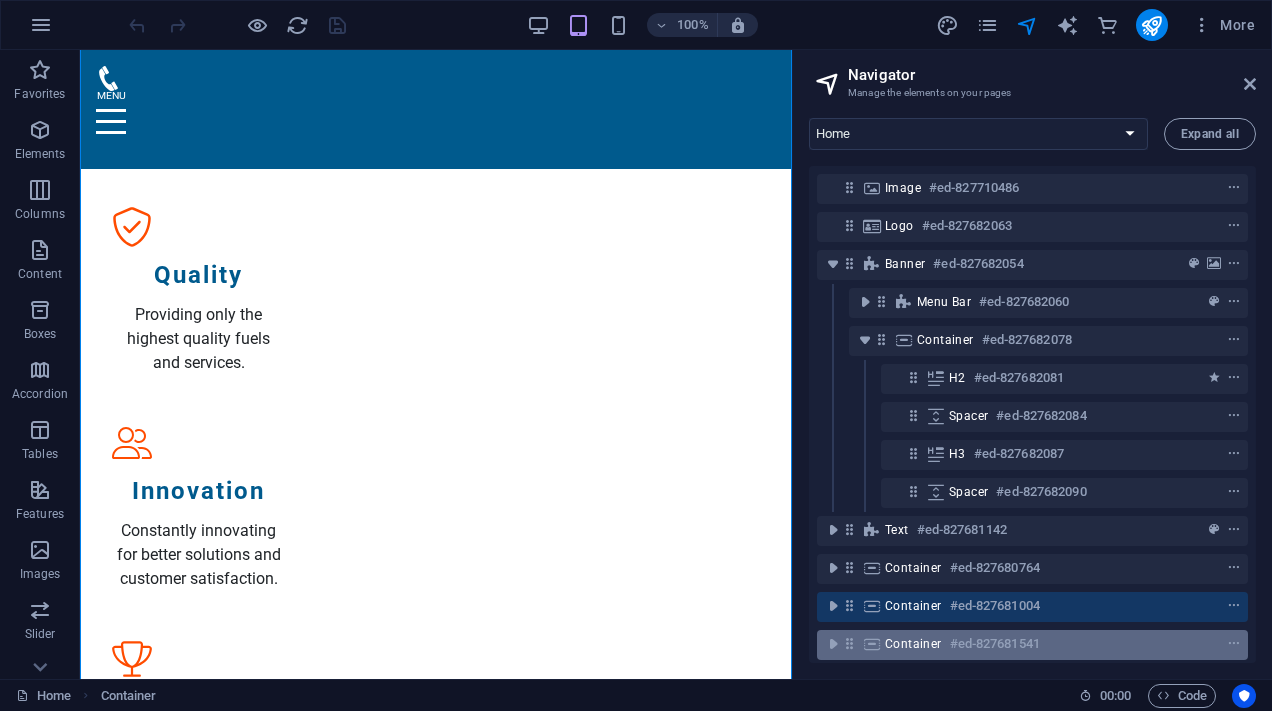 click on "#ed-827681541" at bounding box center [995, 644] 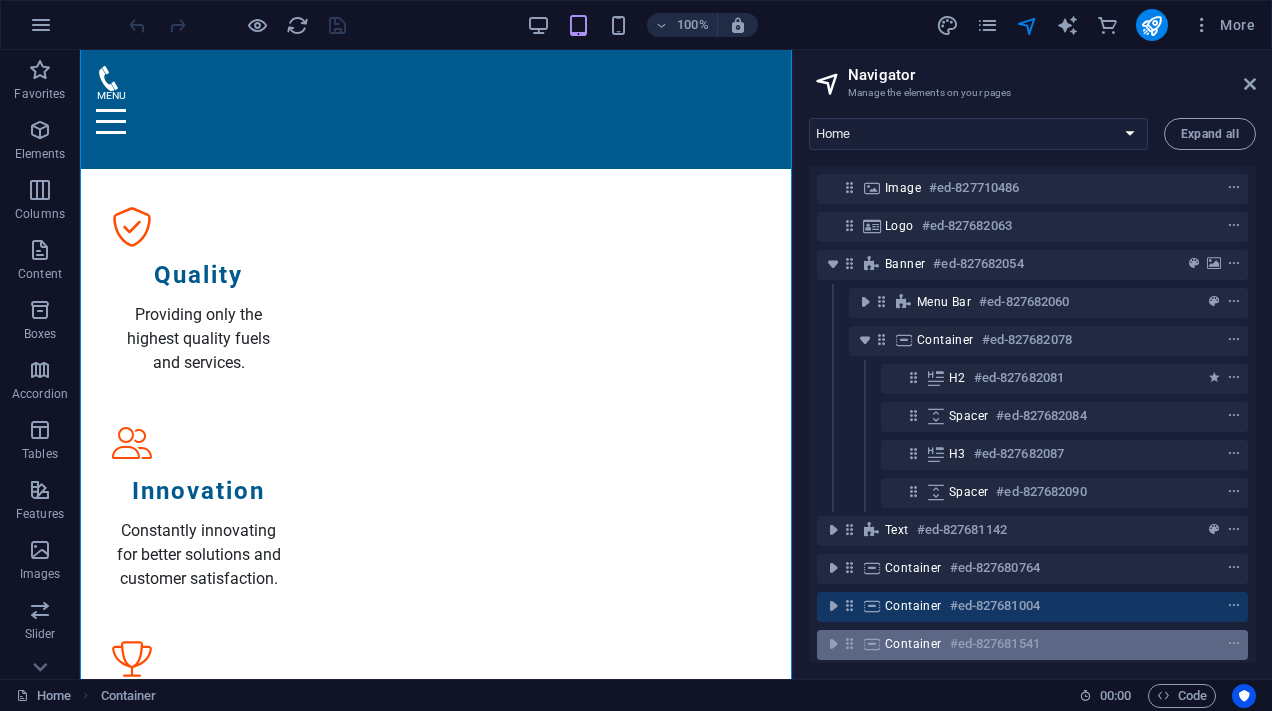 scroll, scrollTop: 2721, scrollLeft: 0, axis: vertical 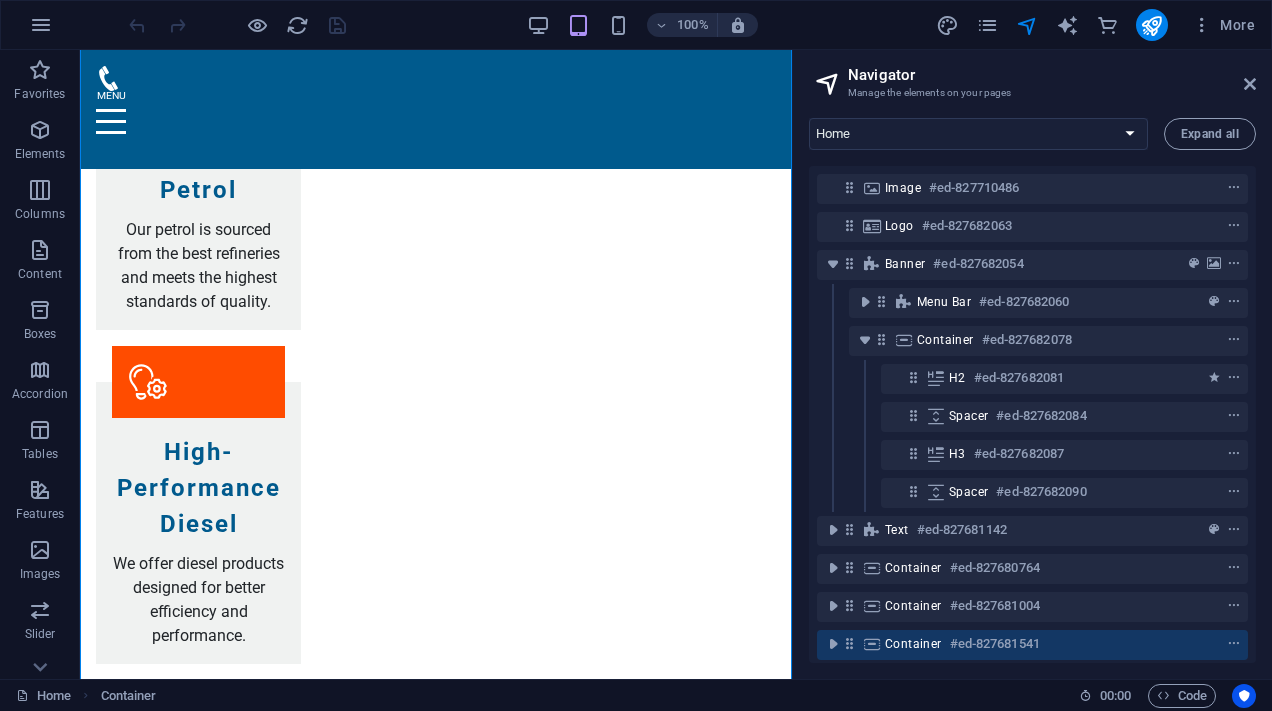drag, startPoint x: 1255, startPoint y: 422, endPoint x: 1261, endPoint y: 479, distance: 57.31492 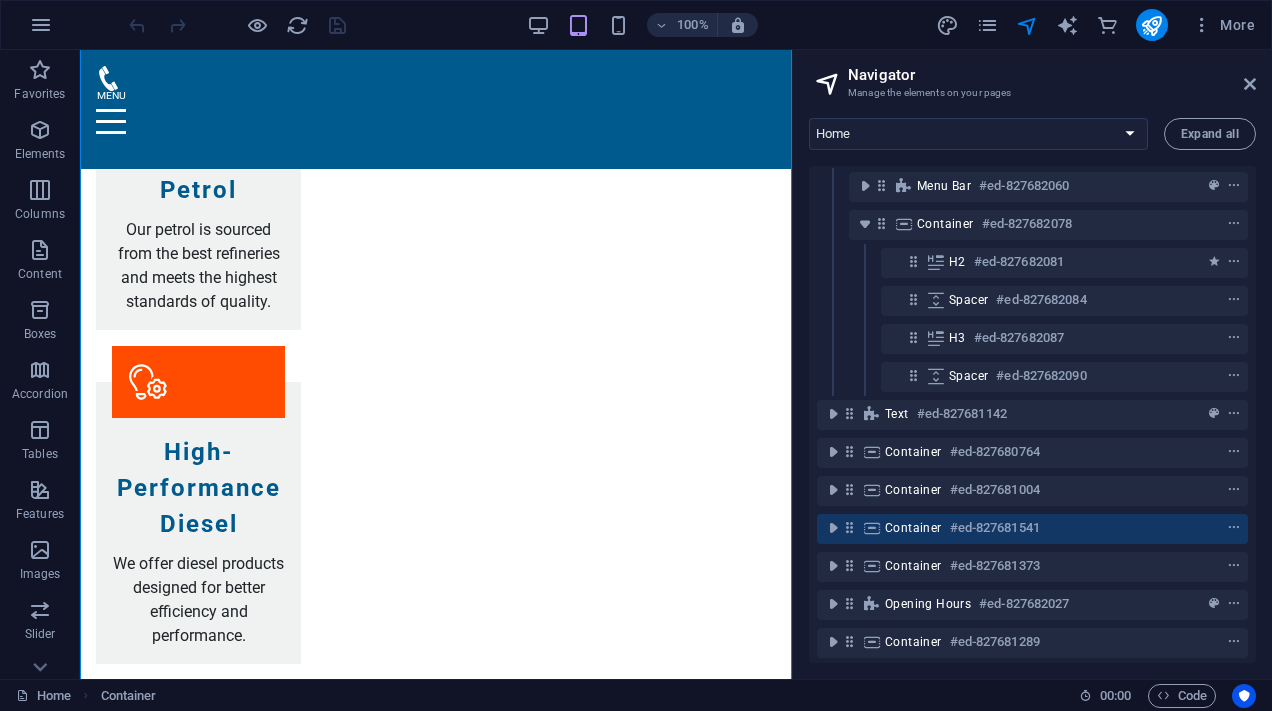 scroll, scrollTop: 121, scrollLeft: 0, axis: vertical 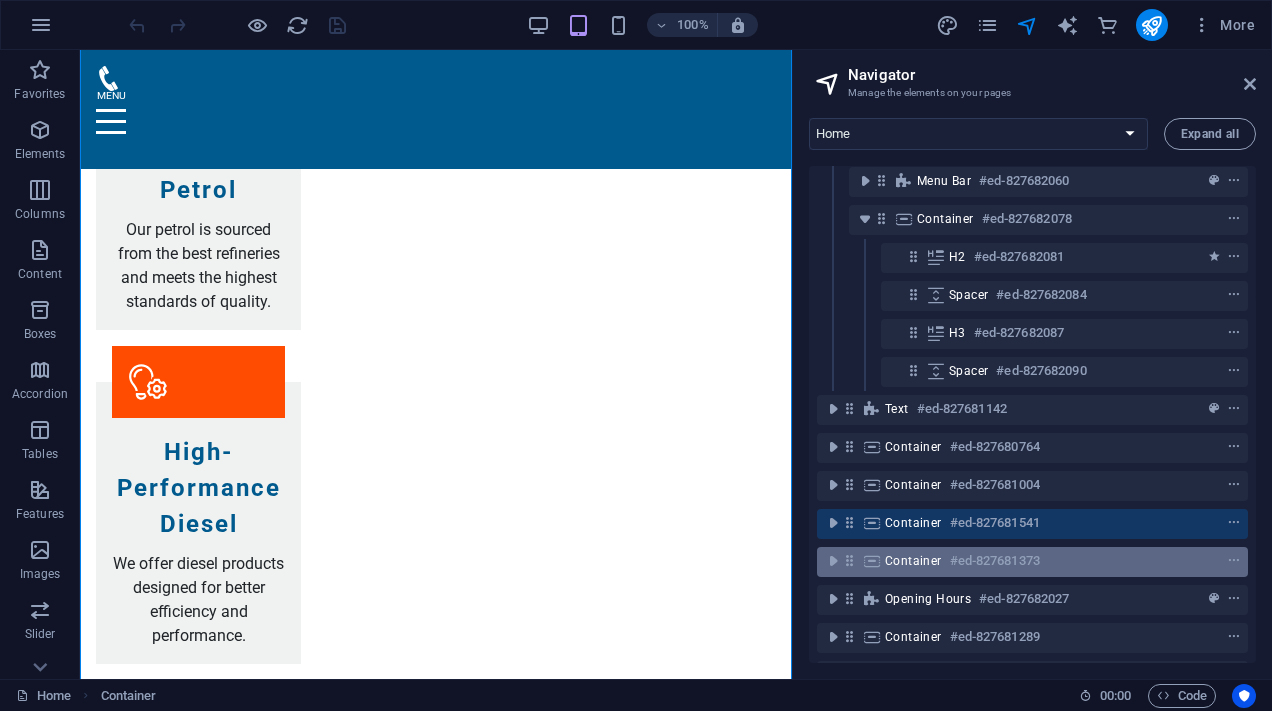click at bounding box center [1197, 561] 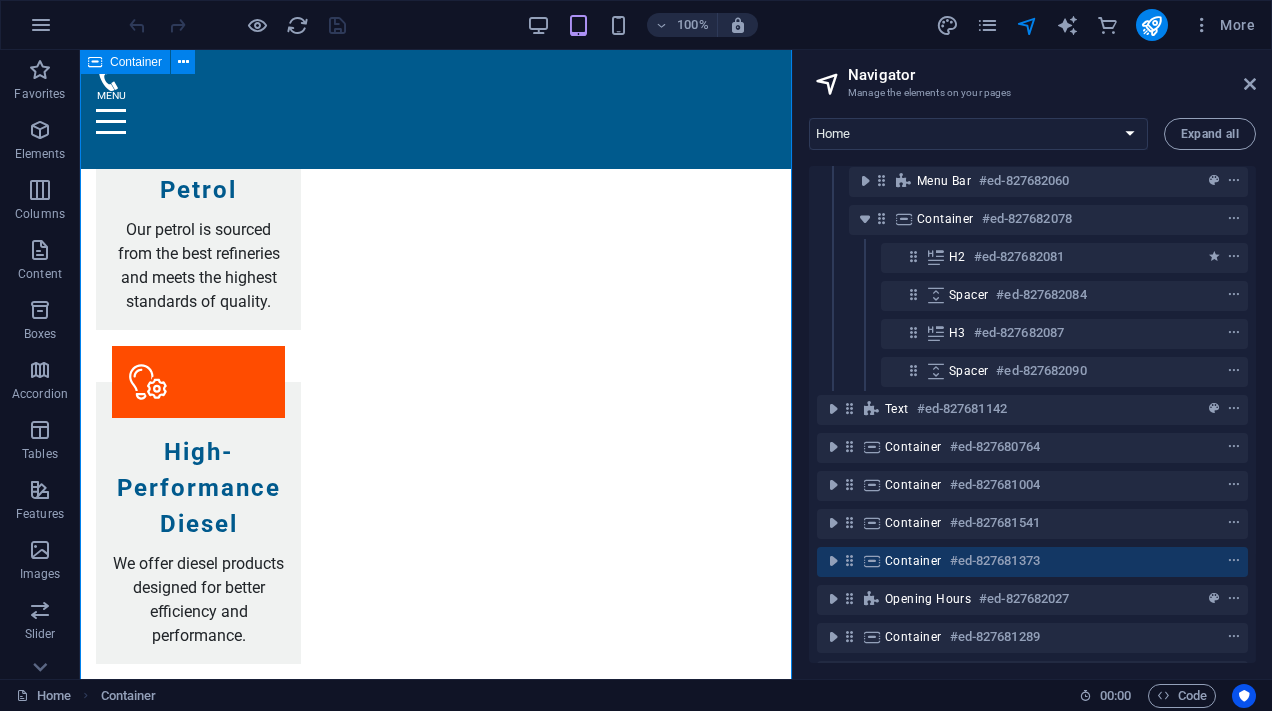 scroll, scrollTop: 3882, scrollLeft: 0, axis: vertical 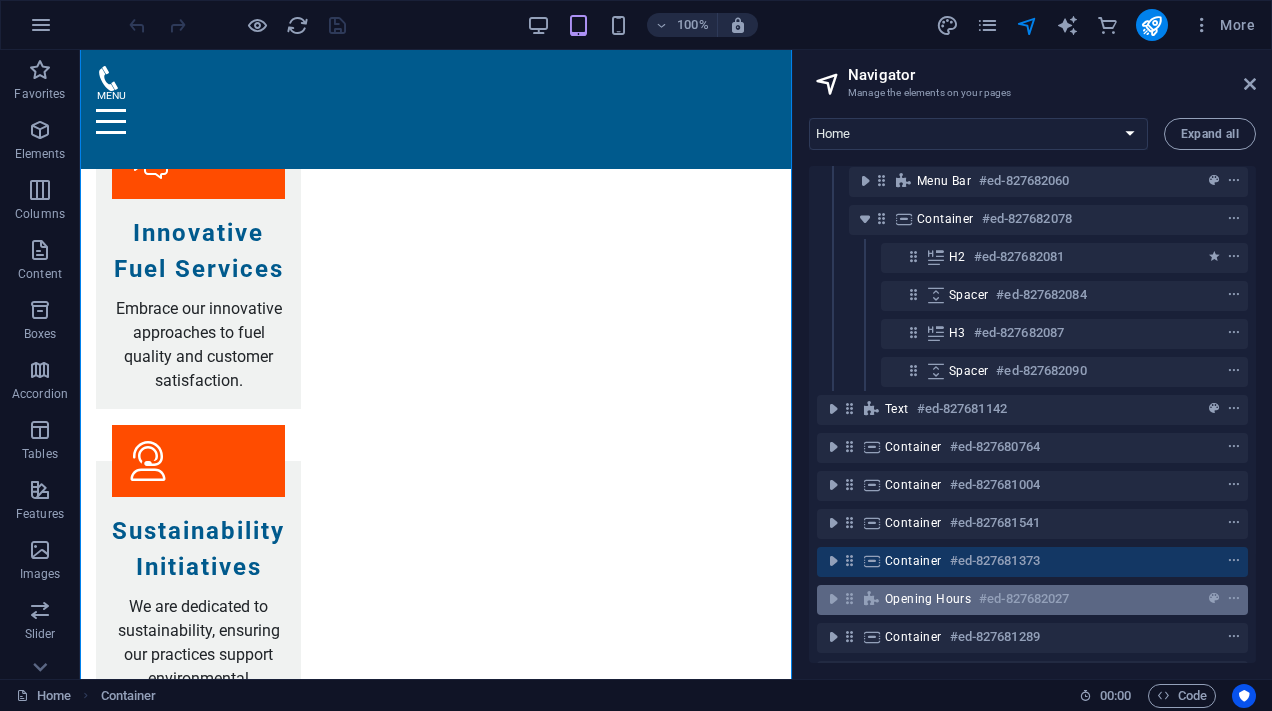click on "Opening Hours #ed-827682027" at bounding box center [1016, 599] 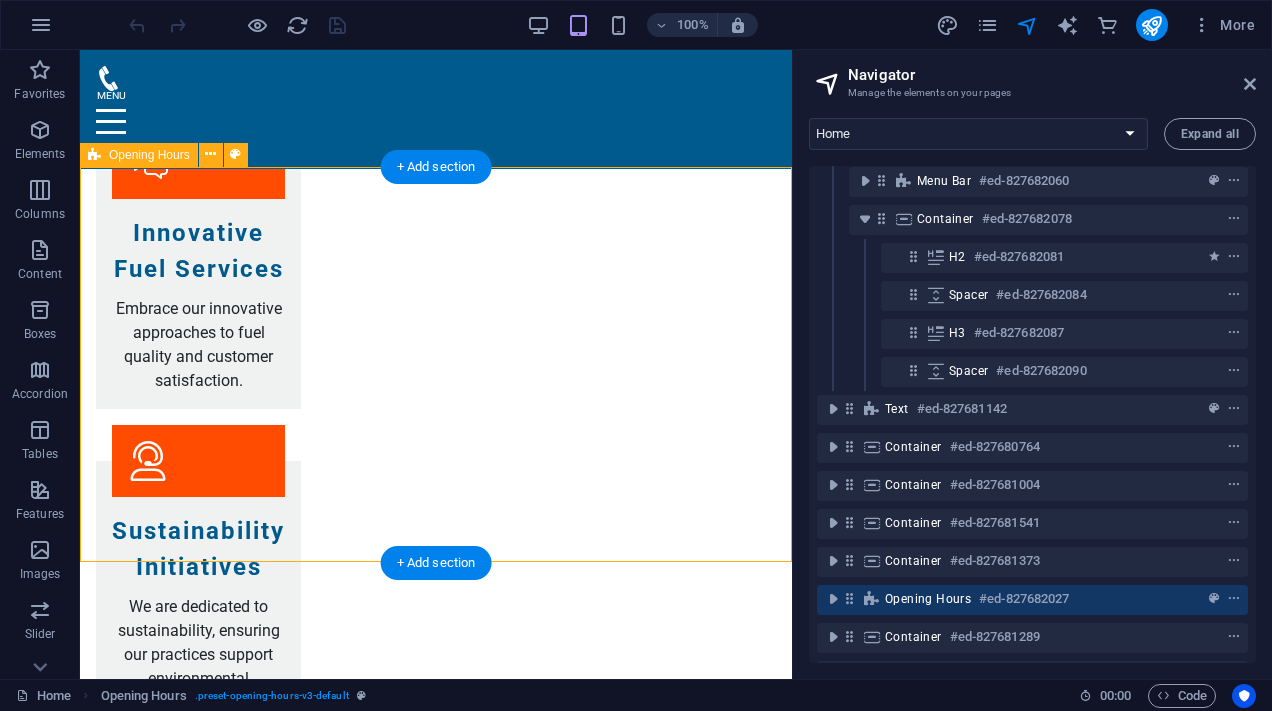 scroll, scrollTop: 4660, scrollLeft: 0, axis: vertical 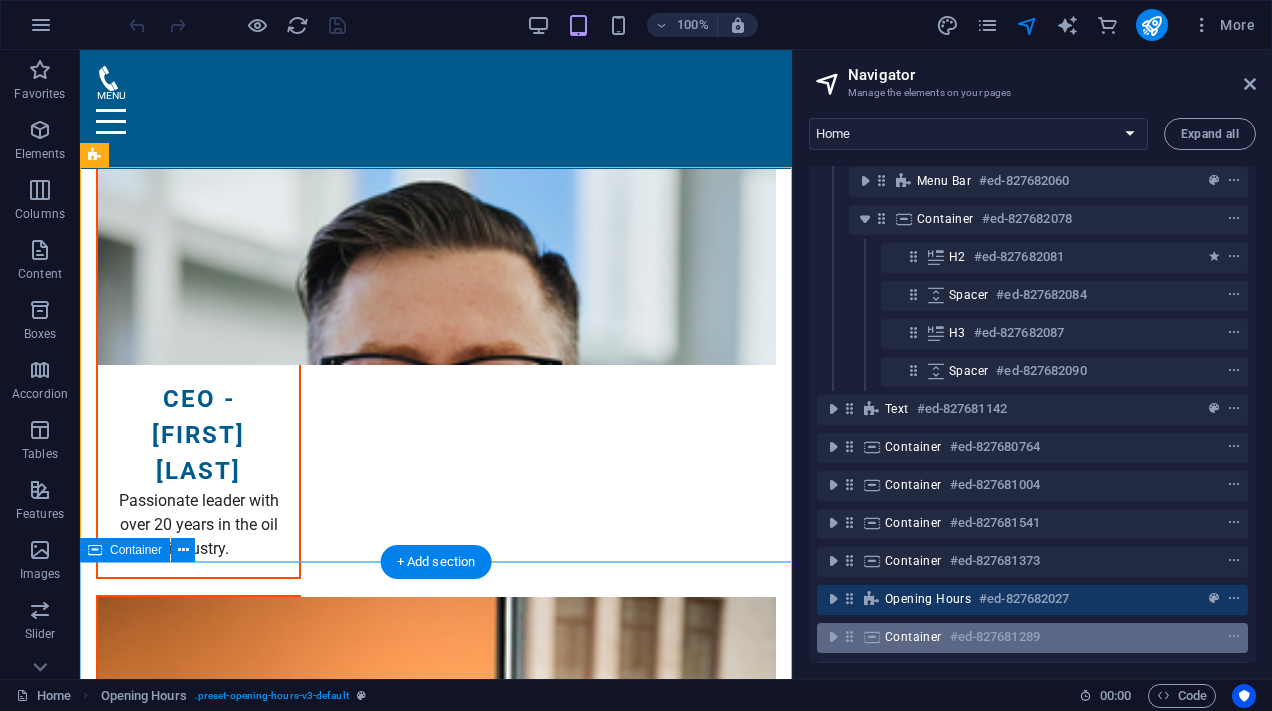 click on "Container #ed-827681289" at bounding box center (1016, 637) 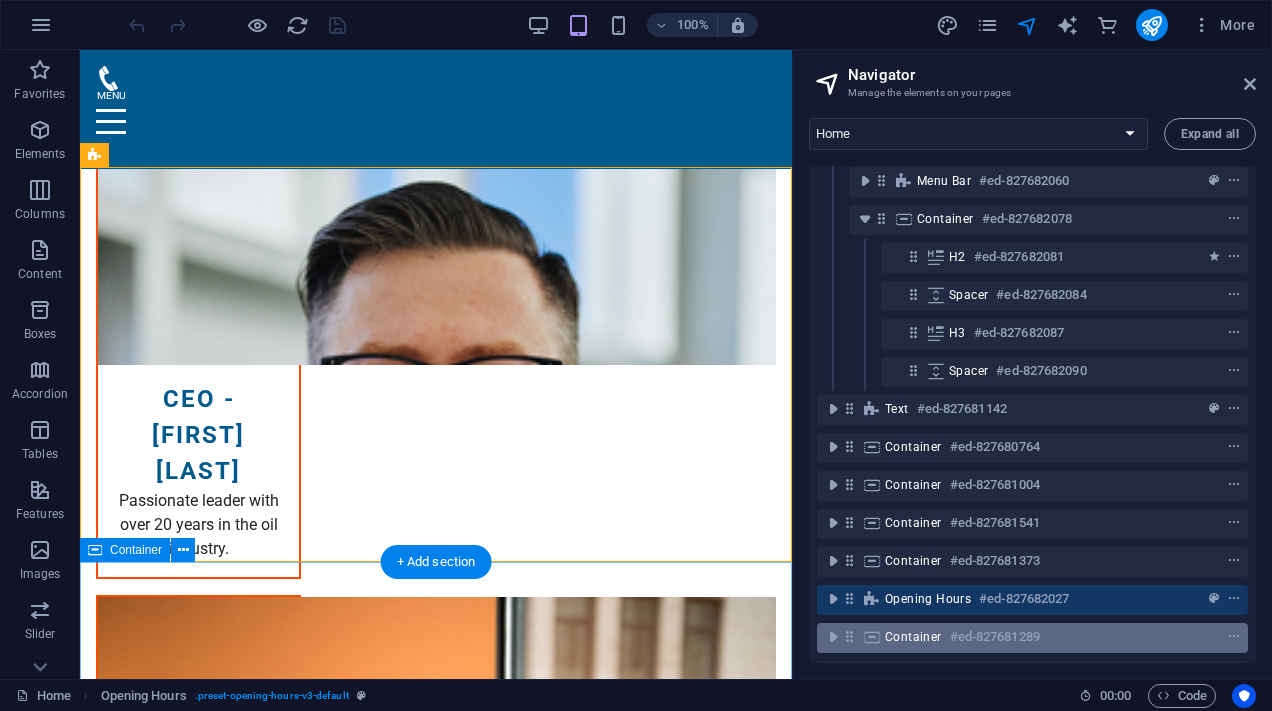 scroll, scrollTop: 5135, scrollLeft: 0, axis: vertical 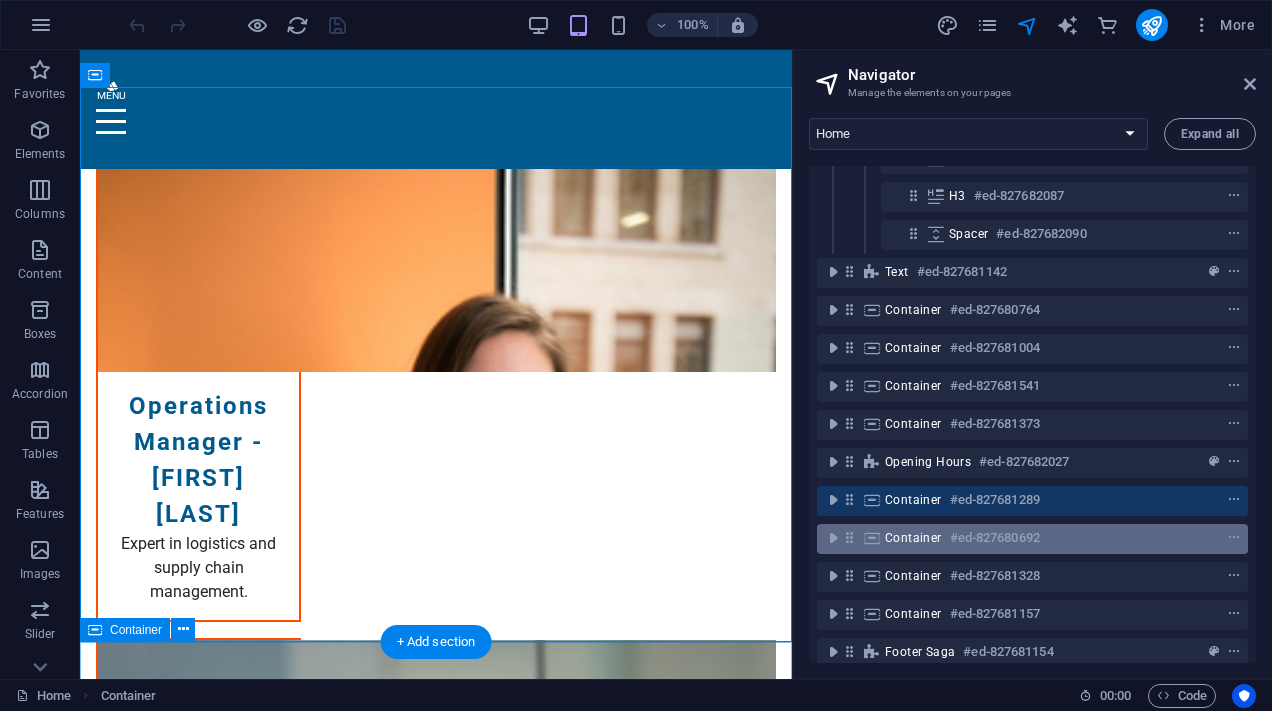 click on "Container #ed-827680692" at bounding box center (1032, 539) 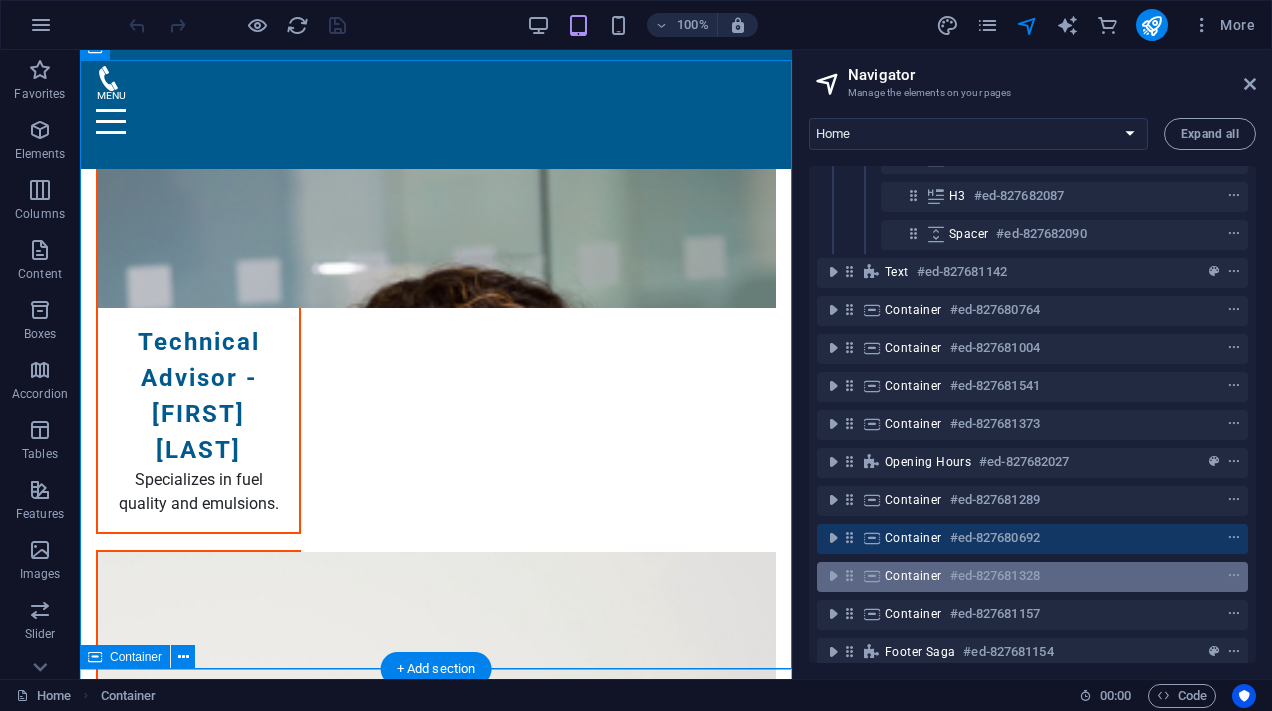 click on "Container #ed-827681328" at bounding box center (1016, 576) 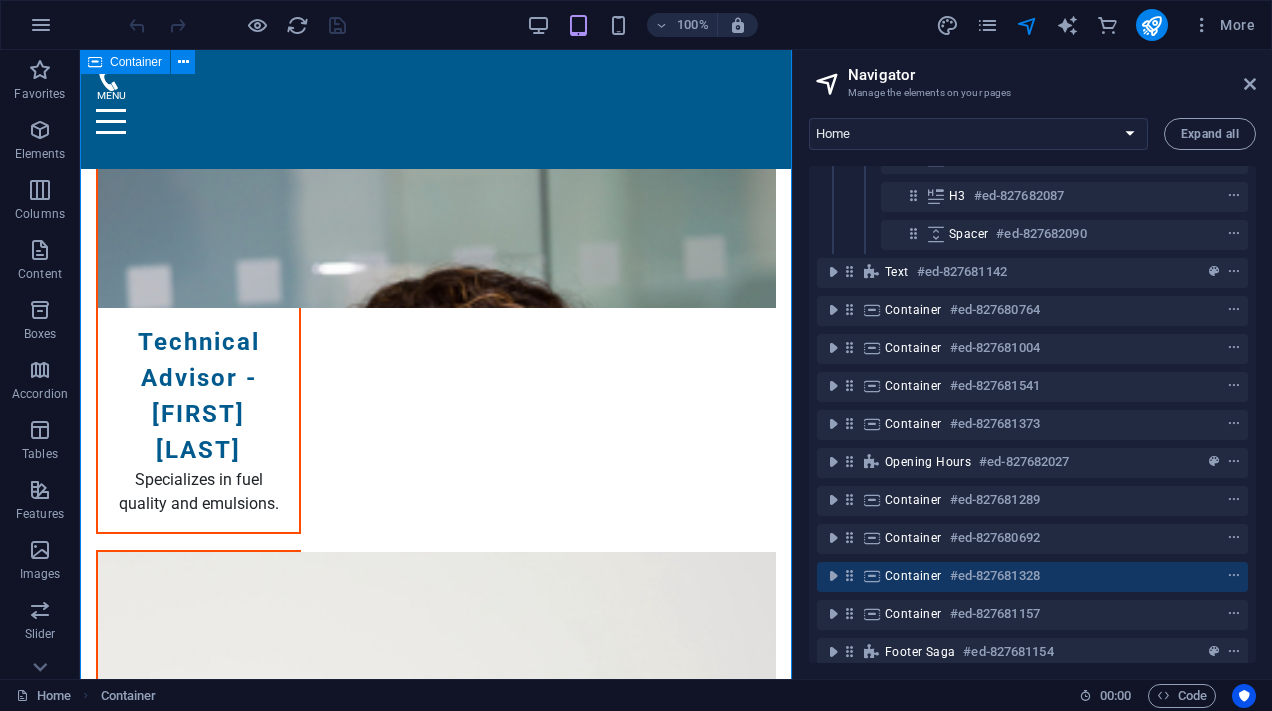 scroll, scrollTop: 6383, scrollLeft: 0, axis: vertical 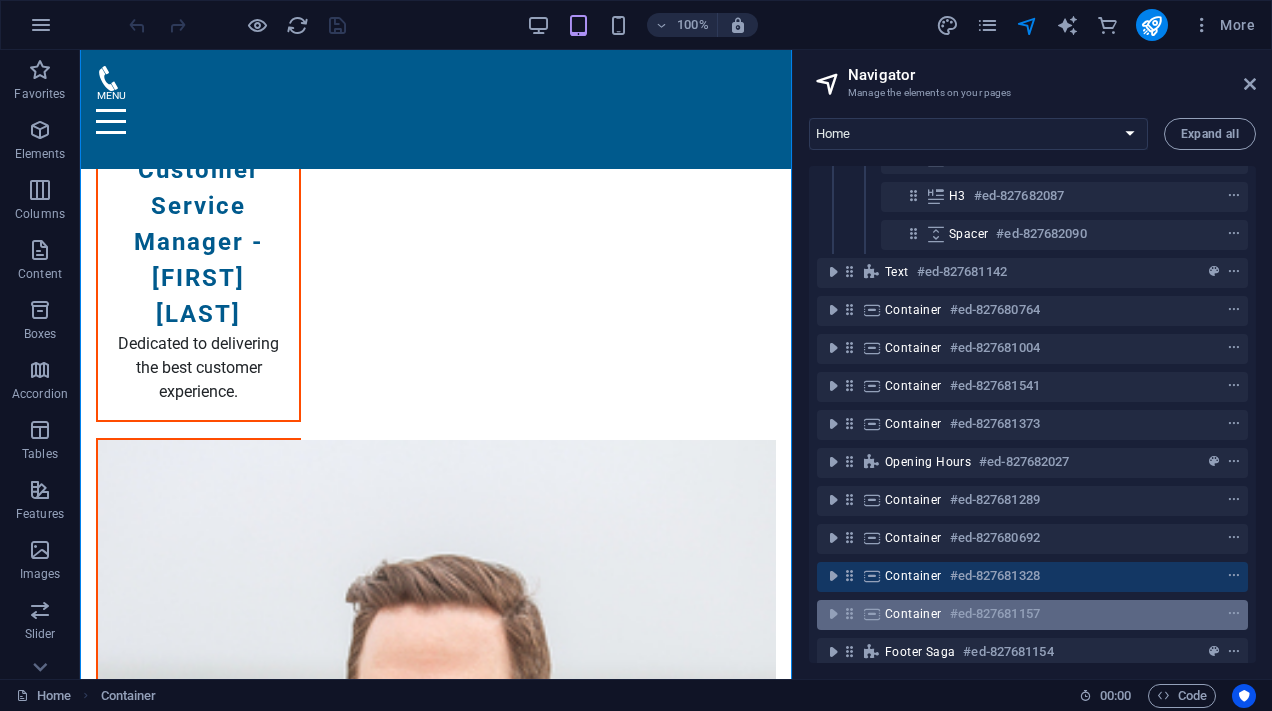 click on "#ed-827681157" at bounding box center [995, 614] 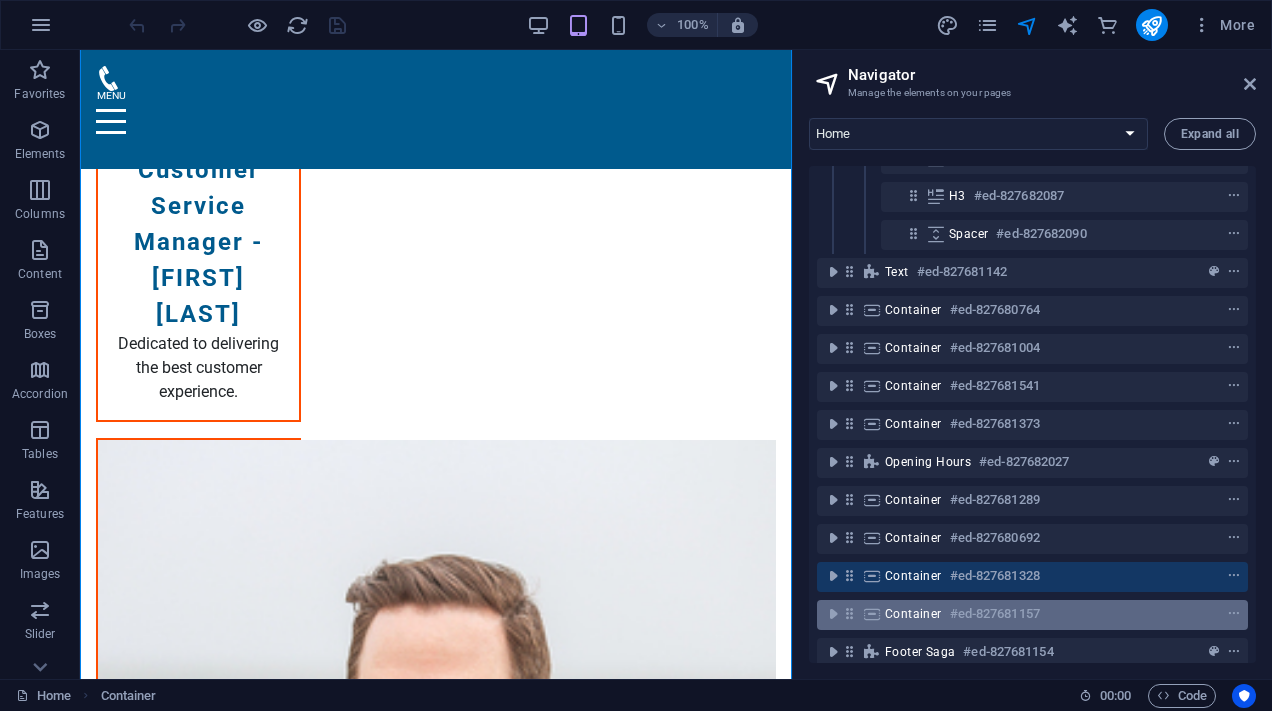 scroll, scrollTop: 6801, scrollLeft: 0, axis: vertical 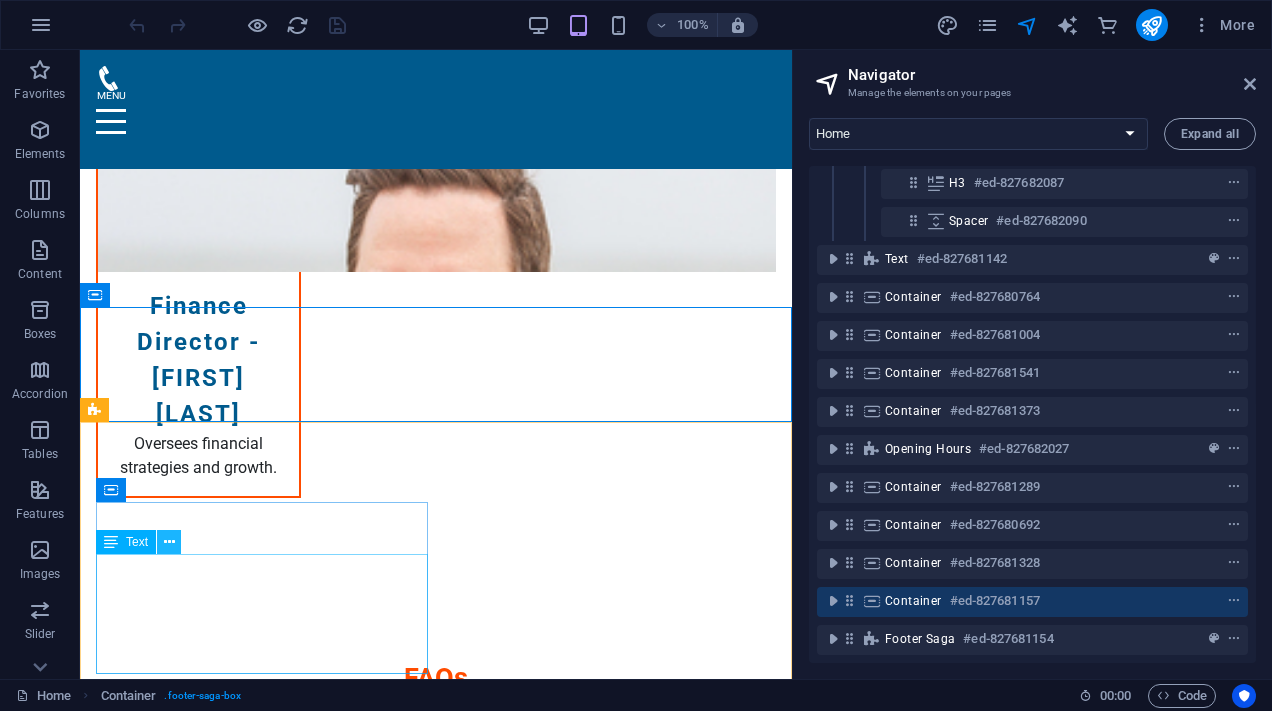 click at bounding box center (169, 542) 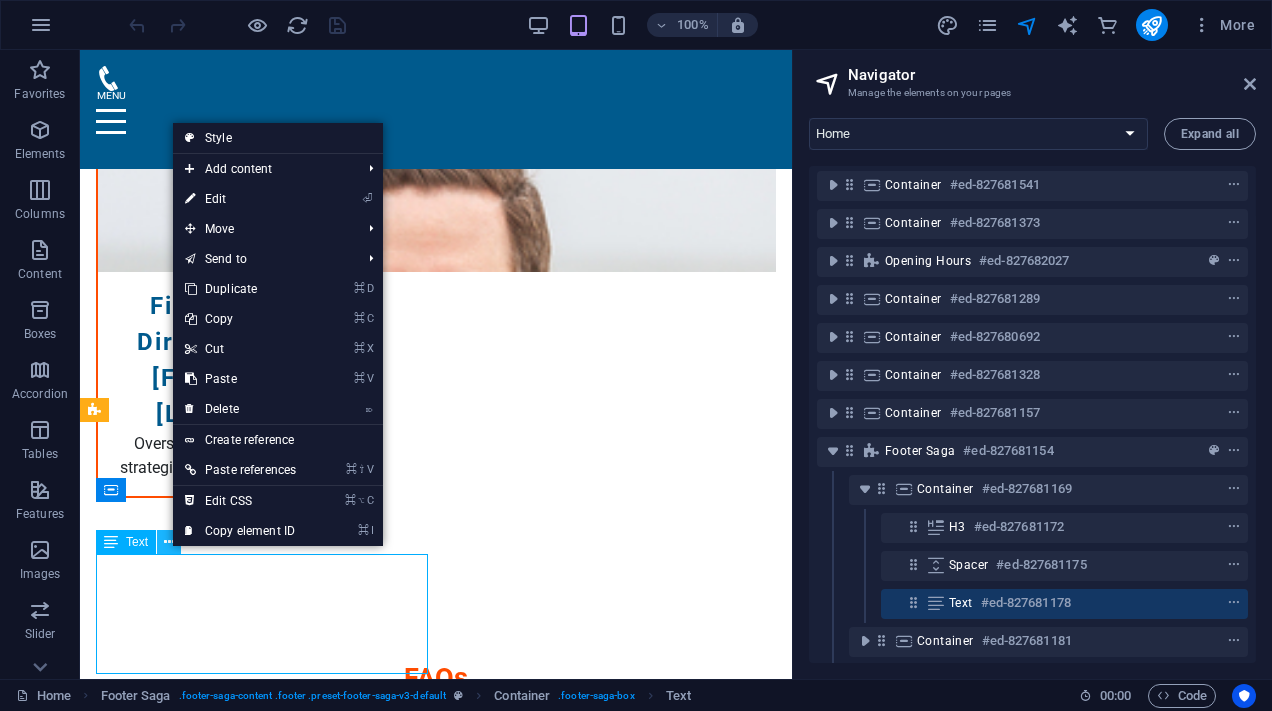 scroll, scrollTop: 515, scrollLeft: 0, axis: vertical 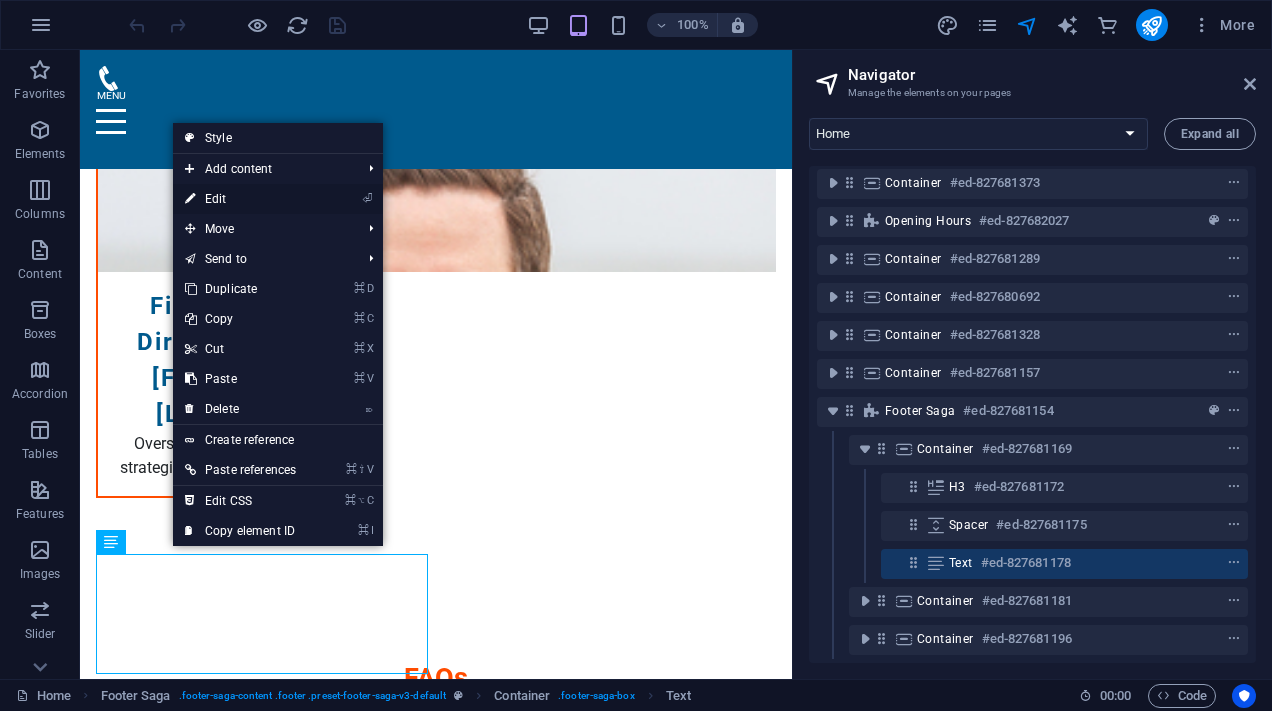 click on "⏎  Edit" at bounding box center (240, 199) 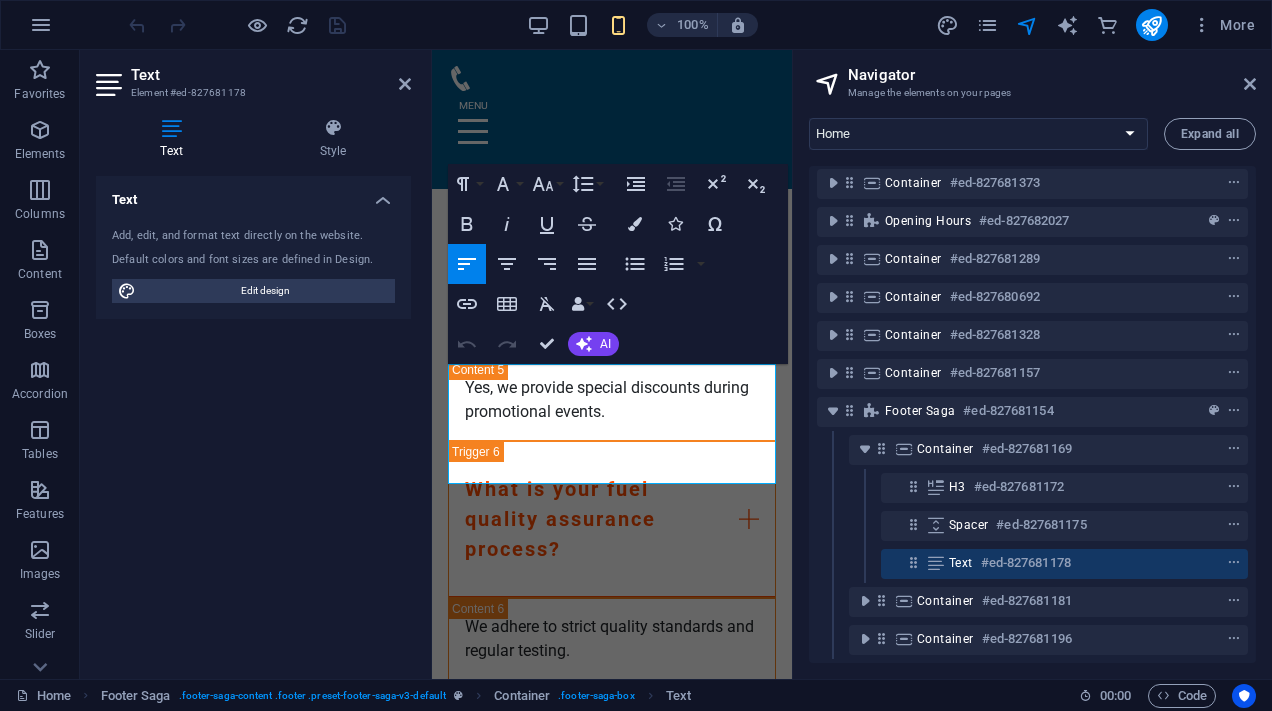 scroll, scrollTop: 9880, scrollLeft: 0, axis: vertical 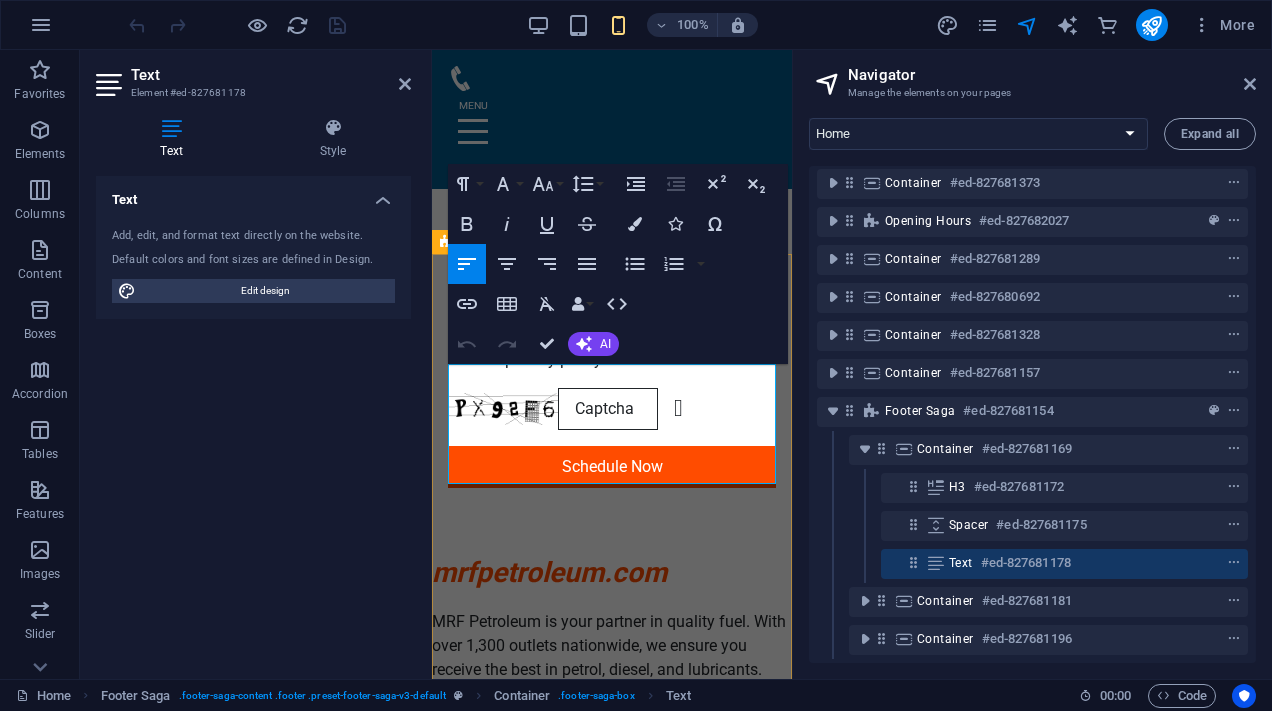 click on "74000   Karachi" at bounding box center (612, 828) 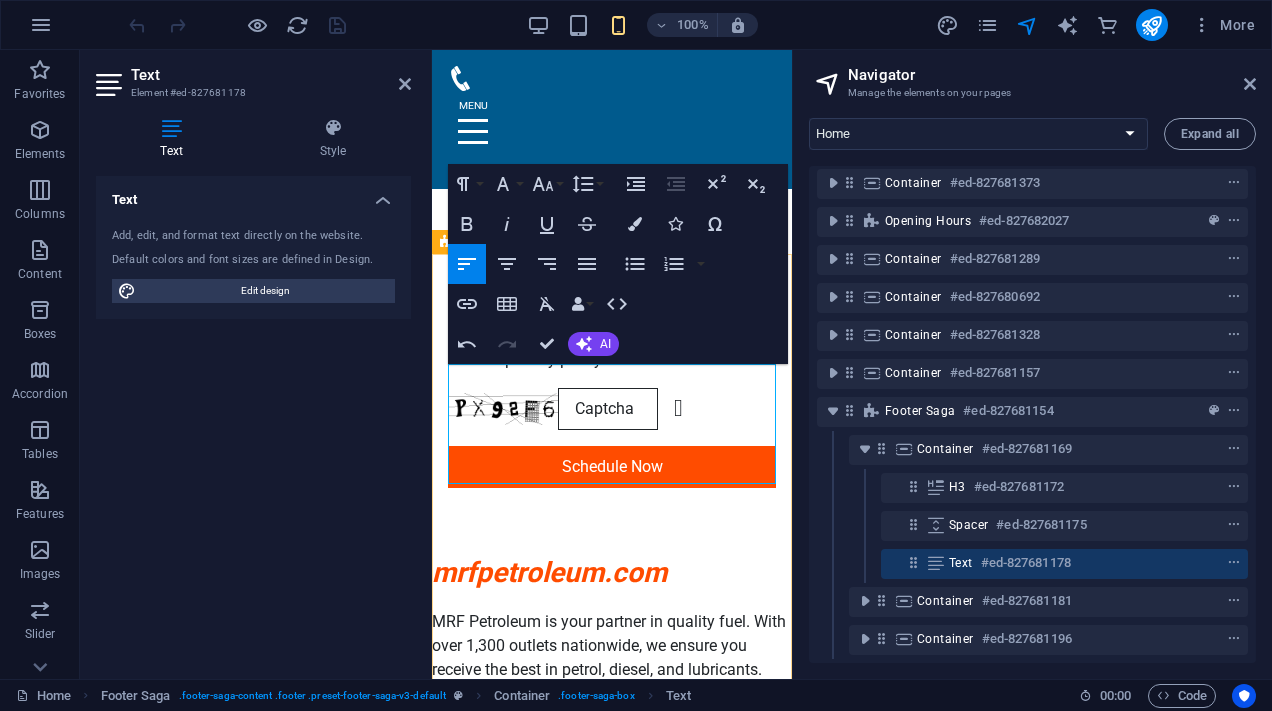 drag, startPoint x: 549, startPoint y: 400, endPoint x: 504, endPoint y: 400, distance: 45 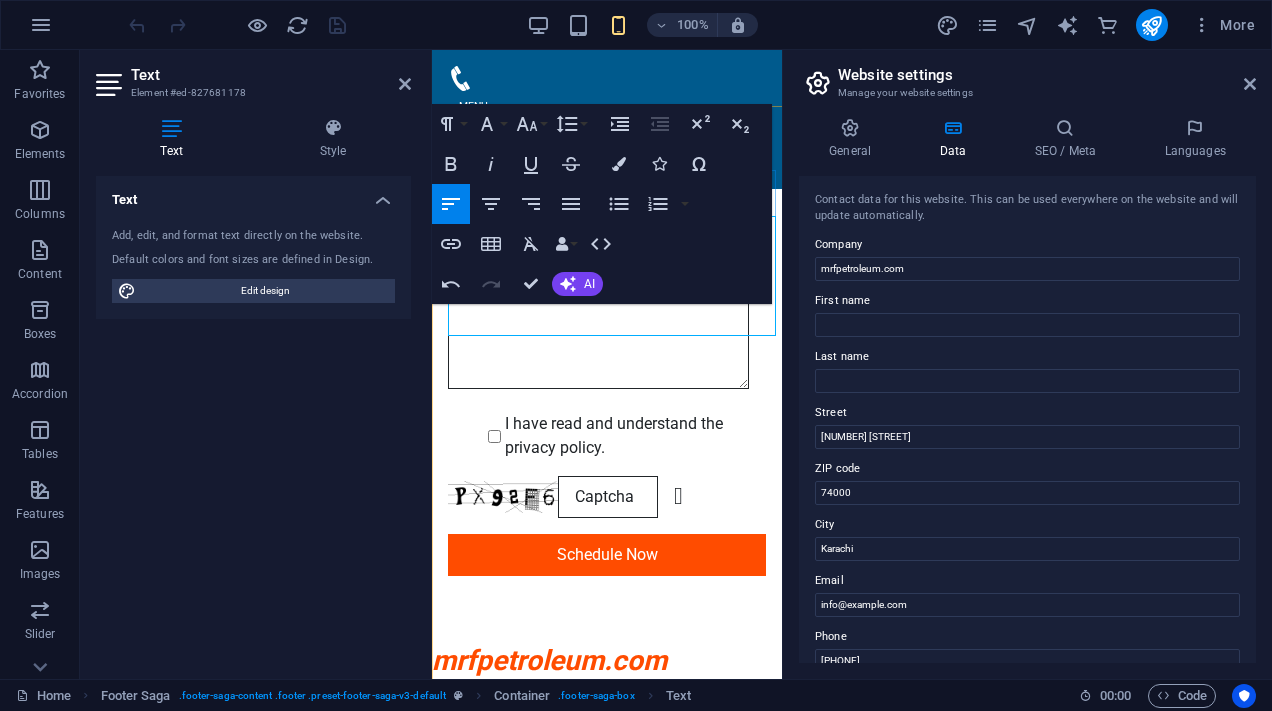 scroll, scrollTop: 10028, scrollLeft: 0, axis: vertical 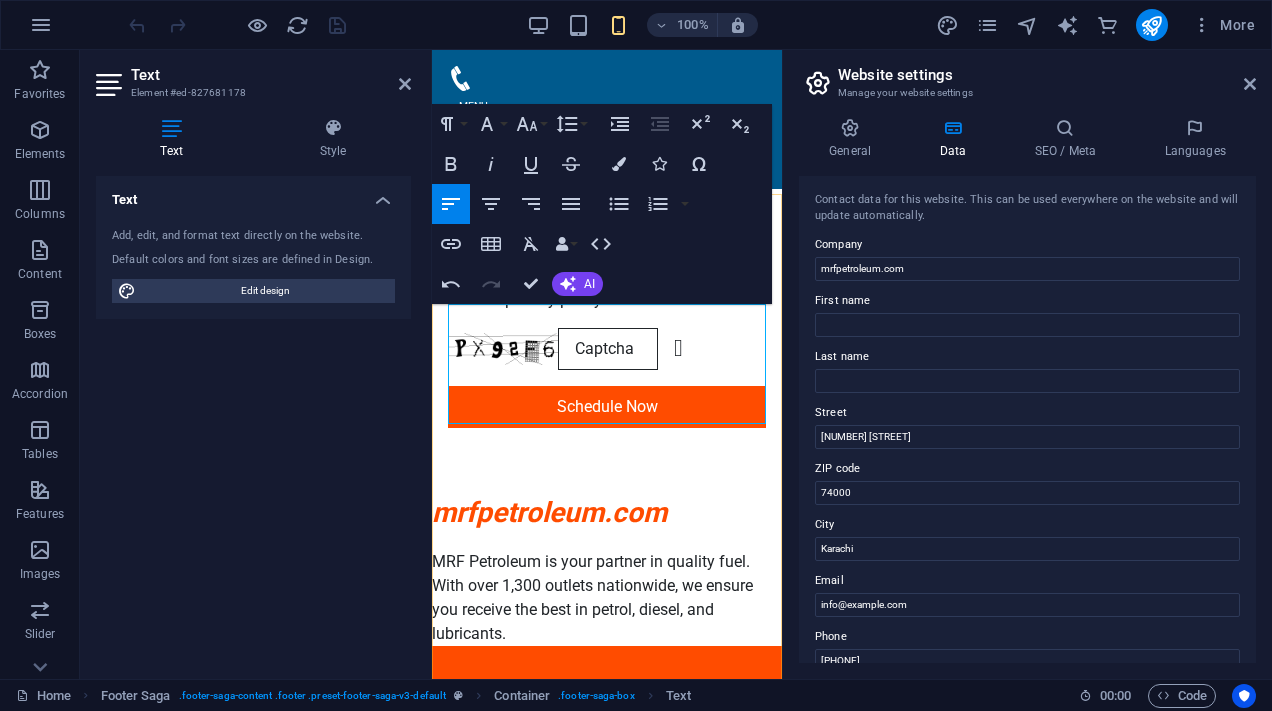 drag, startPoint x: 566, startPoint y: 330, endPoint x: 452, endPoint y: 336, distance: 114.15778 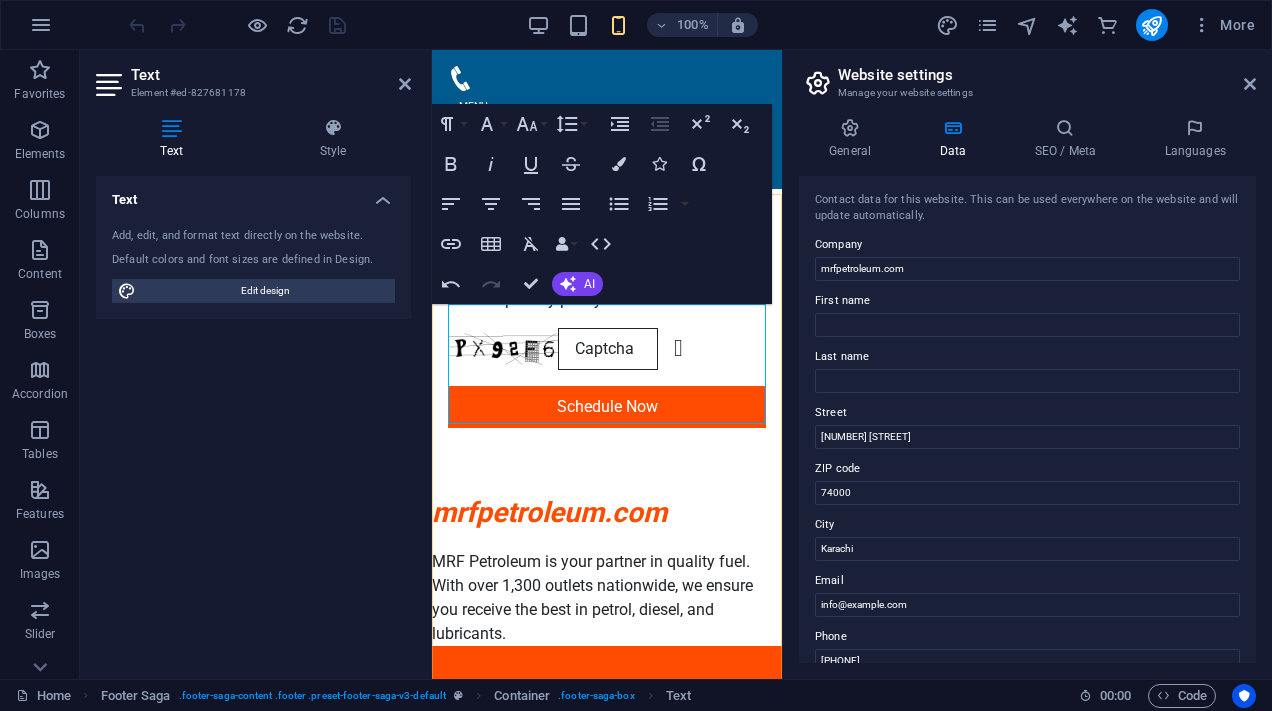drag, startPoint x: 499, startPoint y: 344, endPoint x: 452, endPoint y: 338, distance: 47.38143 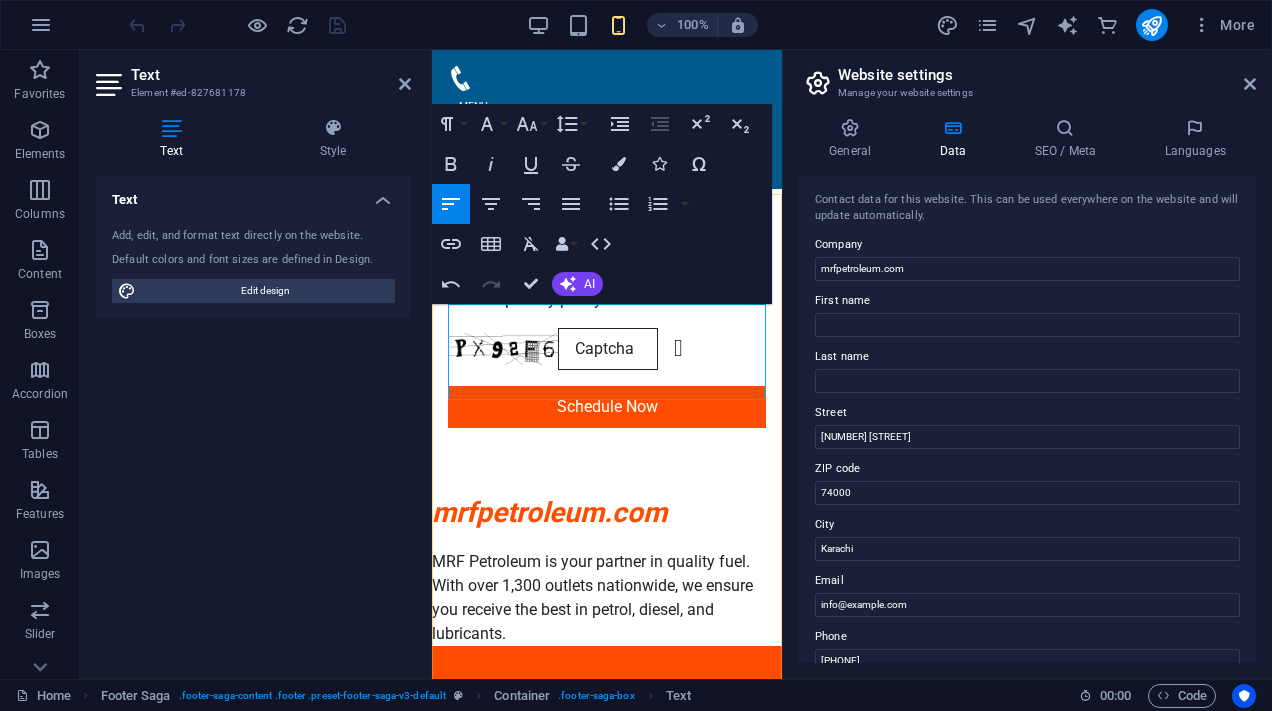 click on "Phone:  +92-21-1234567" at bounding box center [607, 792] 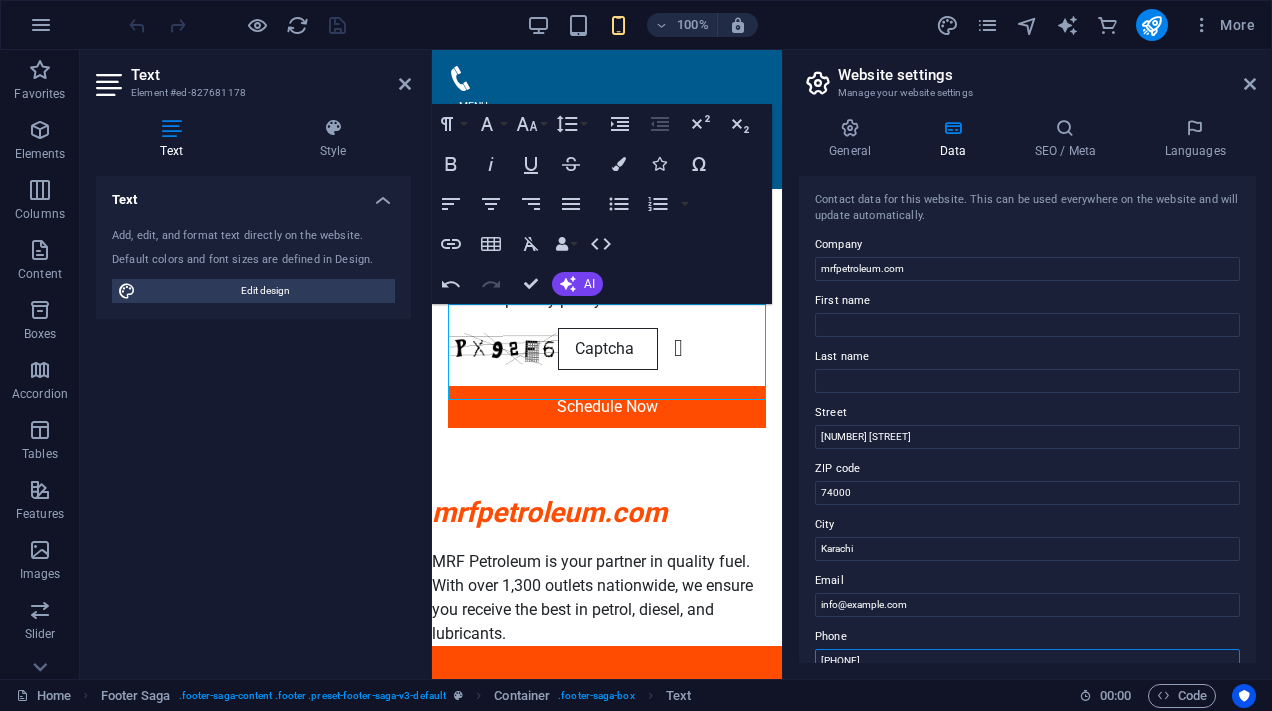 click on "+92-21-1234567" at bounding box center [1027, 661] 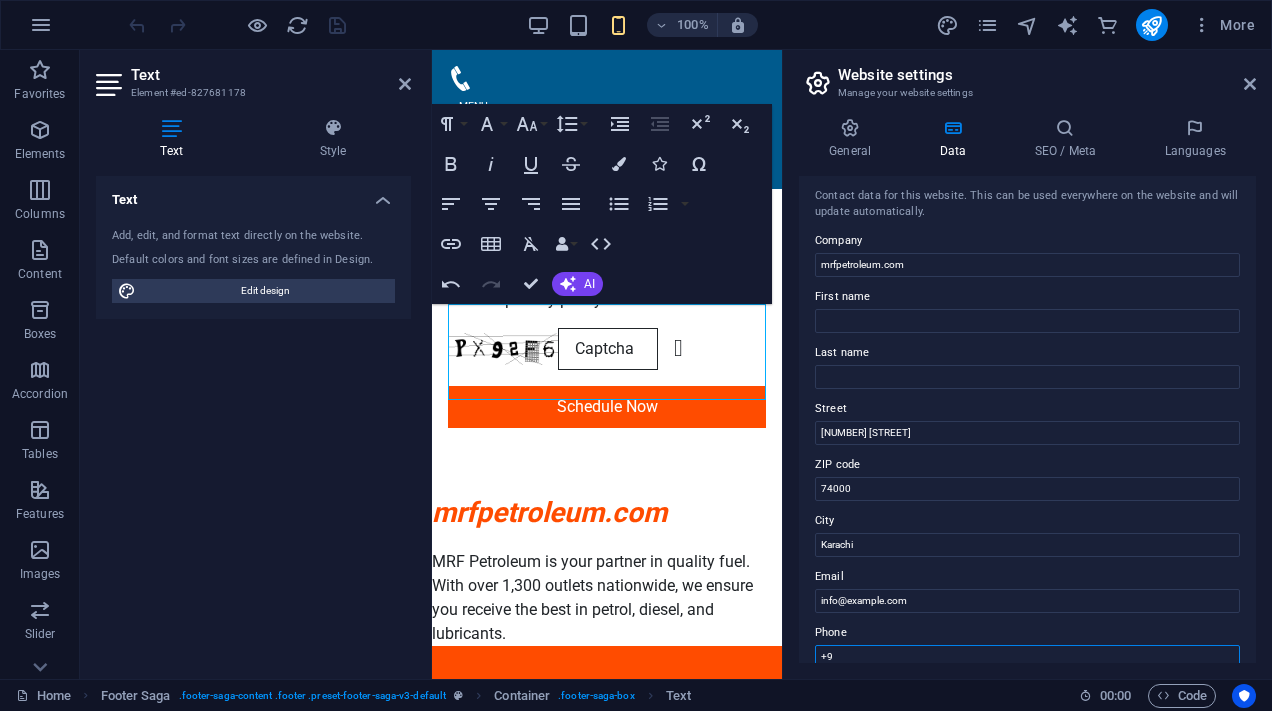 type on "+" 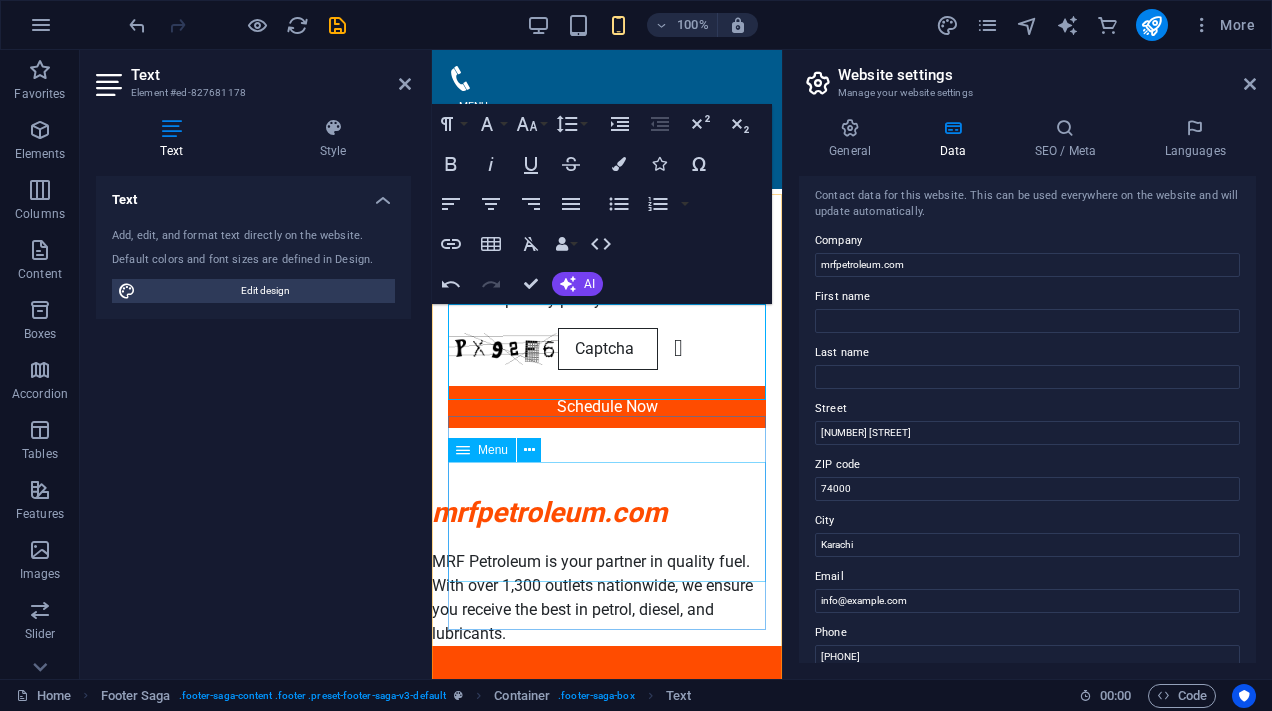click on "Home About Us Services Pricing Contact" at bounding box center [607, 966] 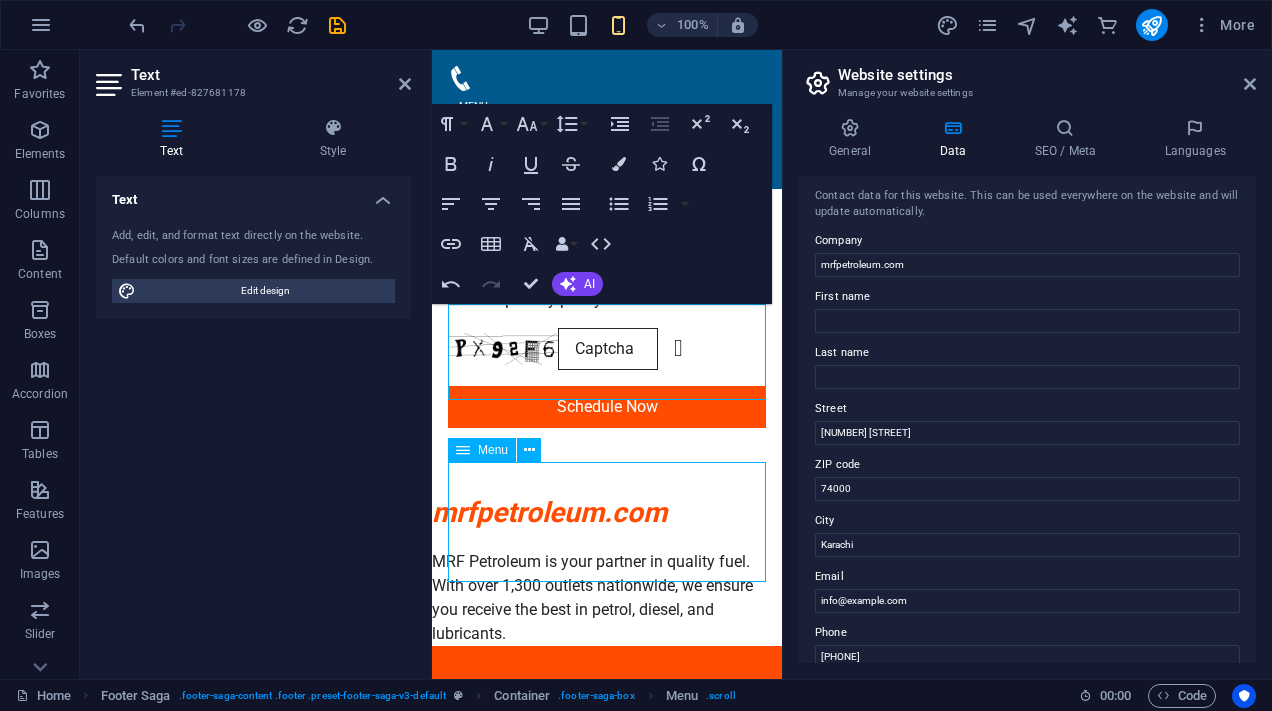 scroll, scrollTop: 7064, scrollLeft: 0, axis: vertical 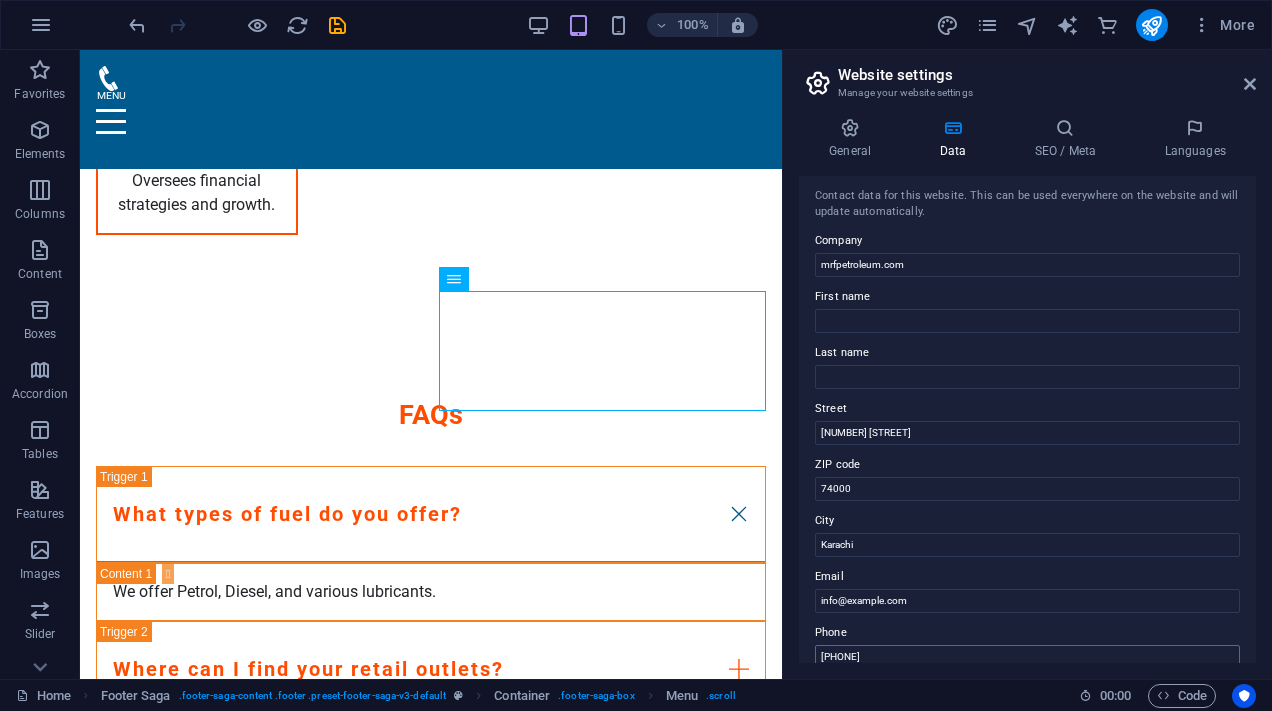 click on "971524821953" at bounding box center (1027, 657) 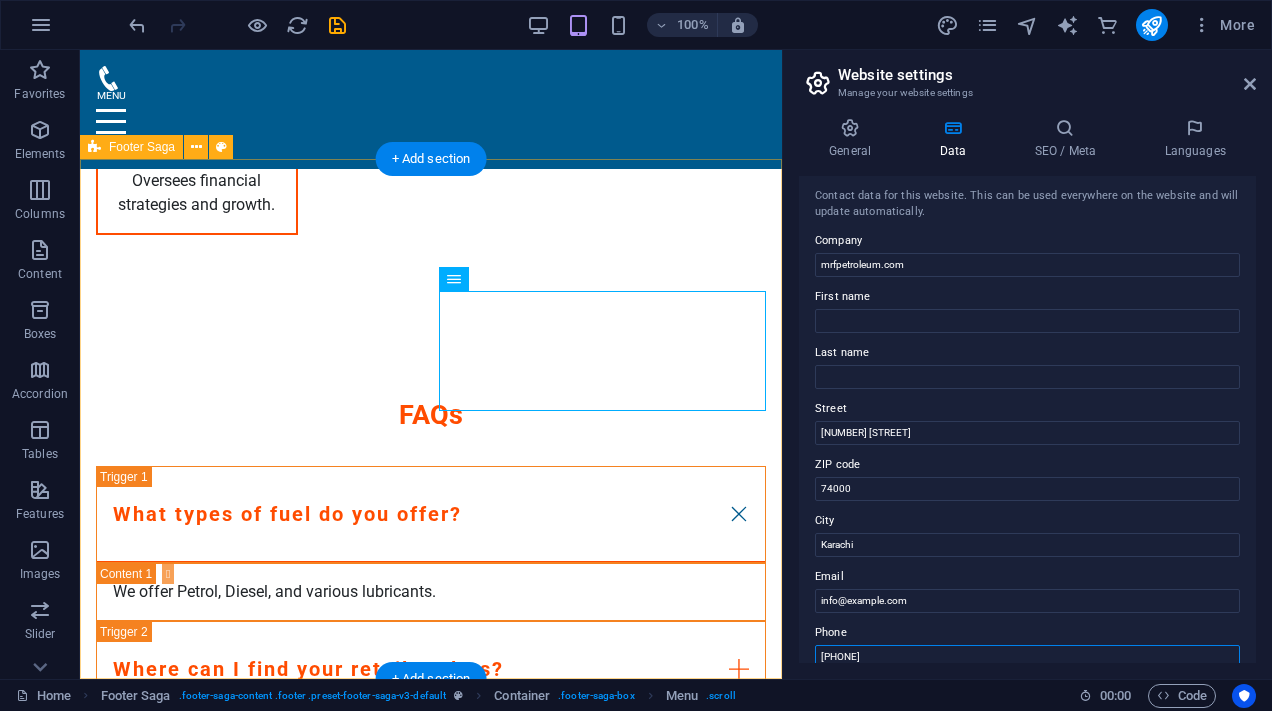 type on "[PHONE]" 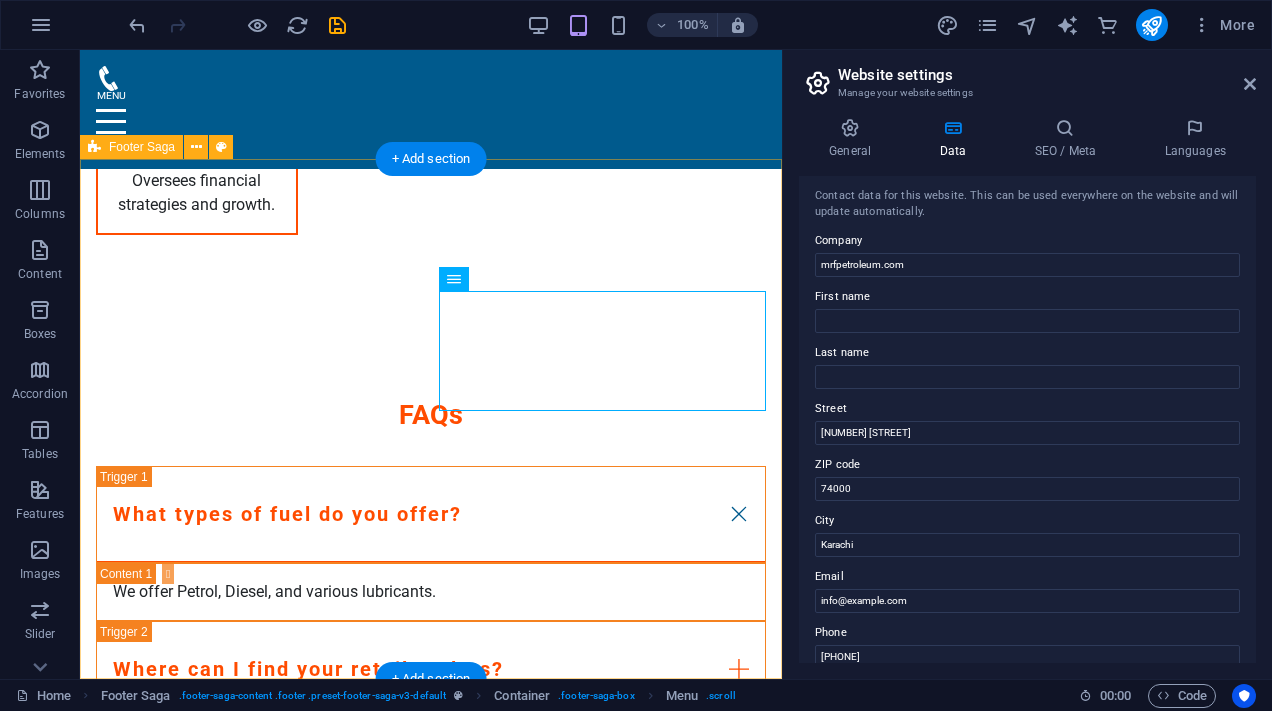 click on "Contact   Phone:  +971524821953 Mobile:  Email:  info@mrfpetroleum.com Navigation Home About Us Services Pricing Contact Legal Notice Privacy Policy Social media Facebook X Instagram" at bounding box center [431, 4525] 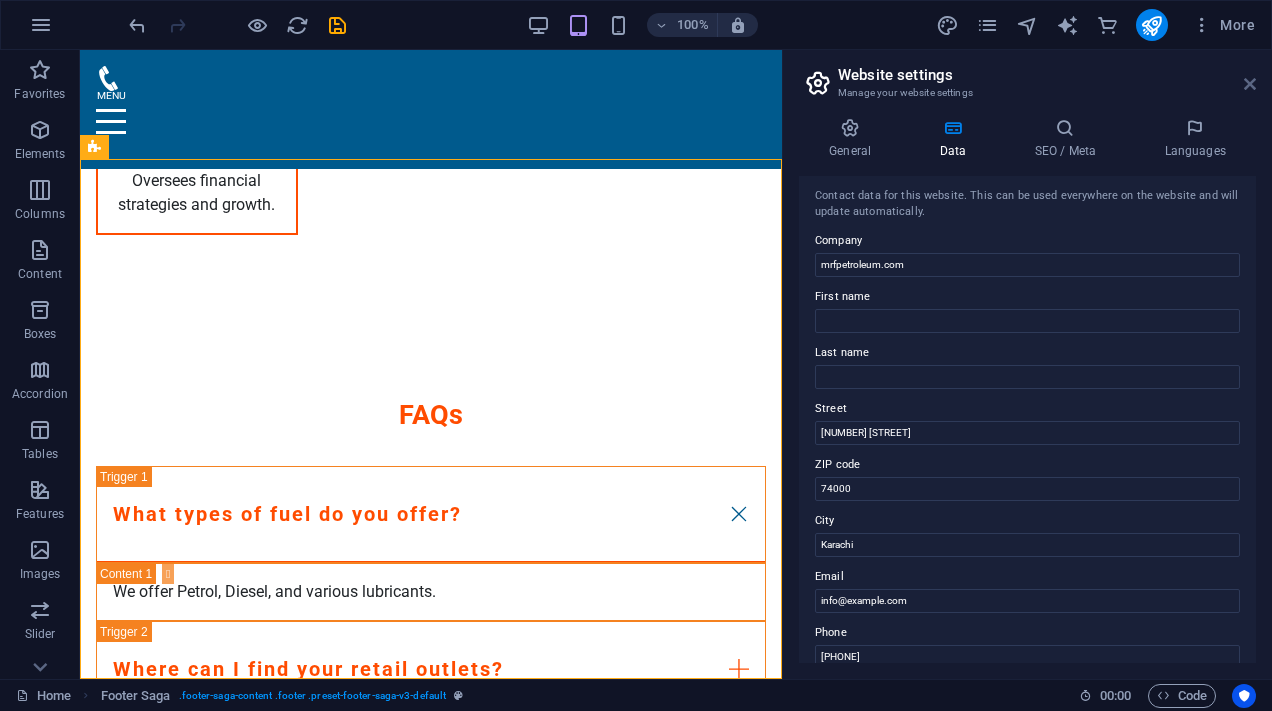 click at bounding box center [1250, 84] 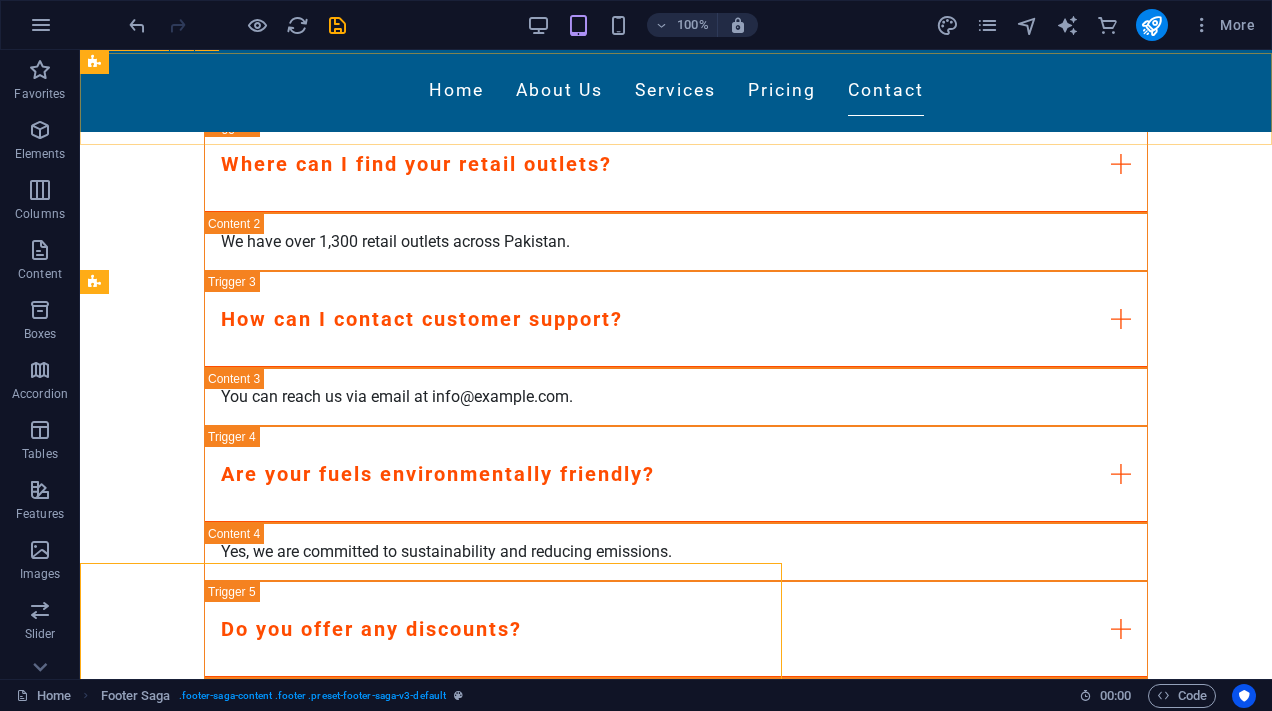 scroll, scrollTop: 6652, scrollLeft: 0, axis: vertical 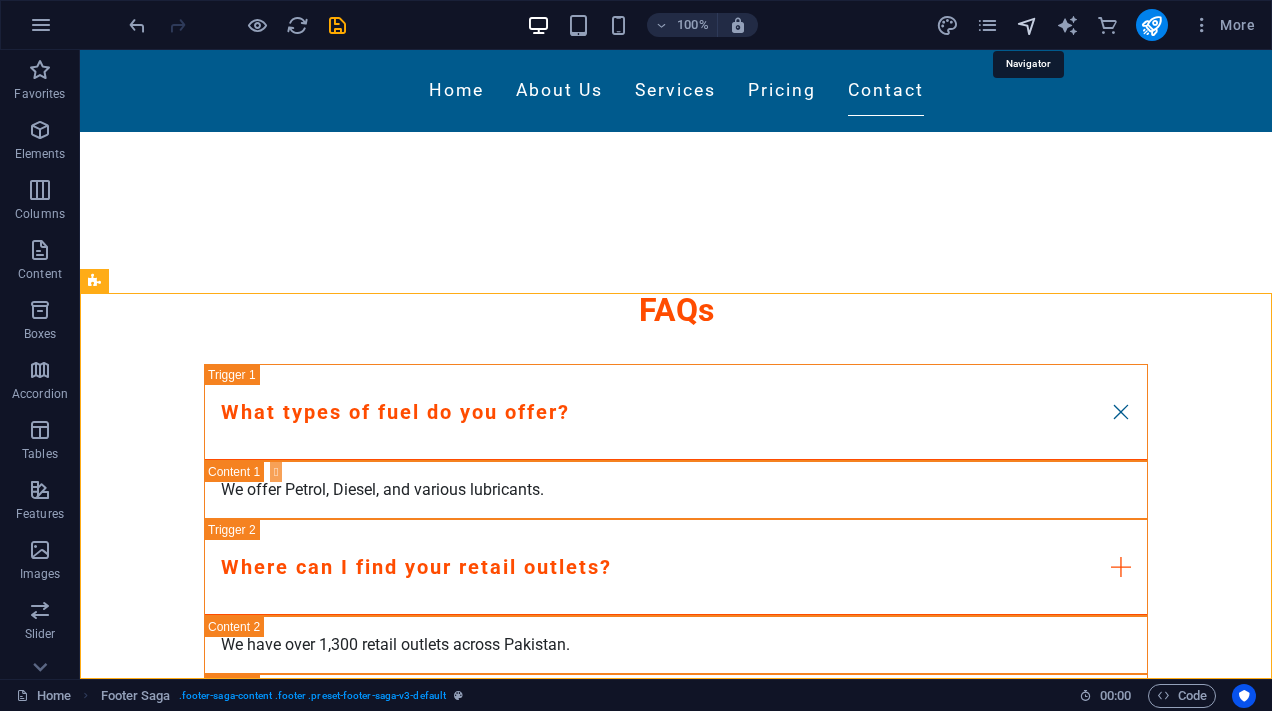 click at bounding box center (1027, 25) 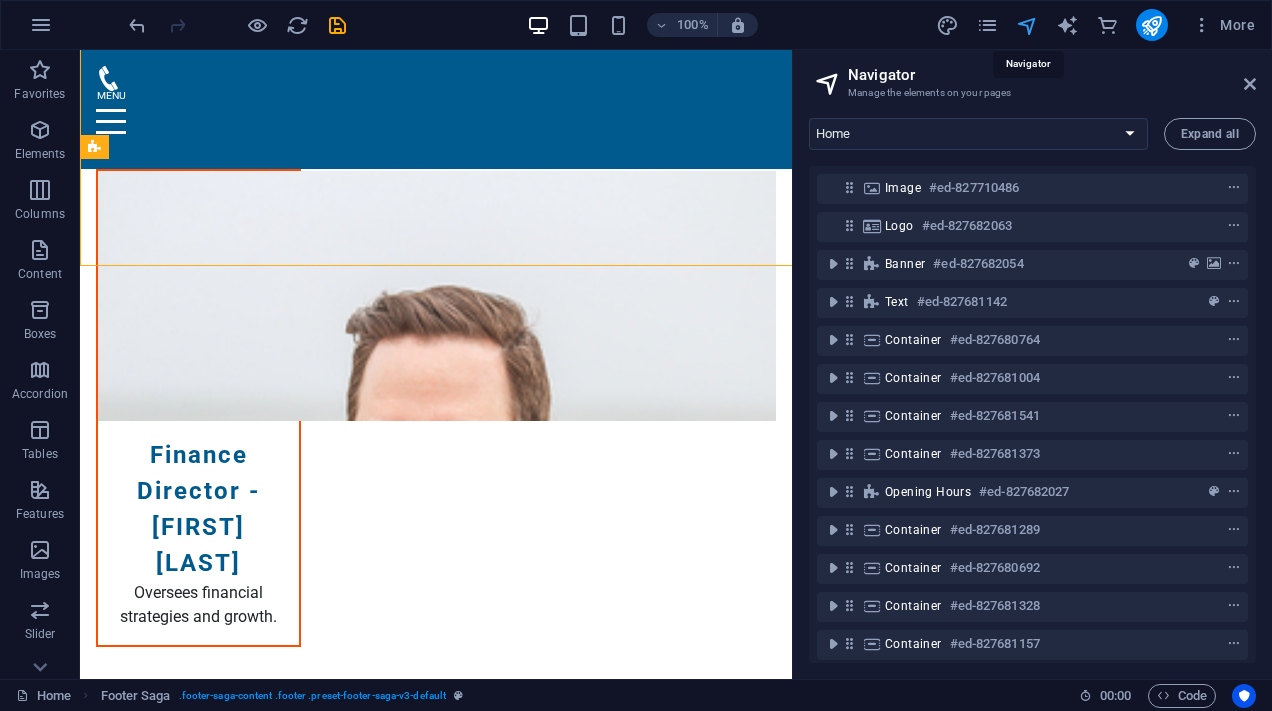 scroll, scrollTop: 7064, scrollLeft: 0, axis: vertical 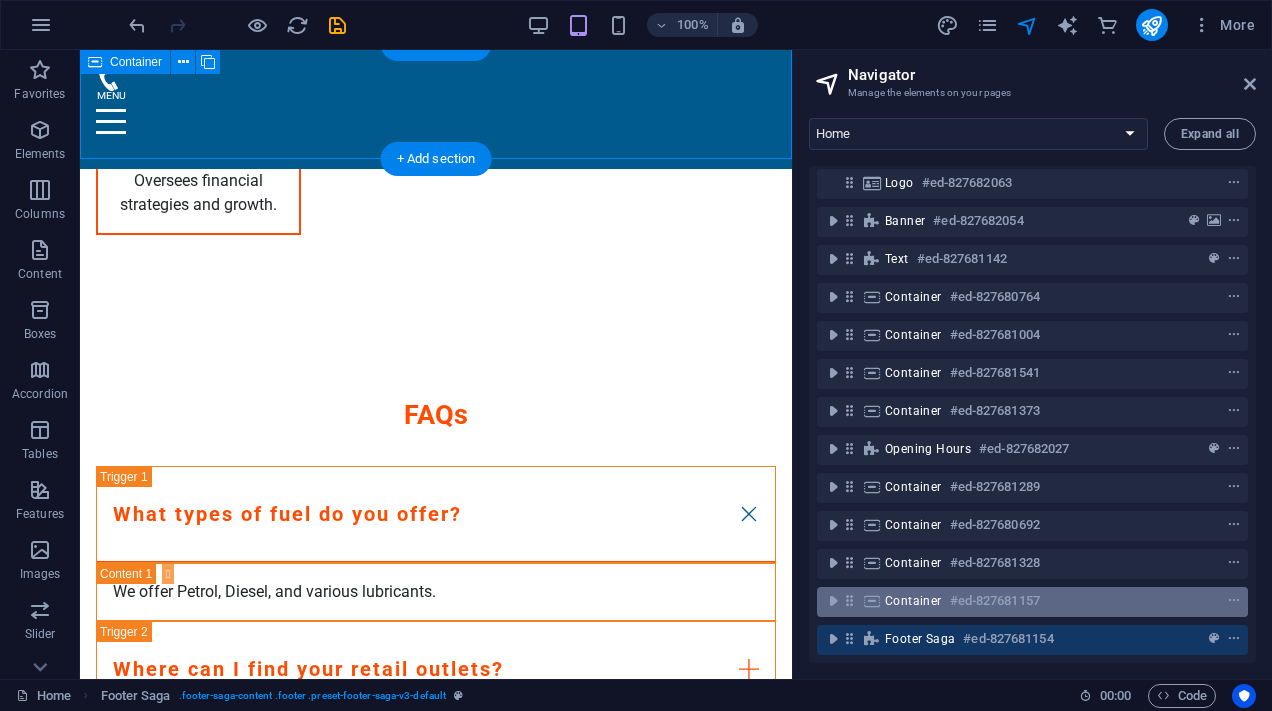 click at bounding box center [849, 600] 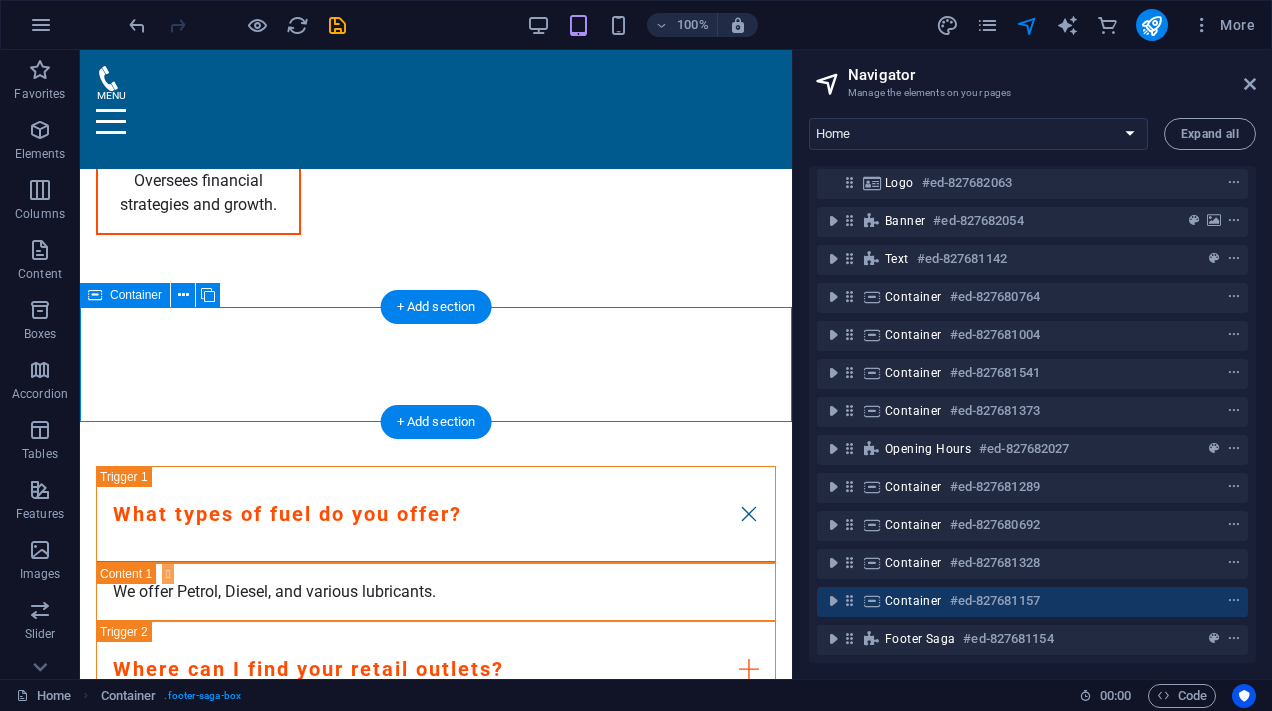 scroll, scrollTop: 6801, scrollLeft: 0, axis: vertical 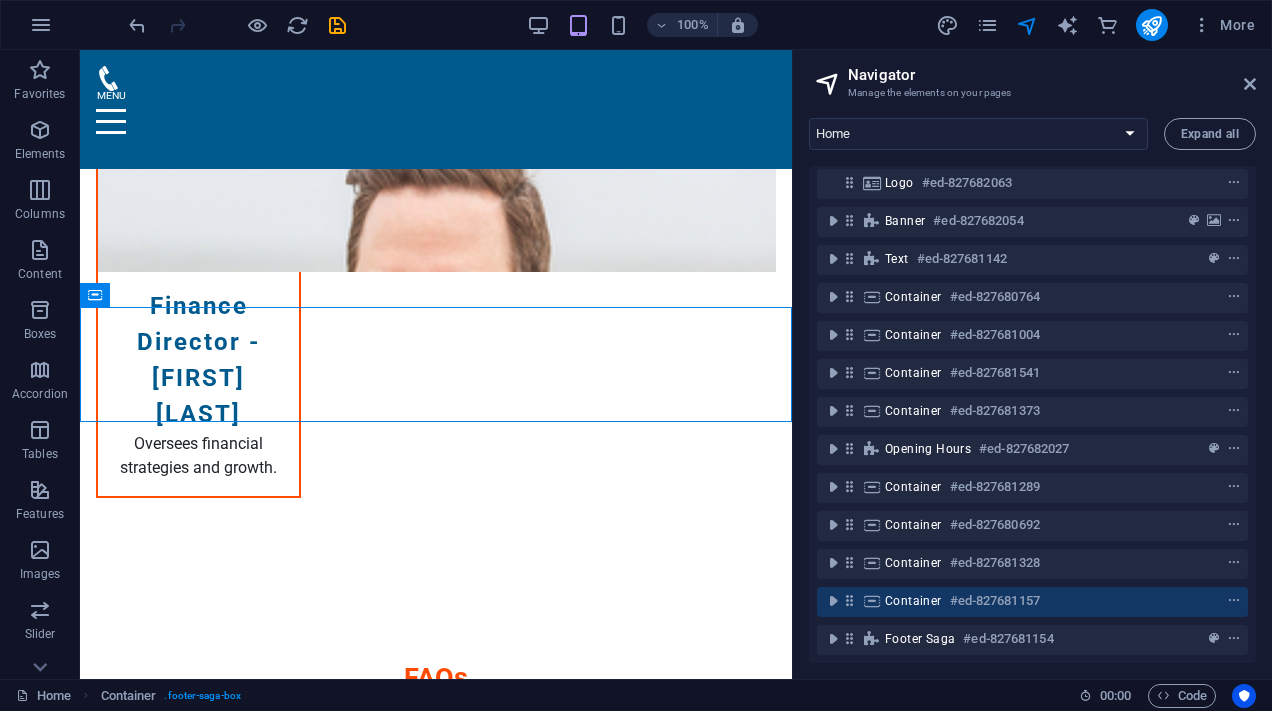 click on "Container #ed-827681328" at bounding box center [1032, 564] 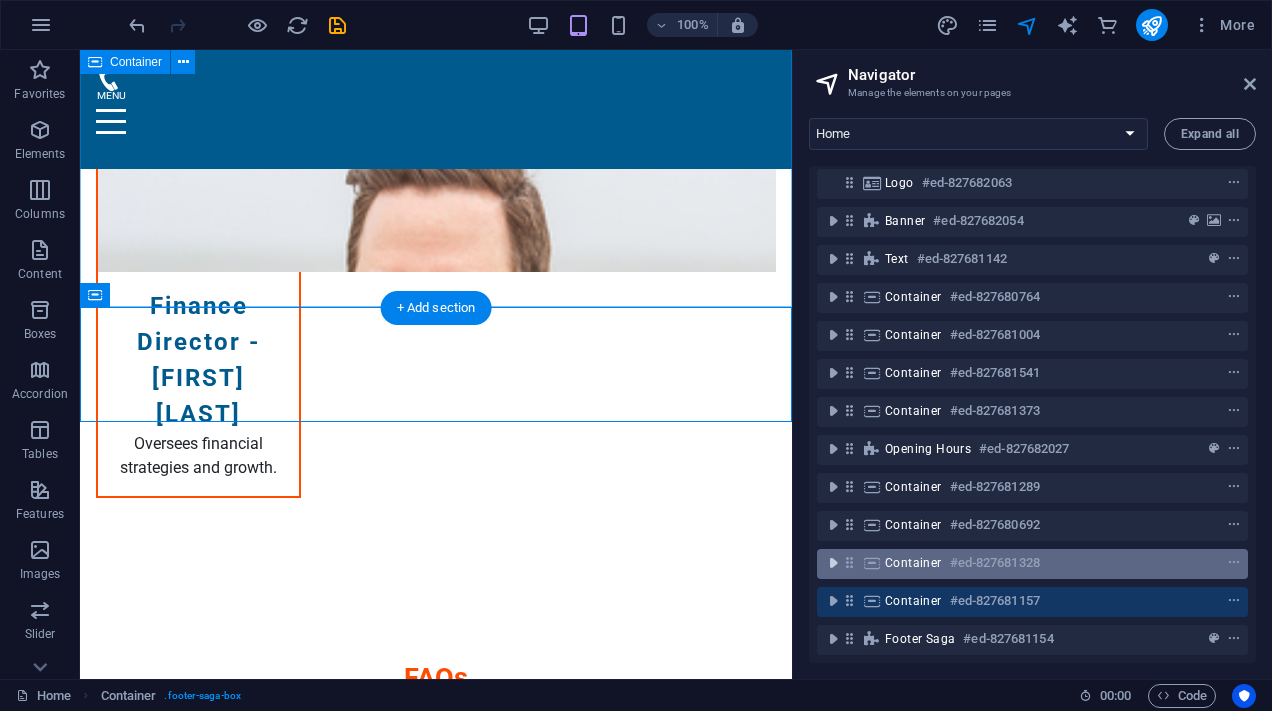 click at bounding box center (833, 563) 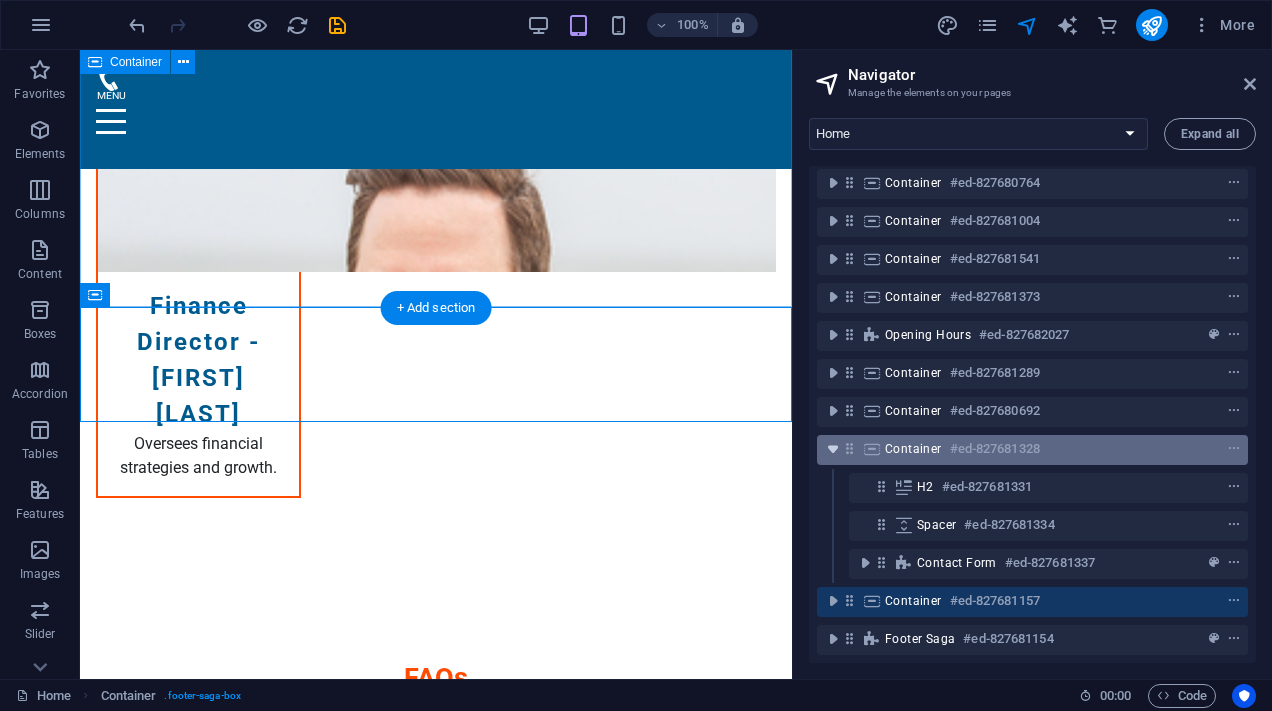 scroll, scrollTop: 173, scrollLeft: 0, axis: vertical 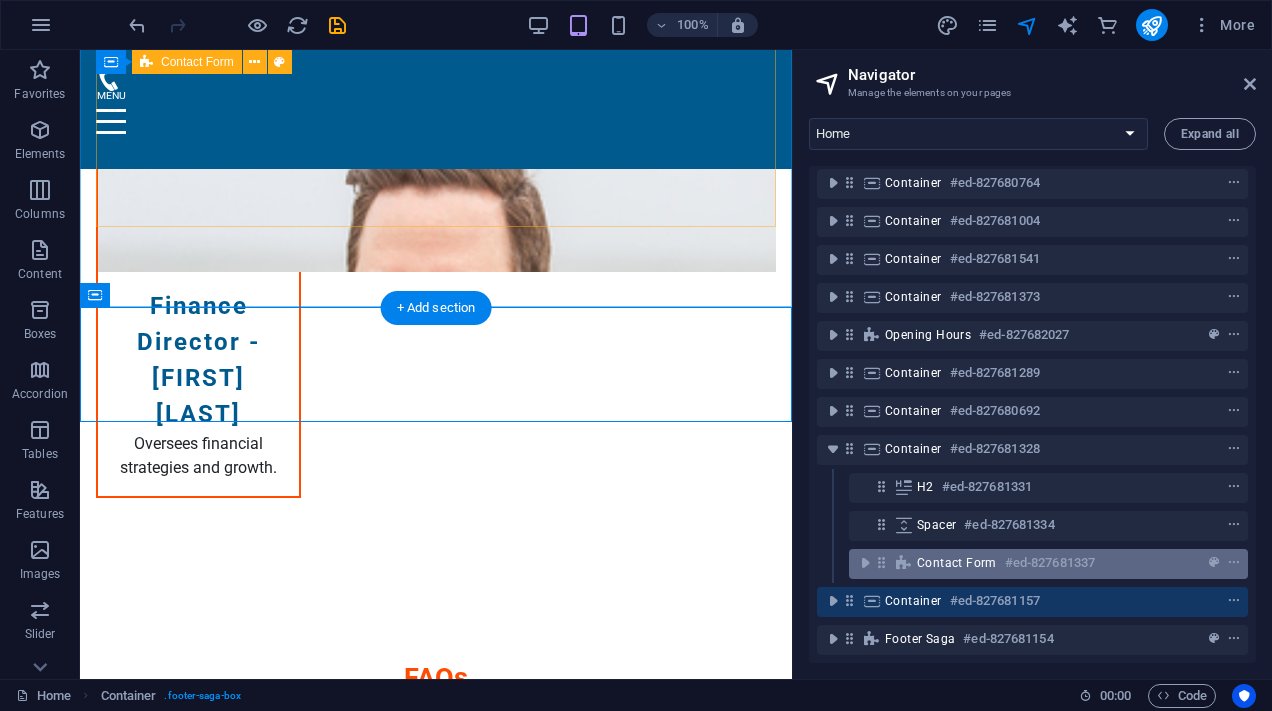 click at bounding box center [882, 562] 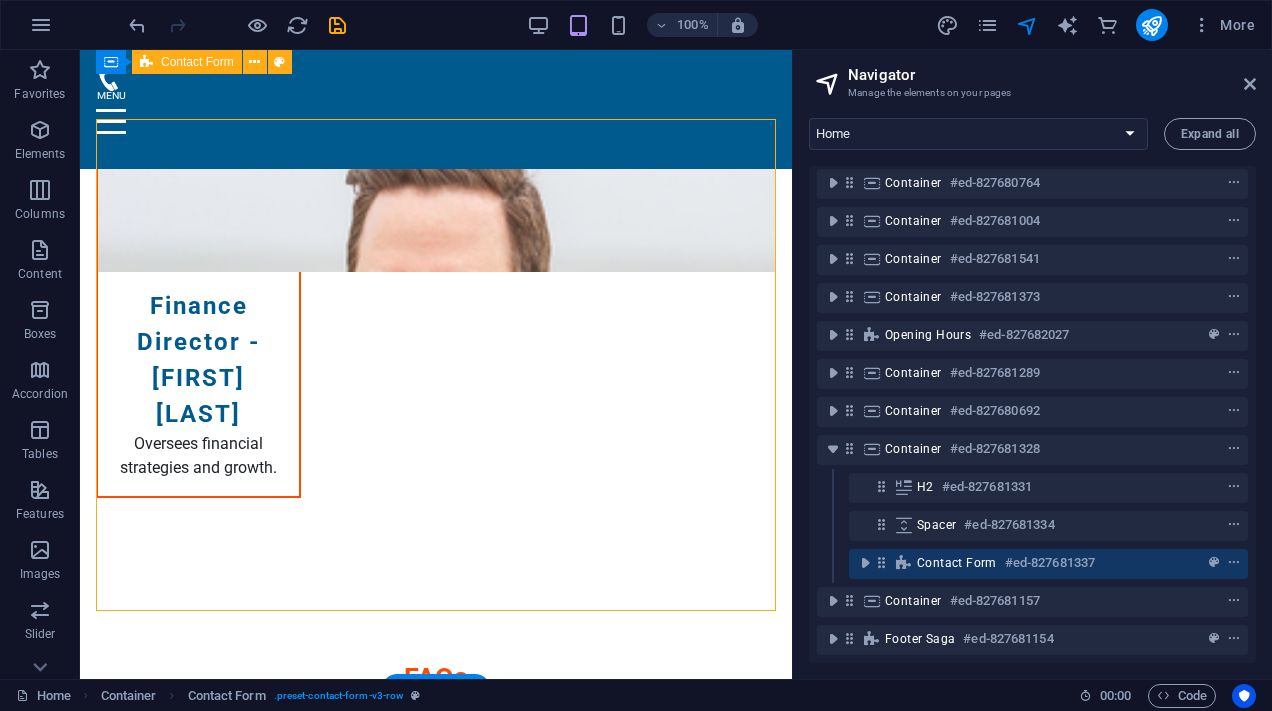 scroll, scrollTop: 6418, scrollLeft: 0, axis: vertical 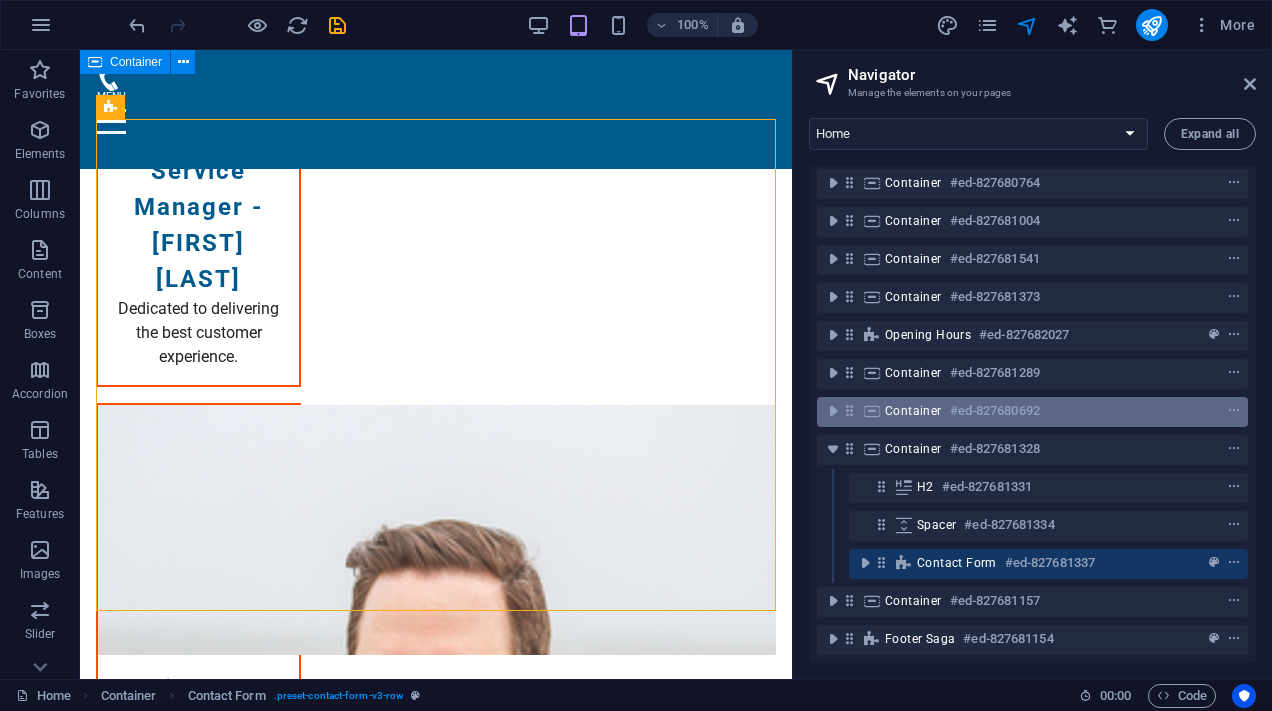 click on "Container" at bounding box center [913, 411] 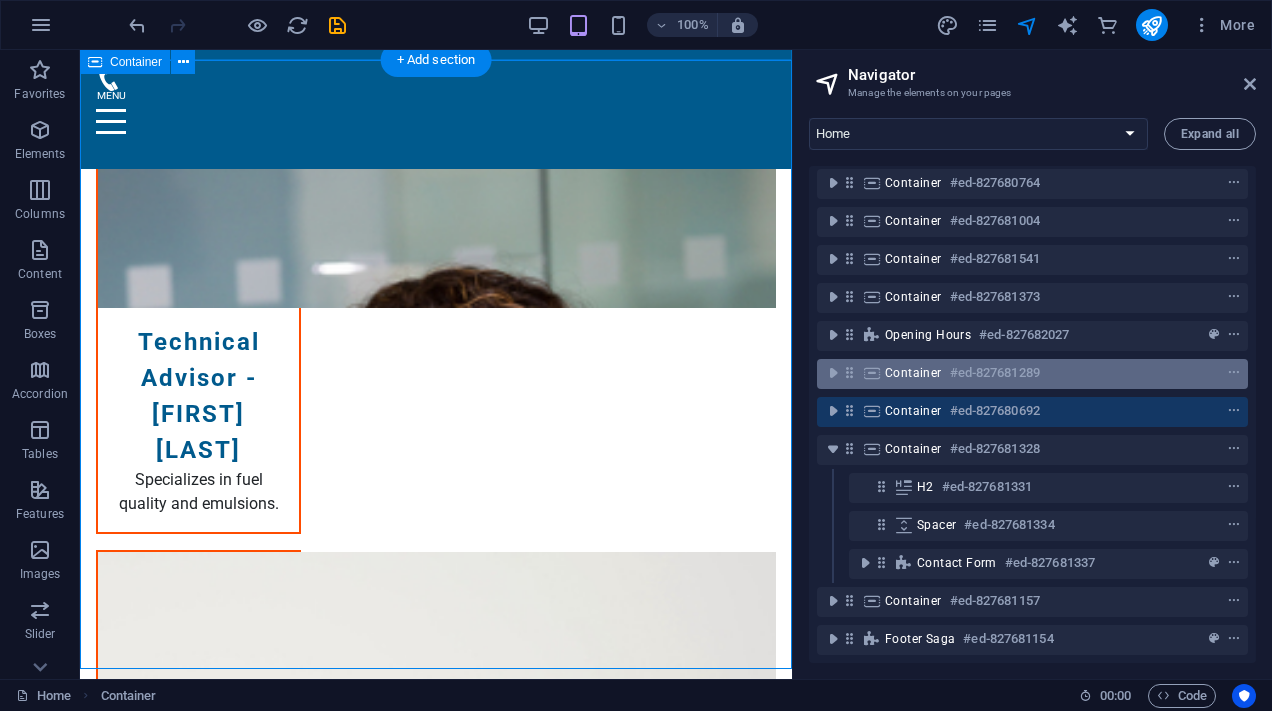 click on "Container #ed-827681289" at bounding box center (1016, 373) 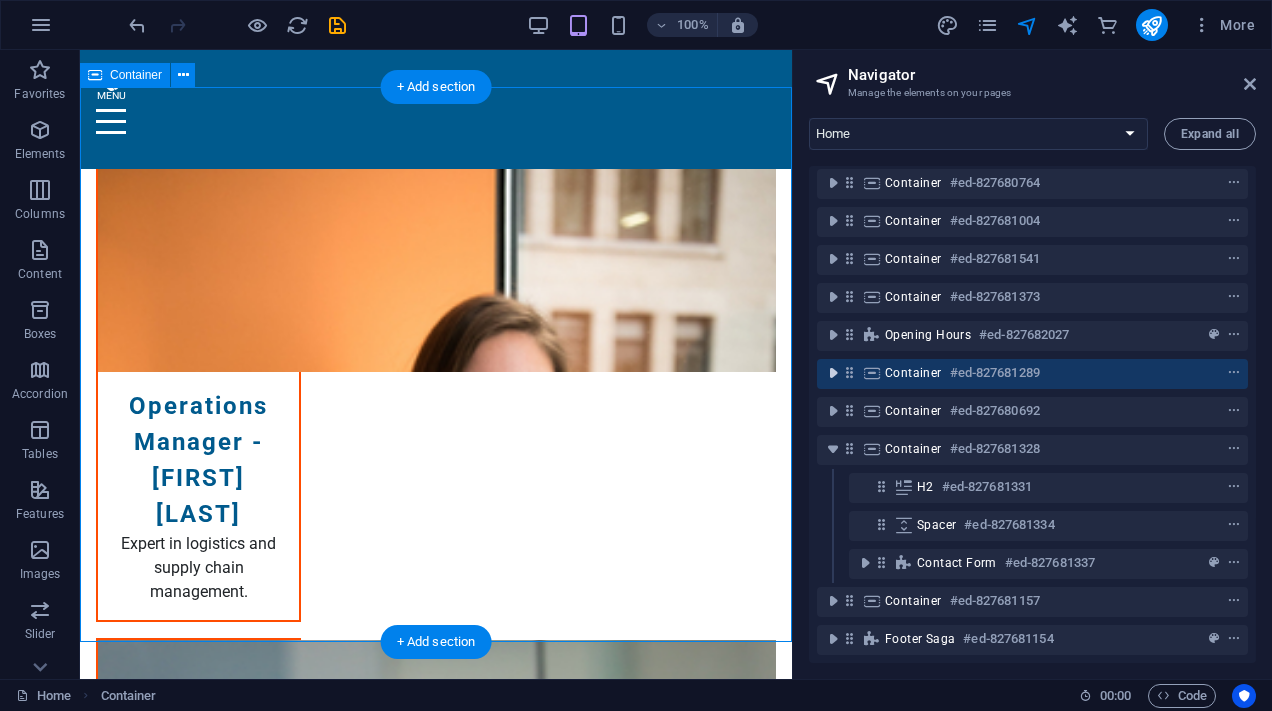 click at bounding box center (833, 373) 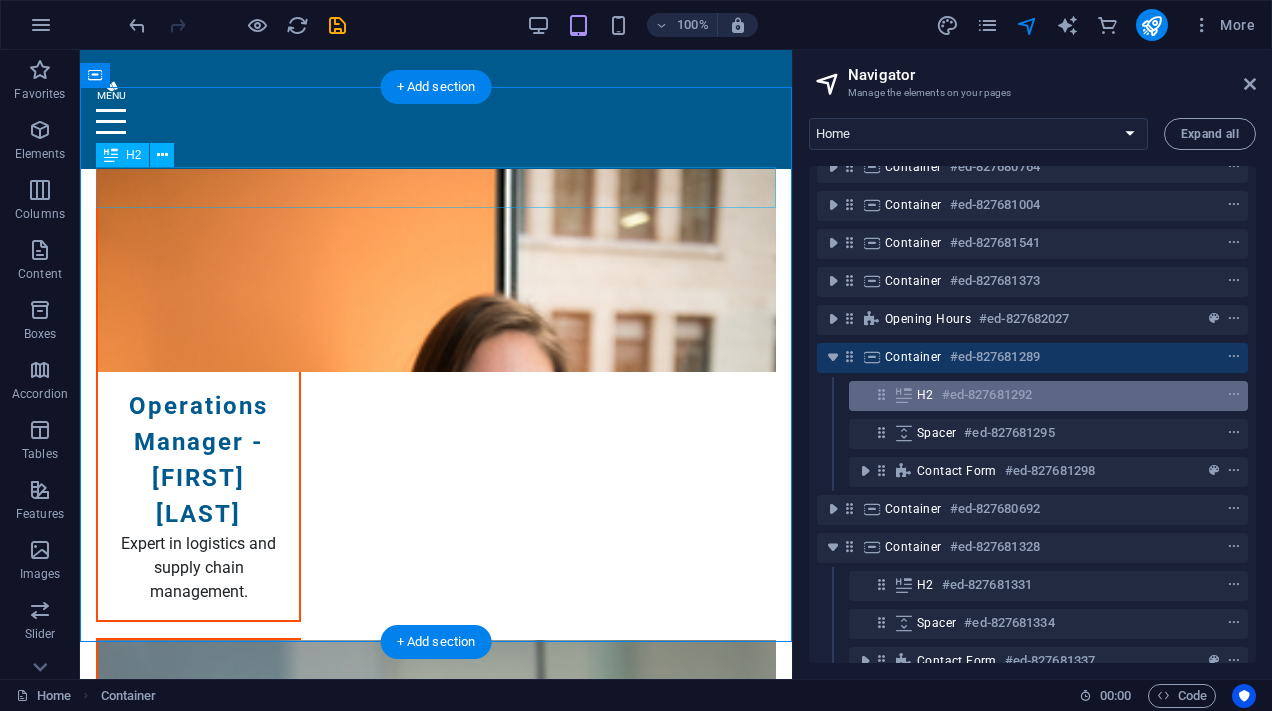 click at bounding box center (904, 395) 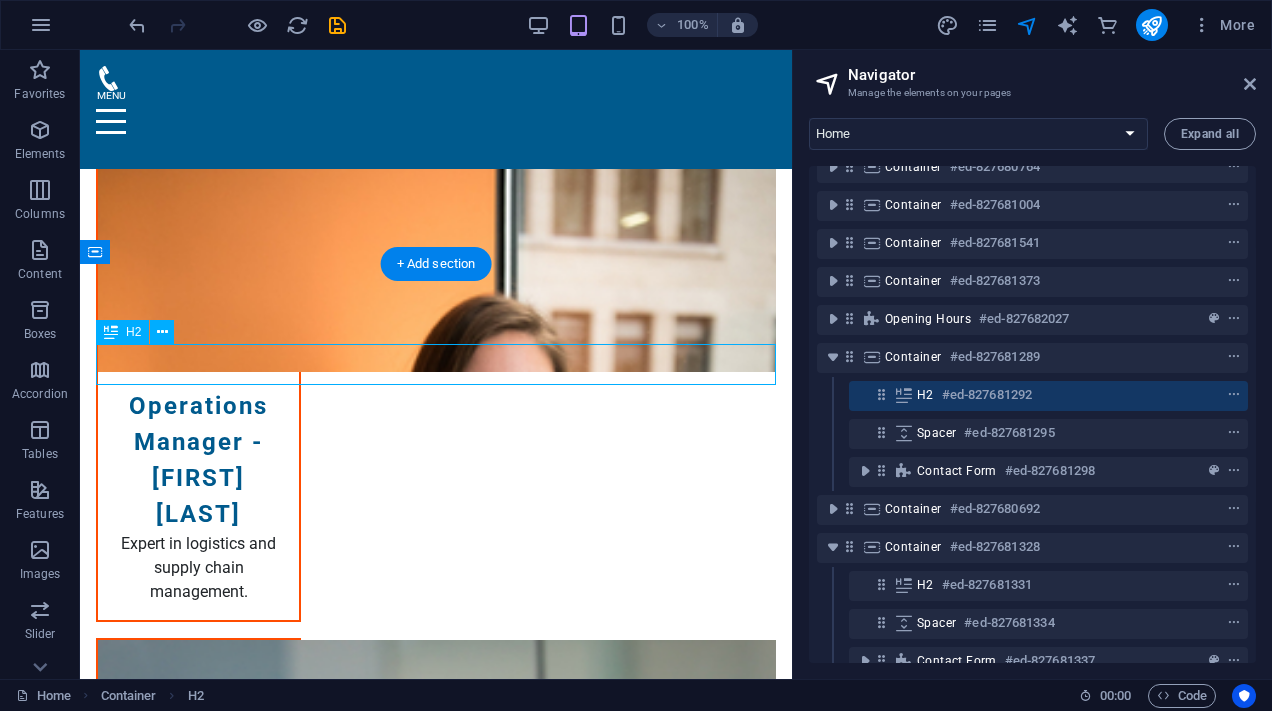 scroll, scrollTop: 4958, scrollLeft: 0, axis: vertical 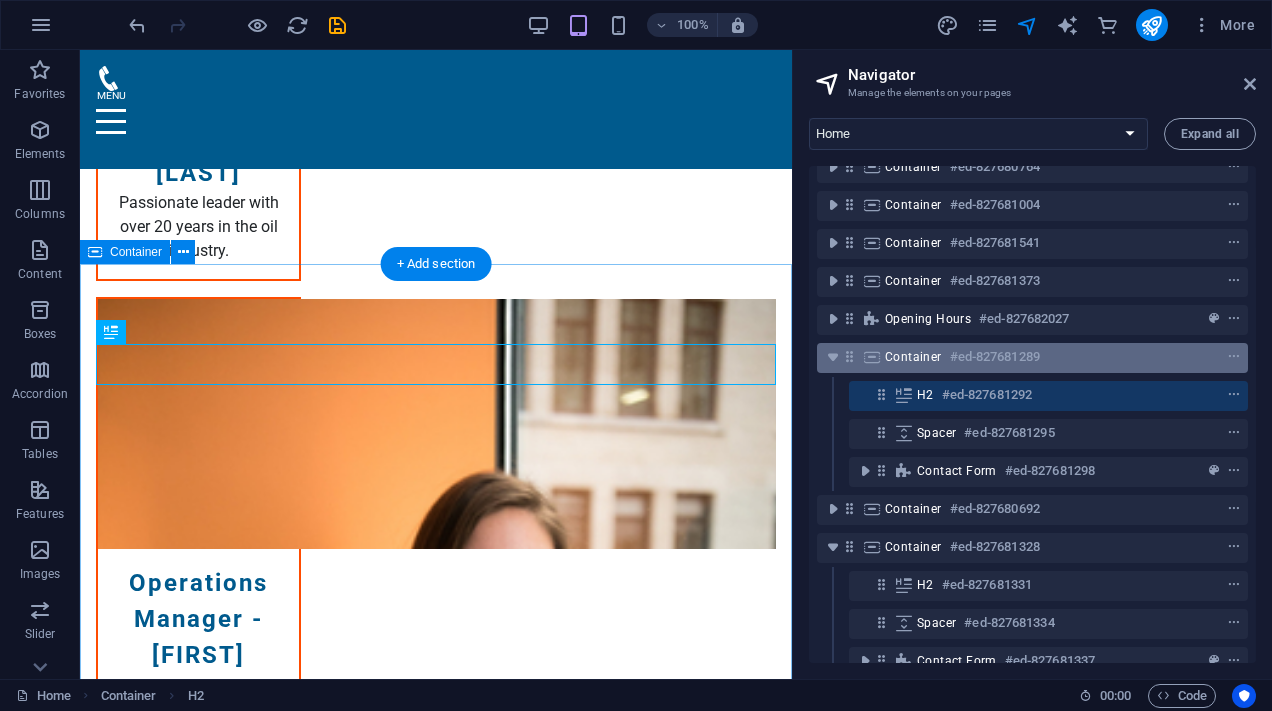 click on "Container" at bounding box center [913, 357] 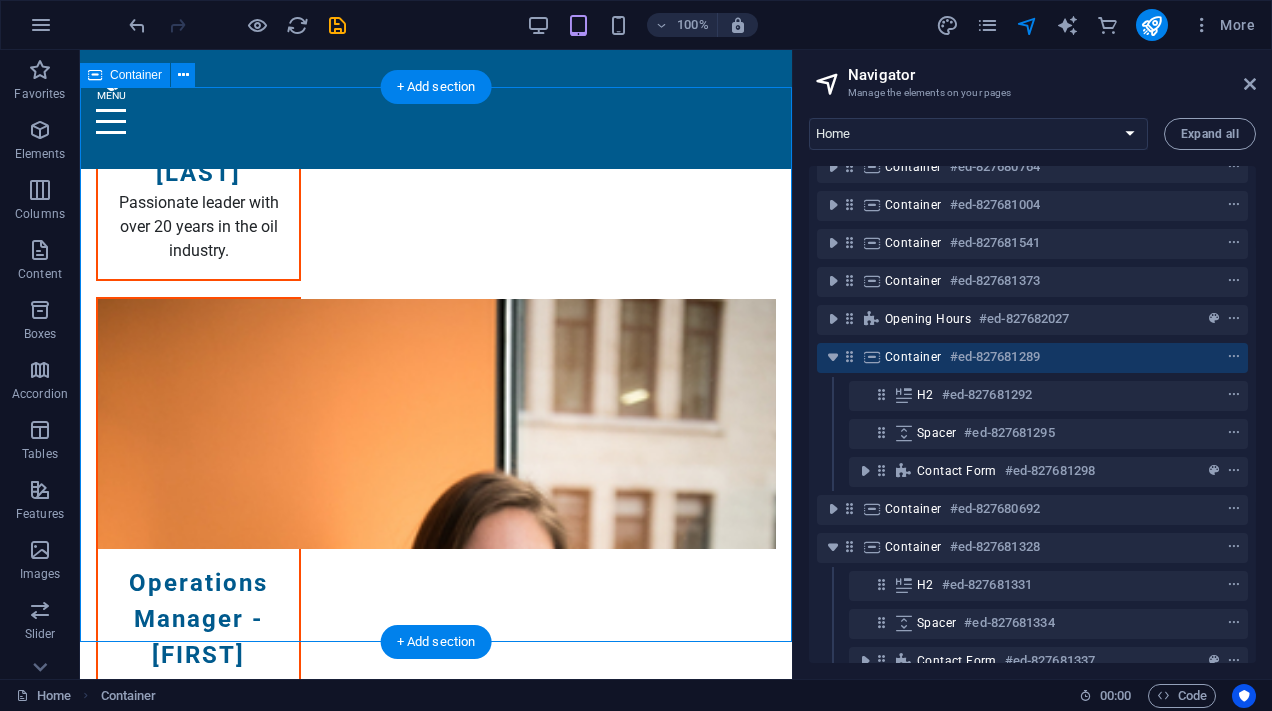 scroll, scrollTop: 5135, scrollLeft: 0, axis: vertical 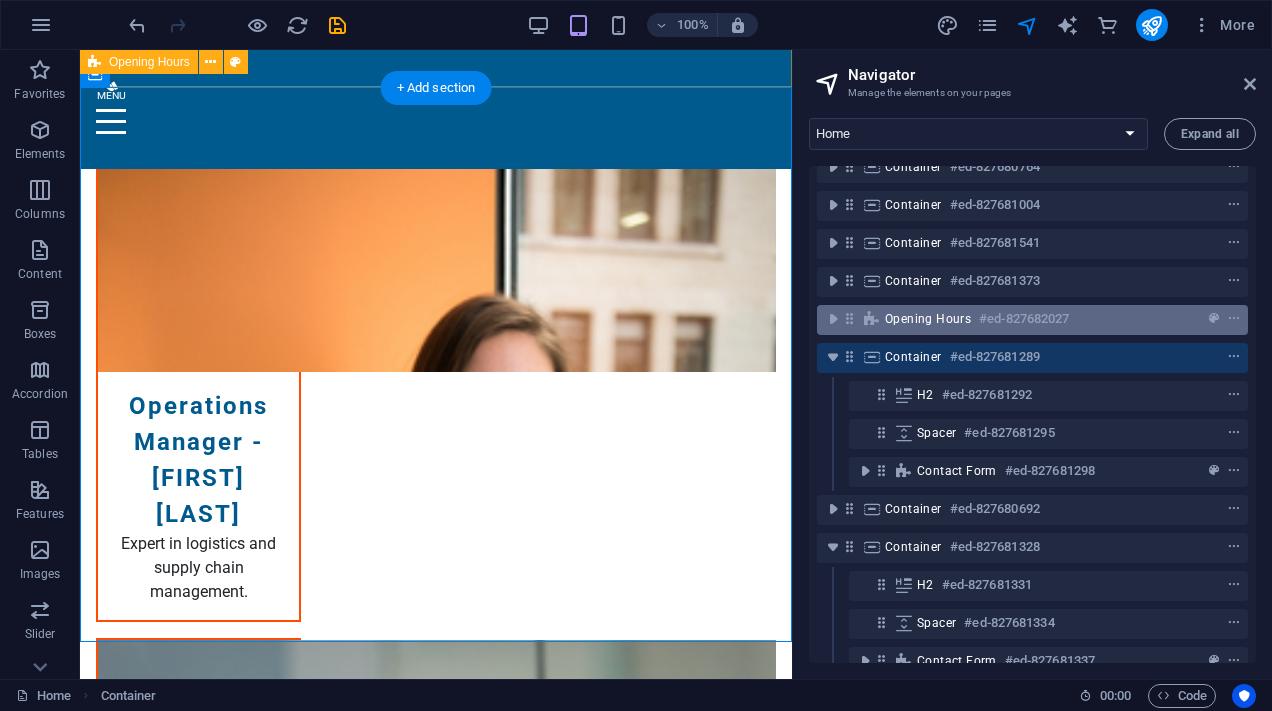 click at bounding box center (872, 319) 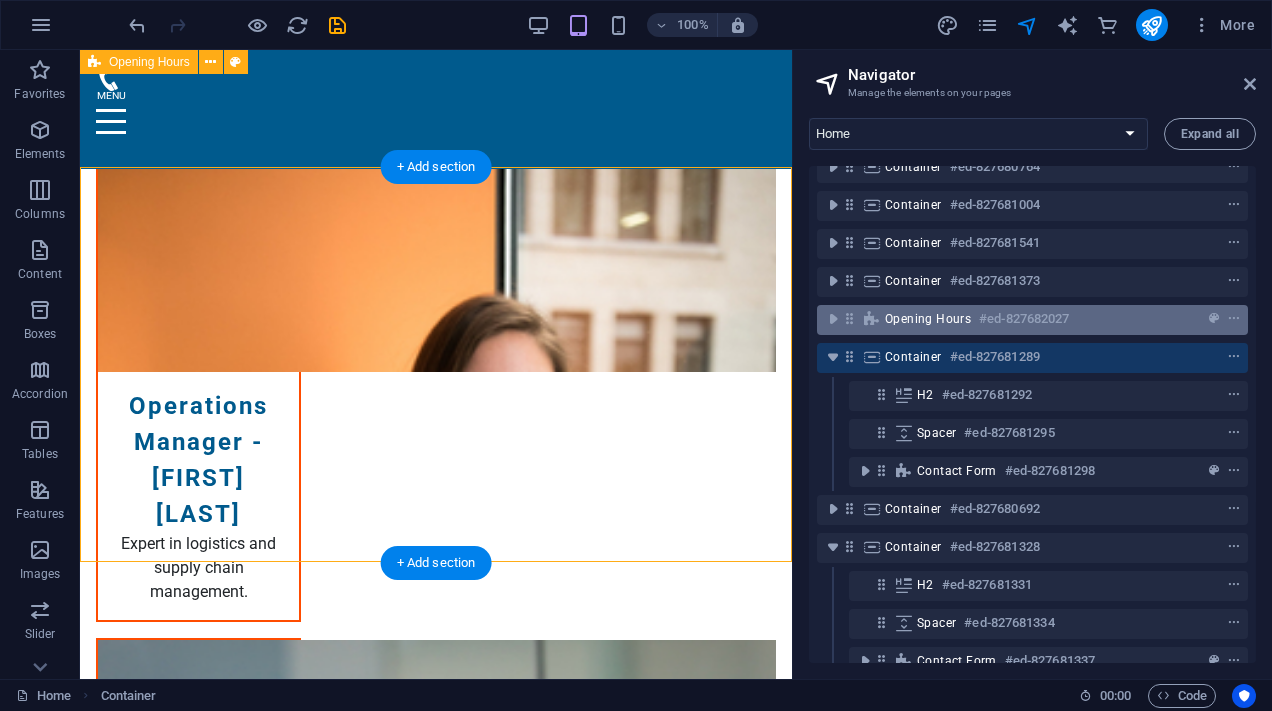 scroll, scrollTop: 4660, scrollLeft: 0, axis: vertical 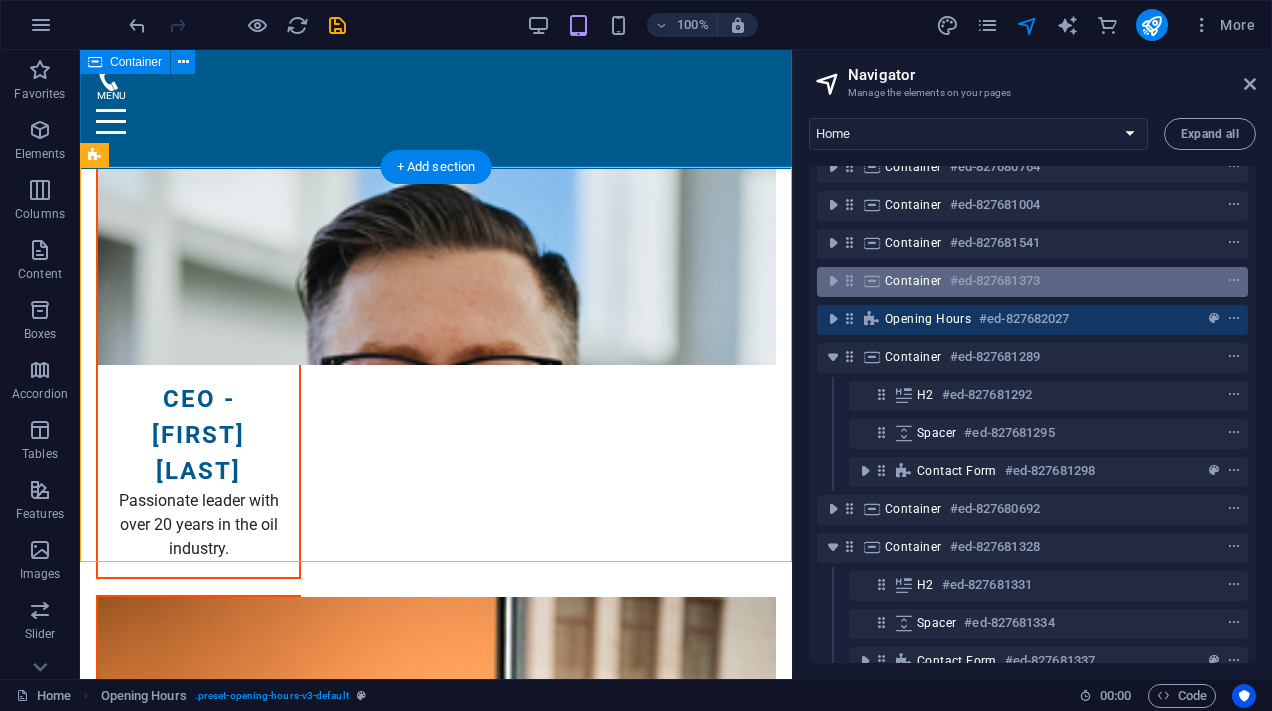 click at bounding box center [872, 281] 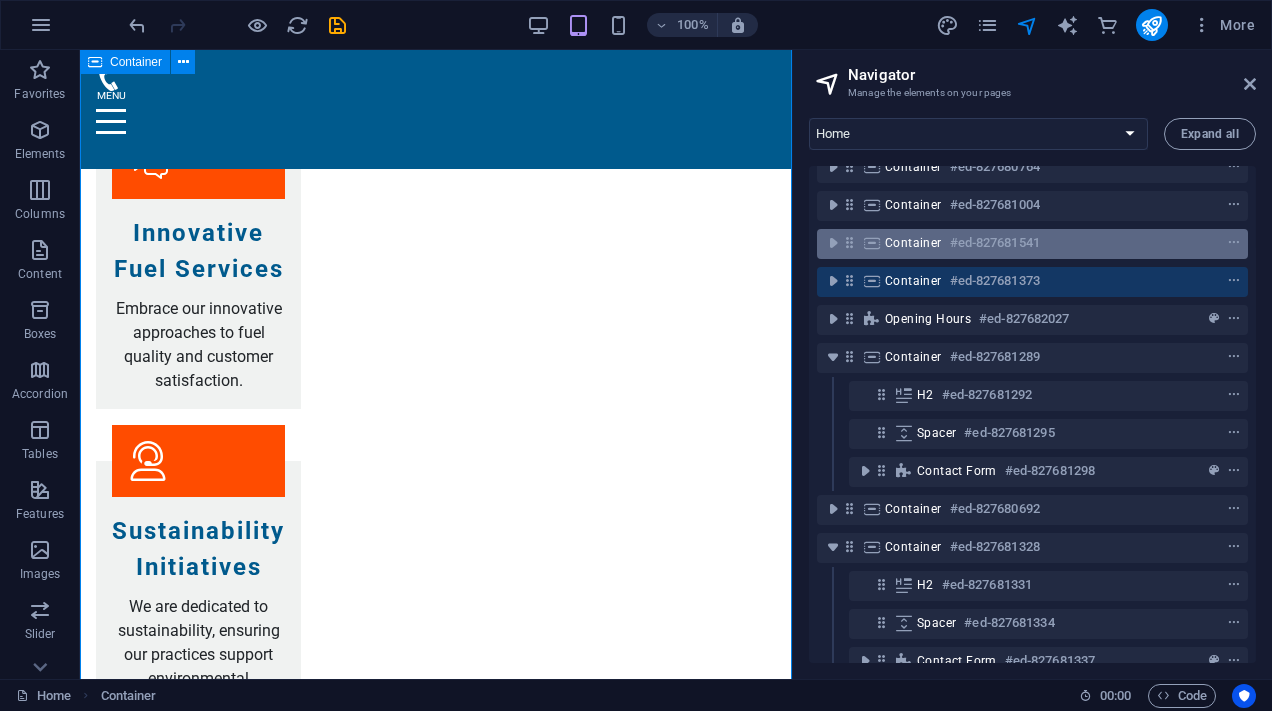 click at bounding box center (872, 243) 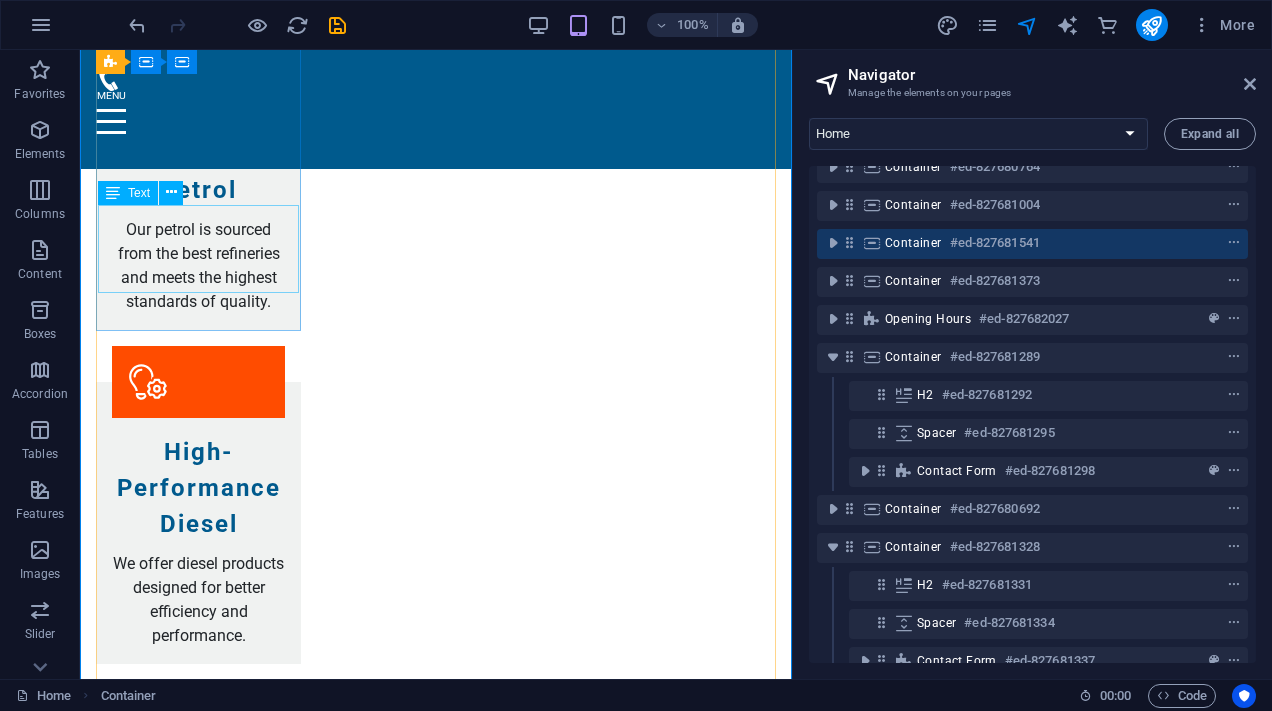 click on "Passionate leader with over 20 years in the oil industry." at bounding box center [198, 2472] 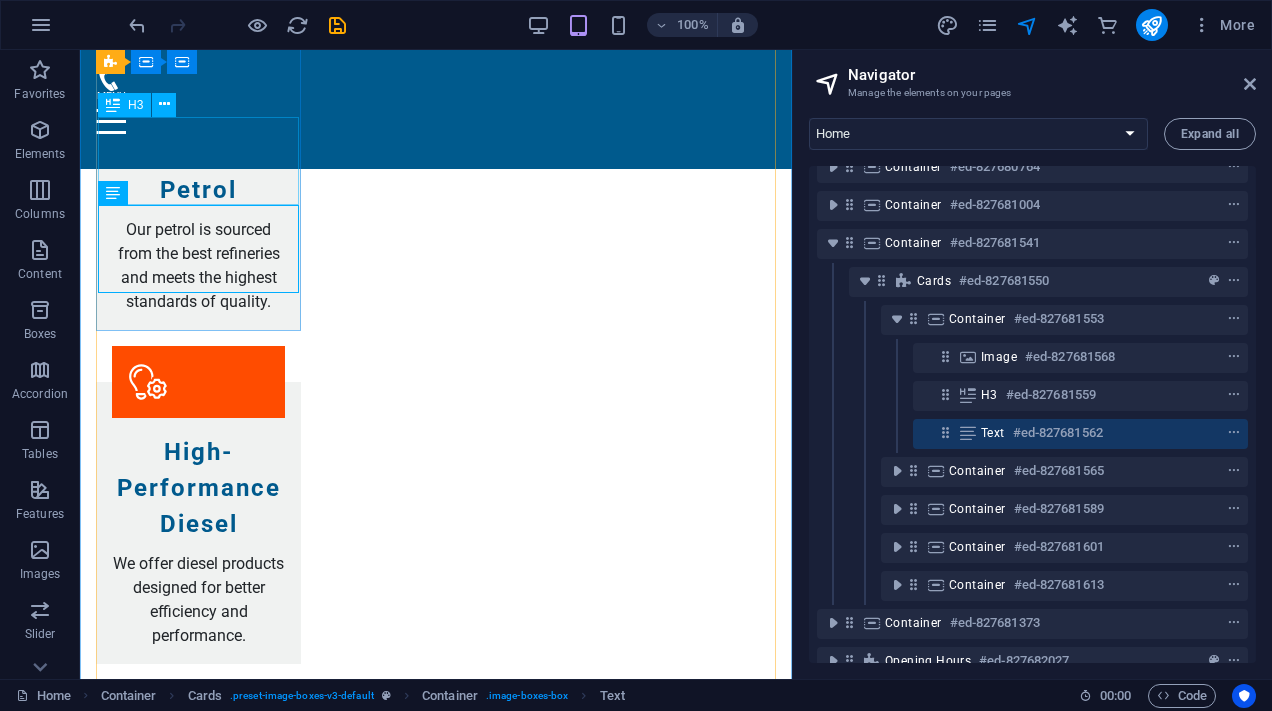 click on "CEO - John Smith" at bounding box center [198, 2366] 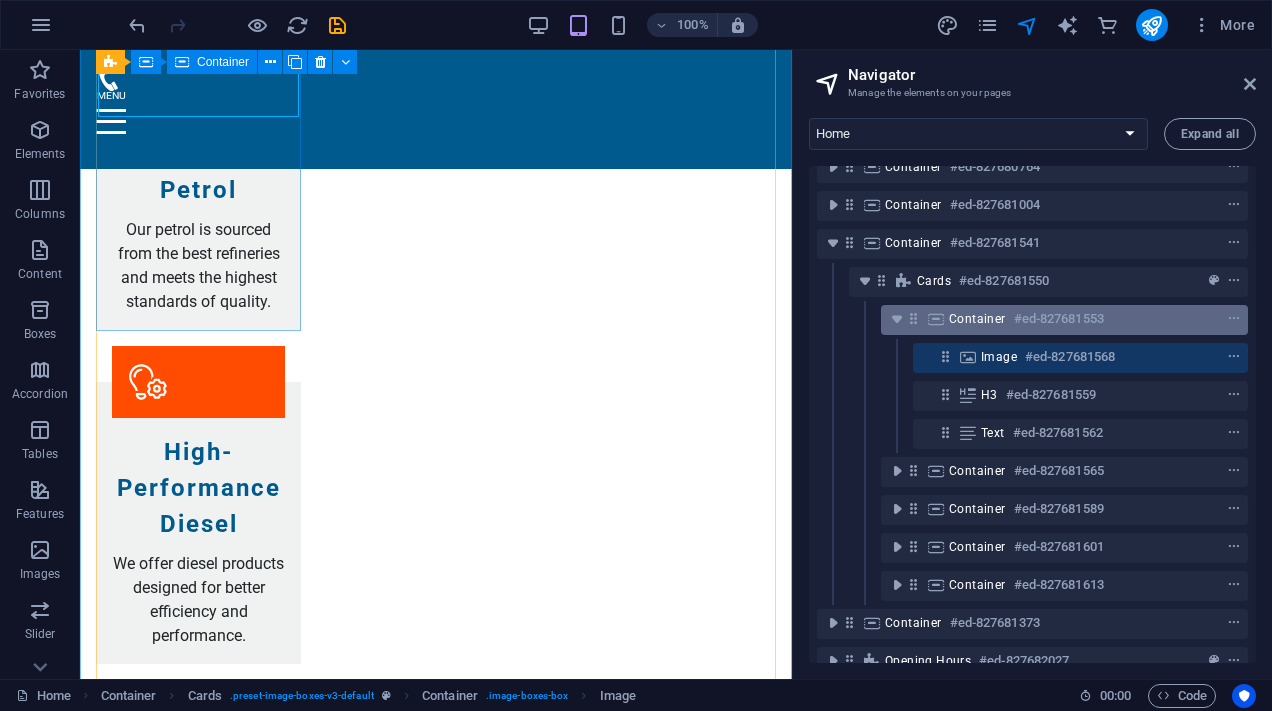 click on "Container #ed-827681553" at bounding box center [1064, 320] 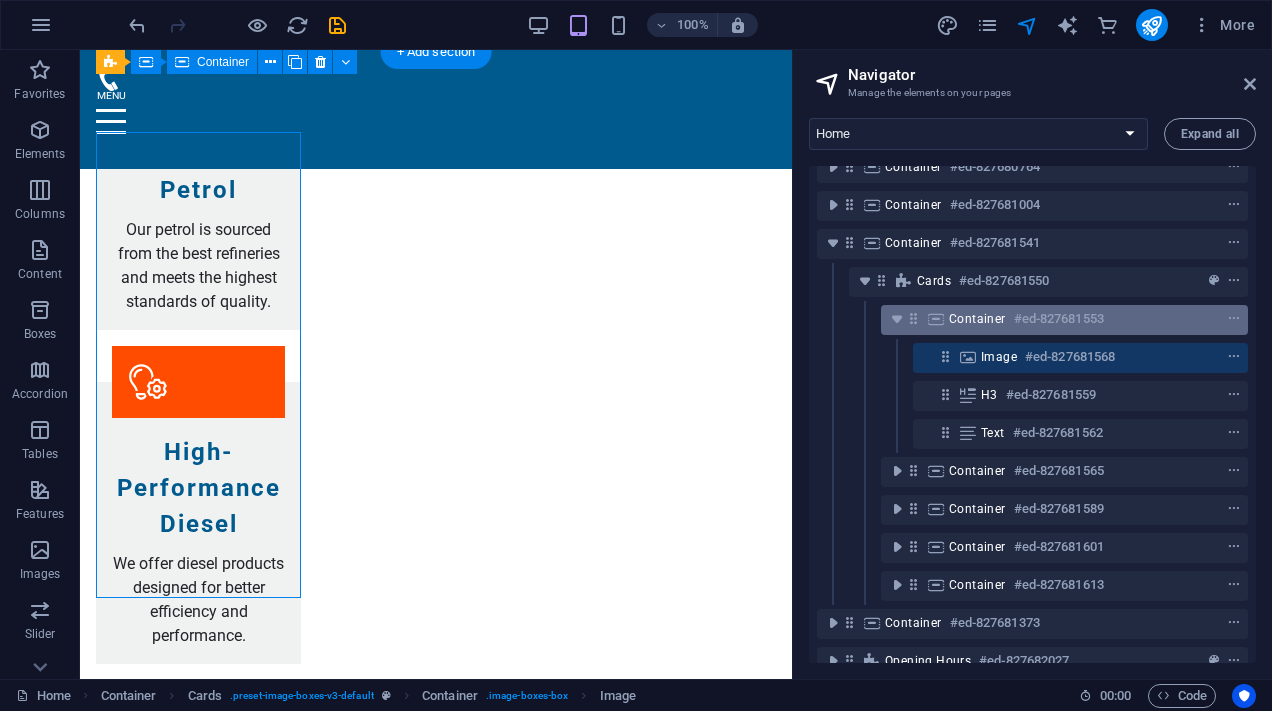 scroll, scrollTop: 2454, scrollLeft: 0, axis: vertical 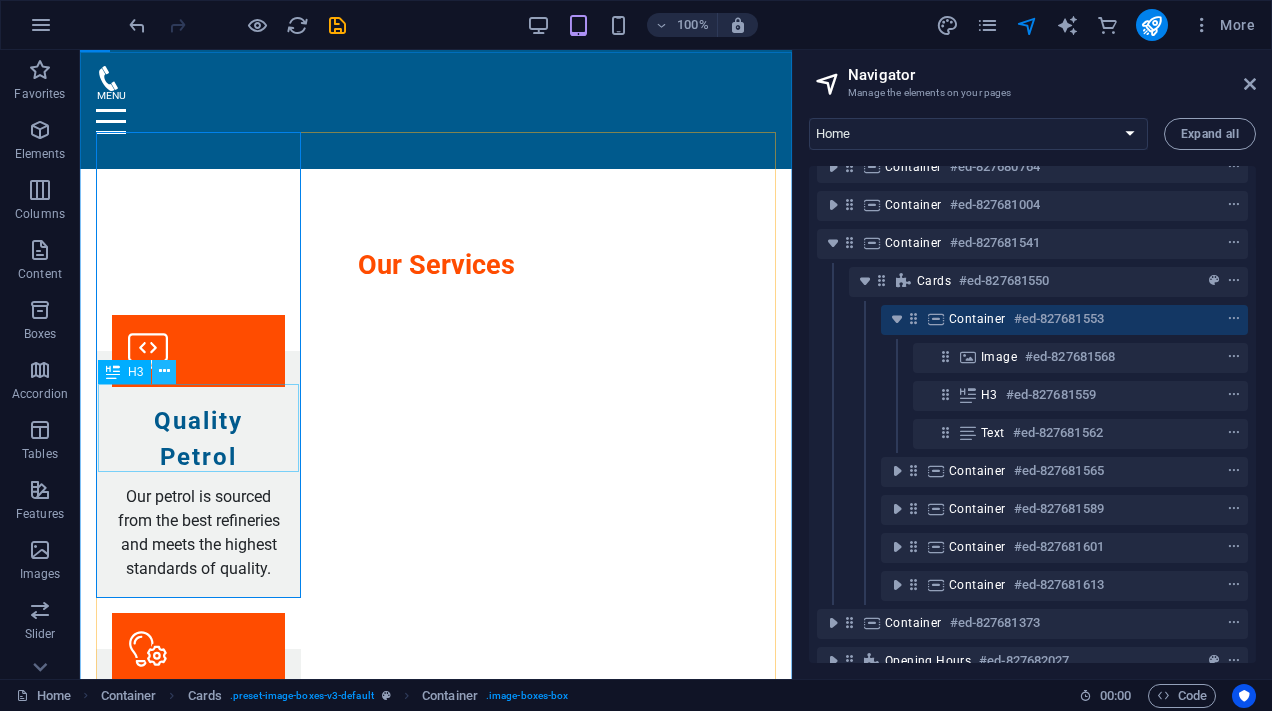 click at bounding box center [164, 371] 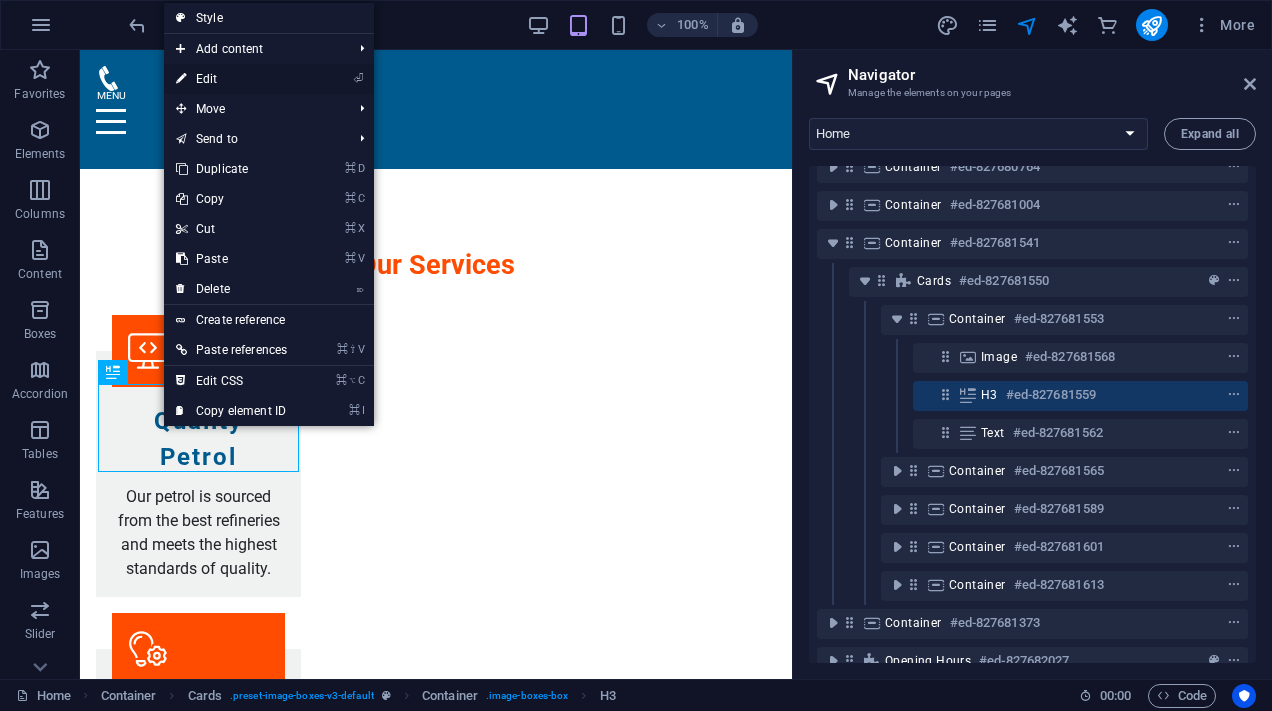 click on "⏎  Edit" at bounding box center [231, 79] 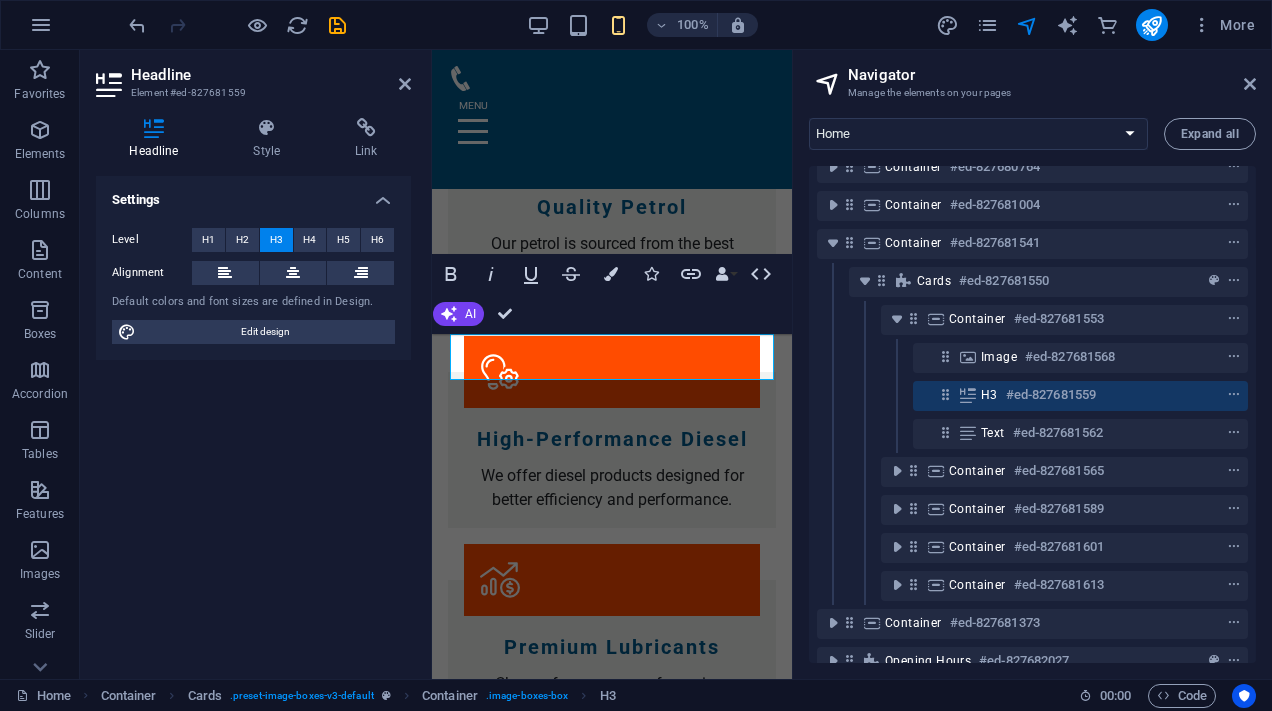 scroll, scrollTop: 3478, scrollLeft: 0, axis: vertical 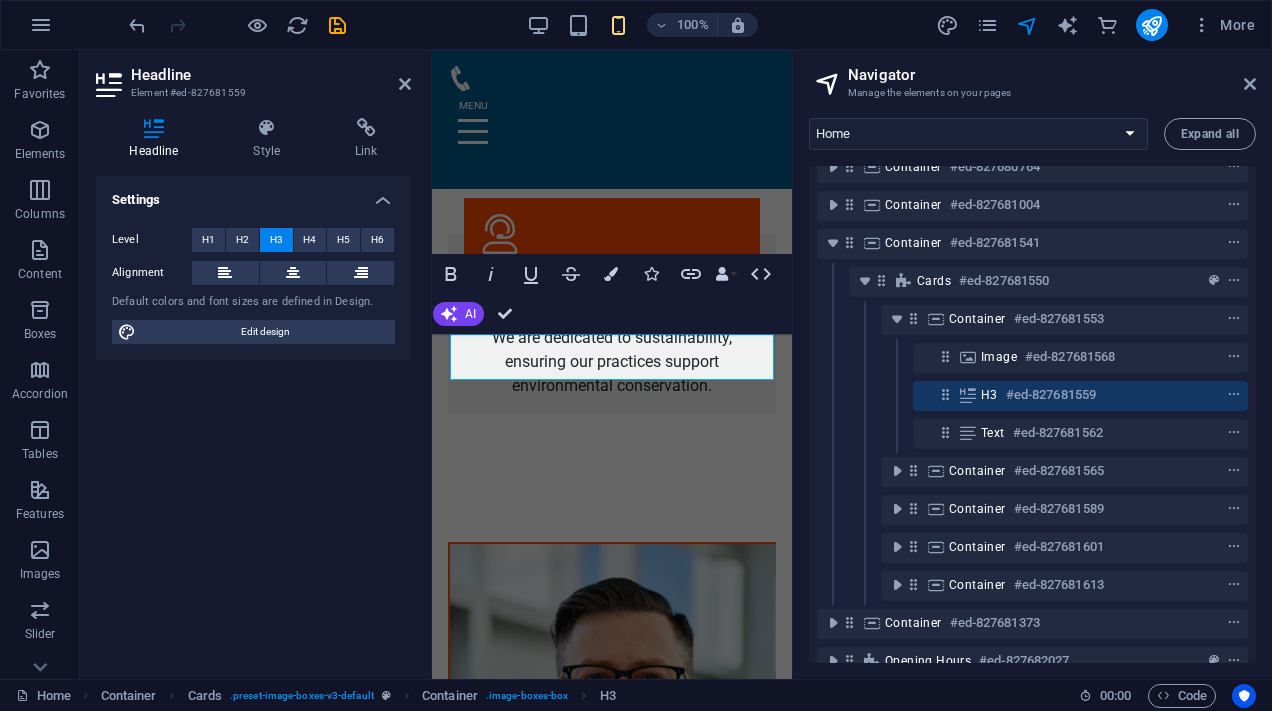 type 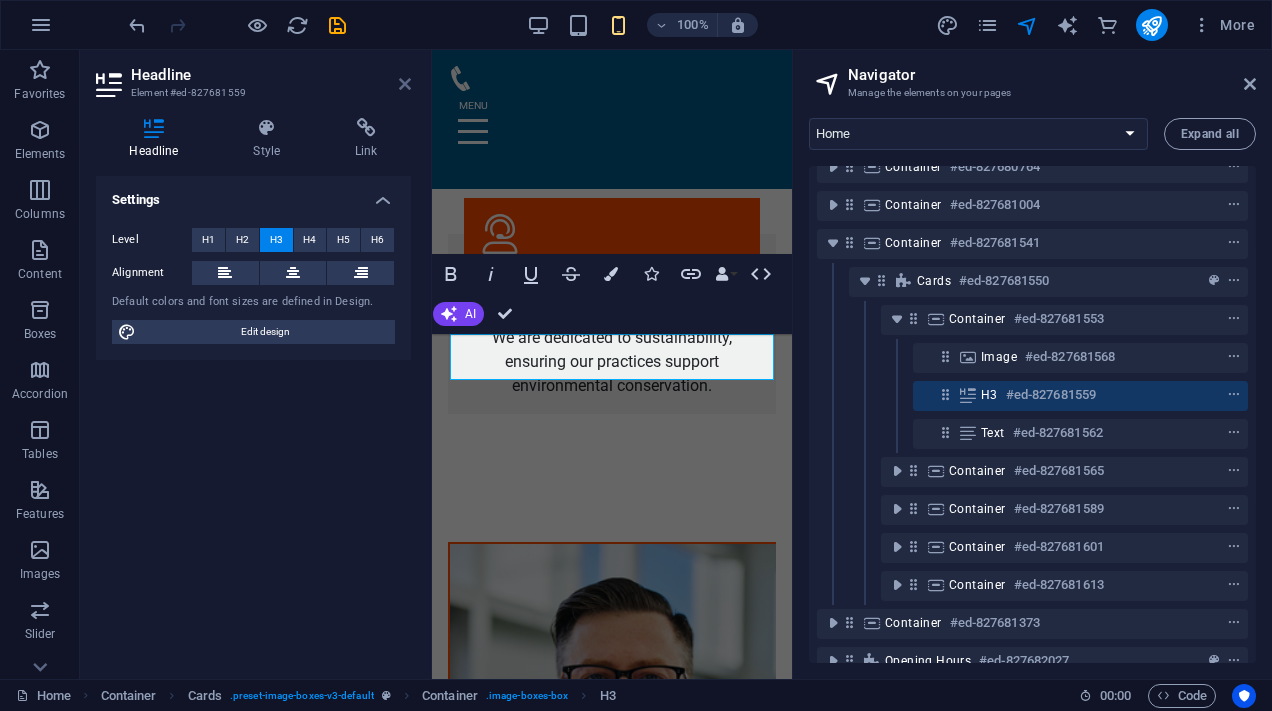 click at bounding box center (405, 84) 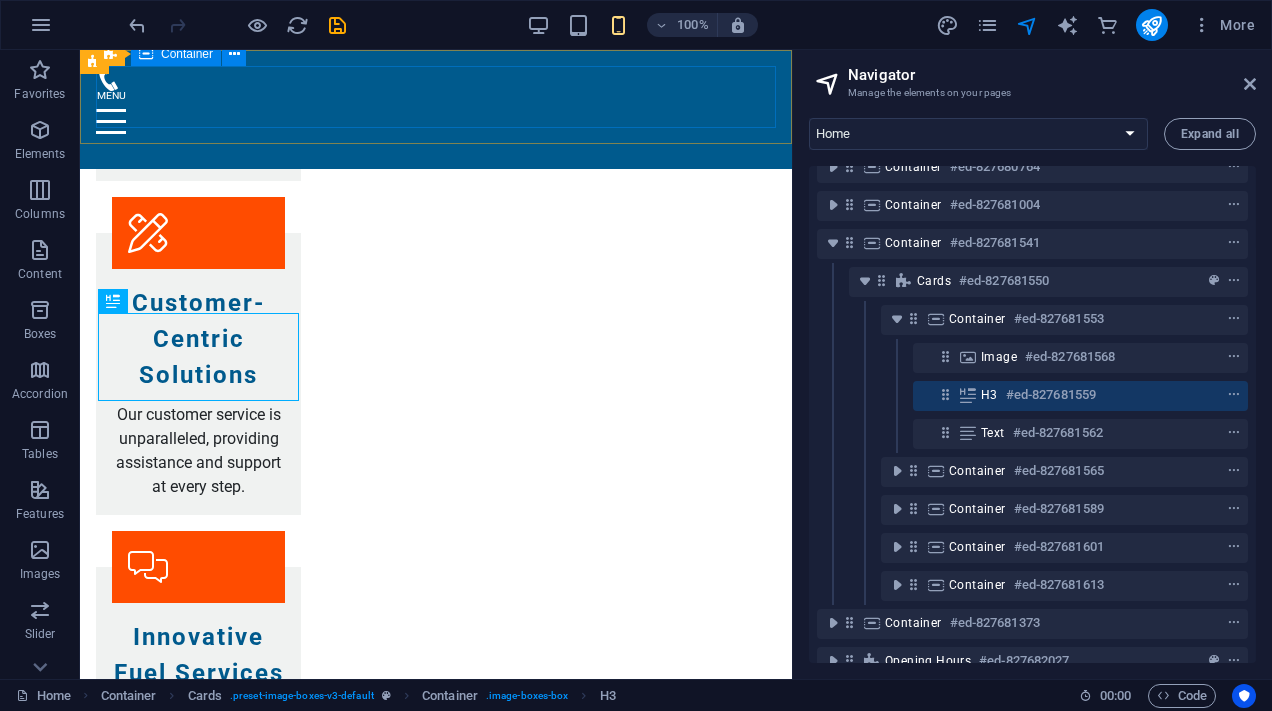 scroll, scrollTop: 2525, scrollLeft: 0, axis: vertical 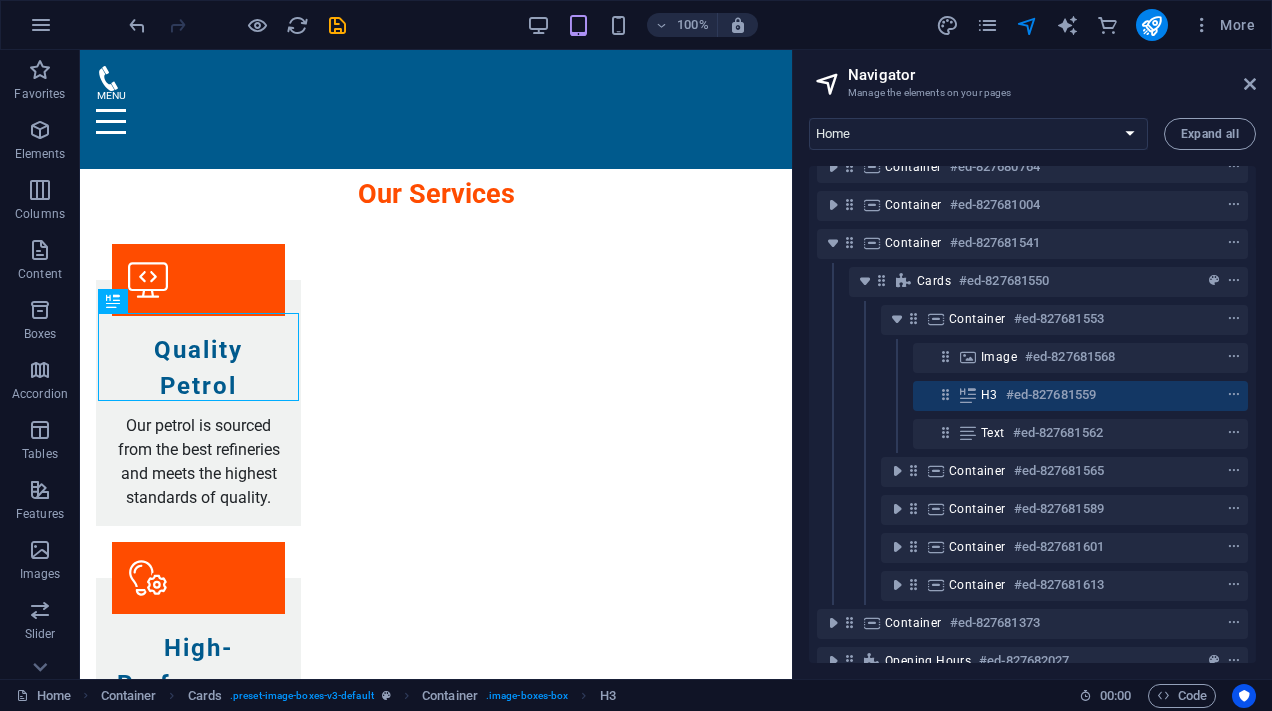 click on "100% More" at bounding box center (694, 25) 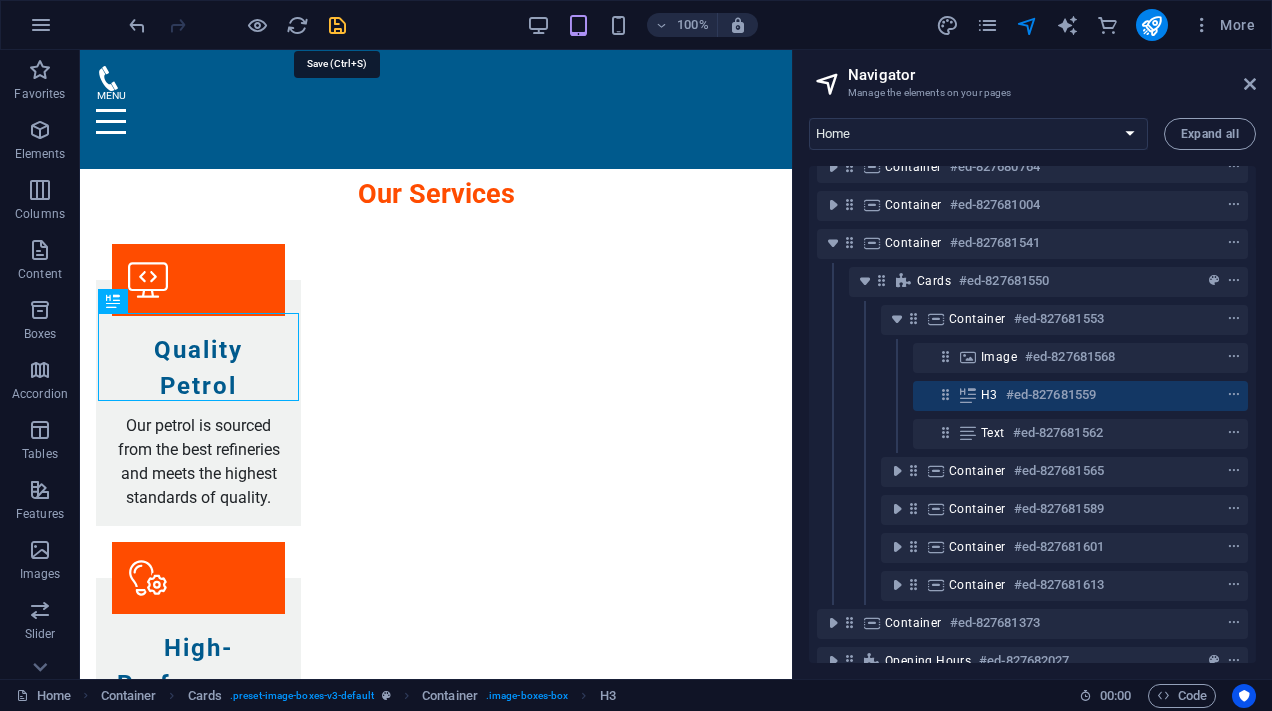 click at bounding box center [337, 25] 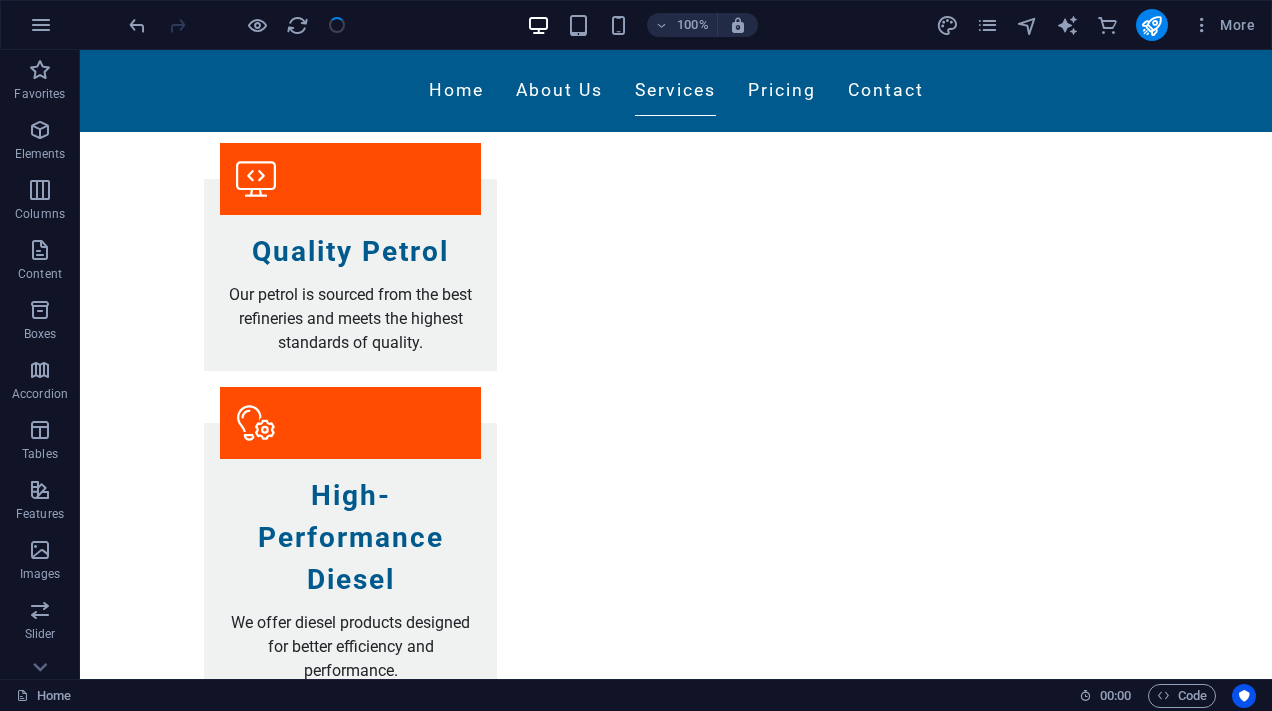scroll, scrollTop: 2397, scrollLeft: 0, axis: vertical 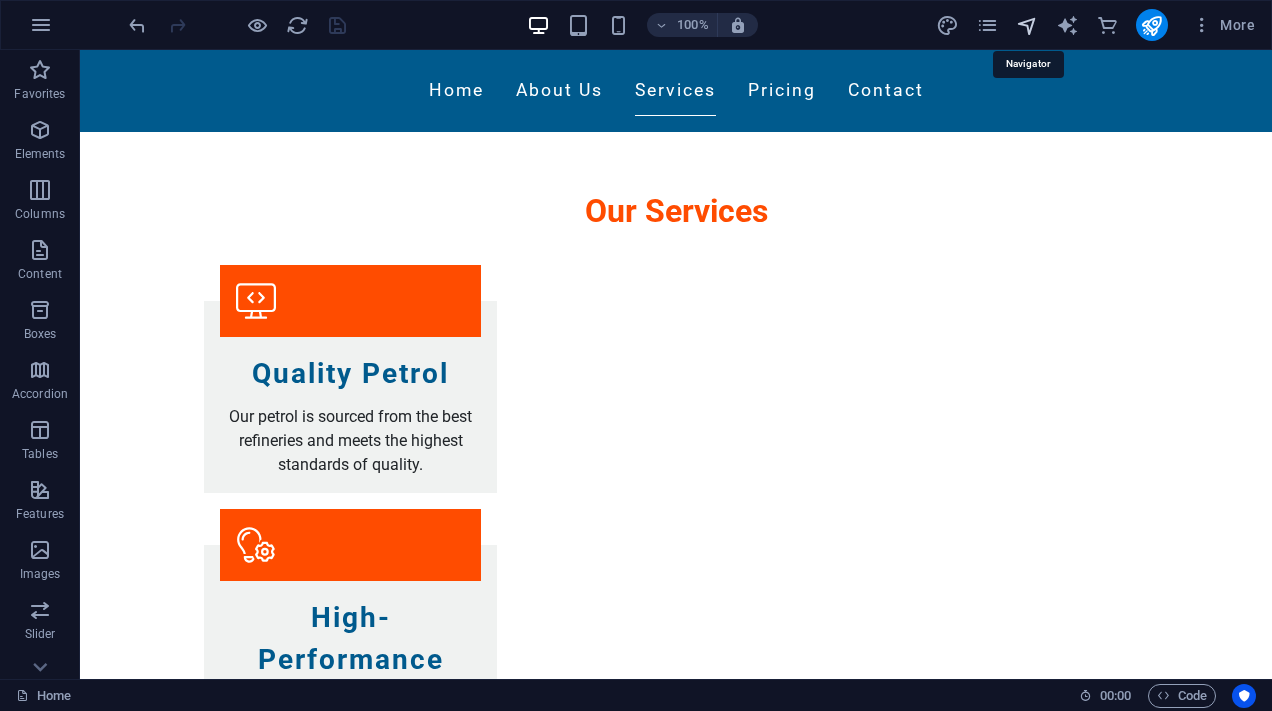 click at bounding box center (1027, 25) 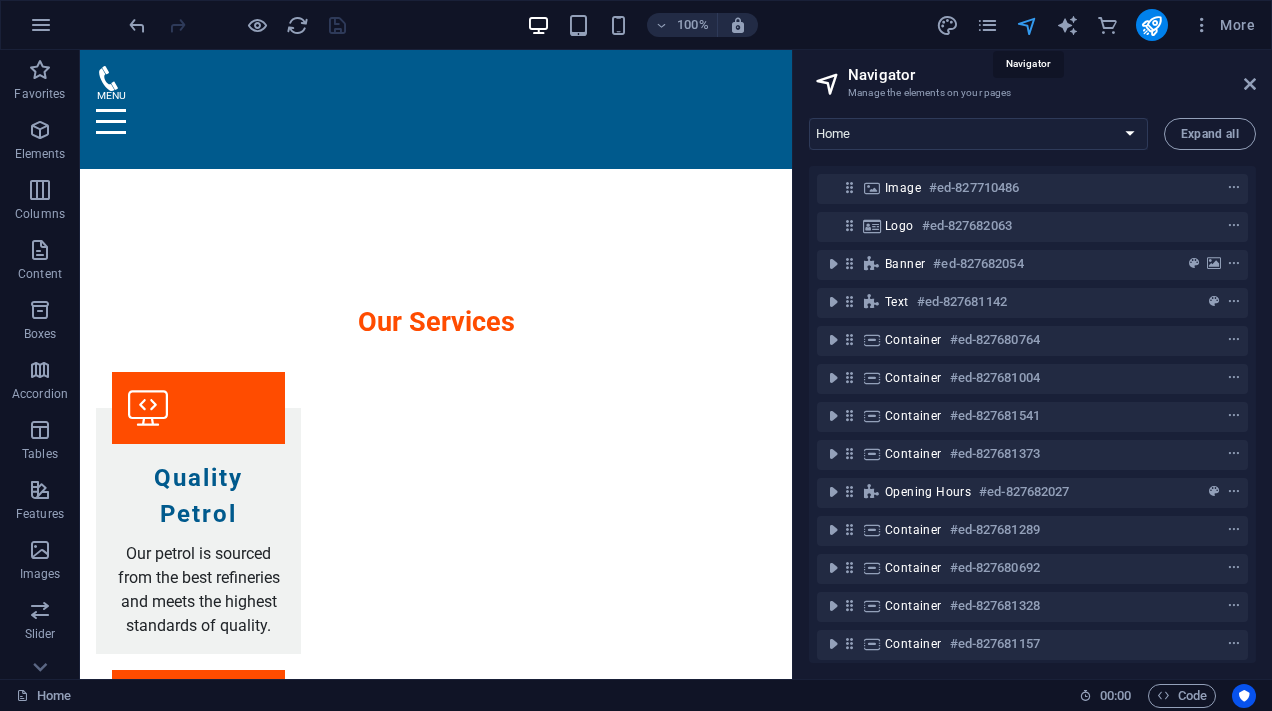 scroll, scrollTop: 2525, scrollLeft: 0, axis: vertical 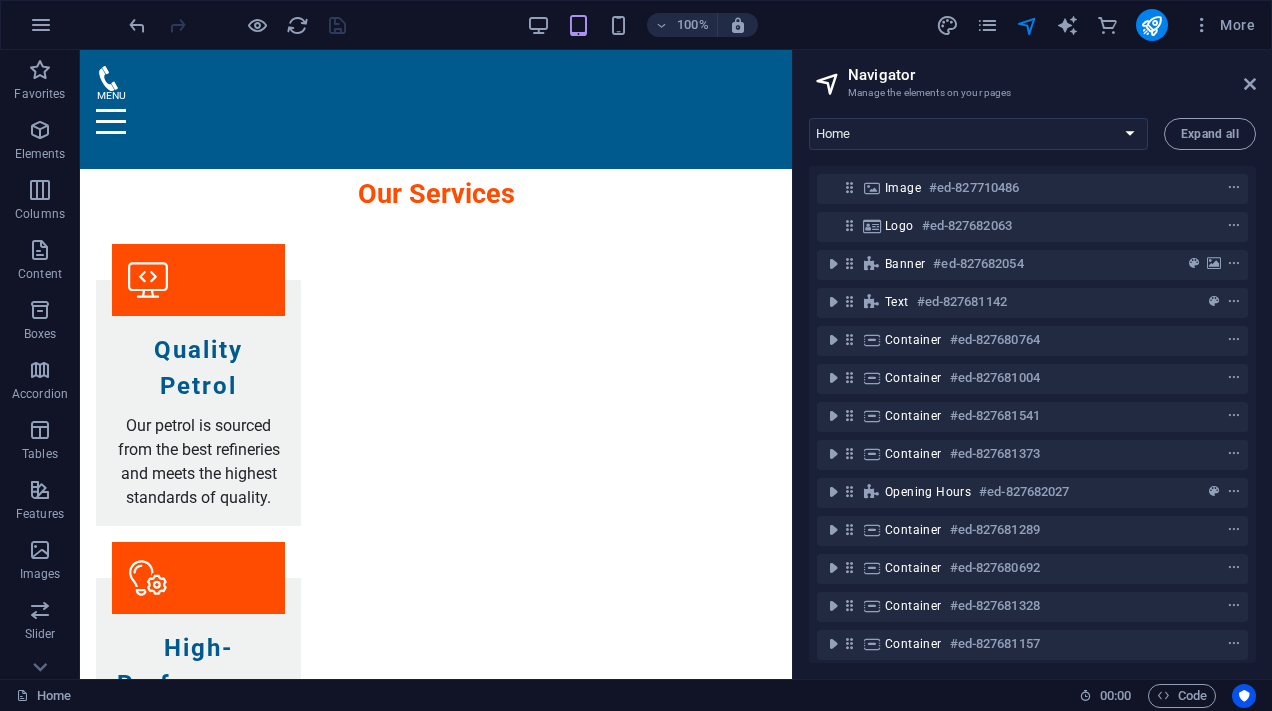 click on "Text #ed-827681142" at bounding box center [1032, 303] 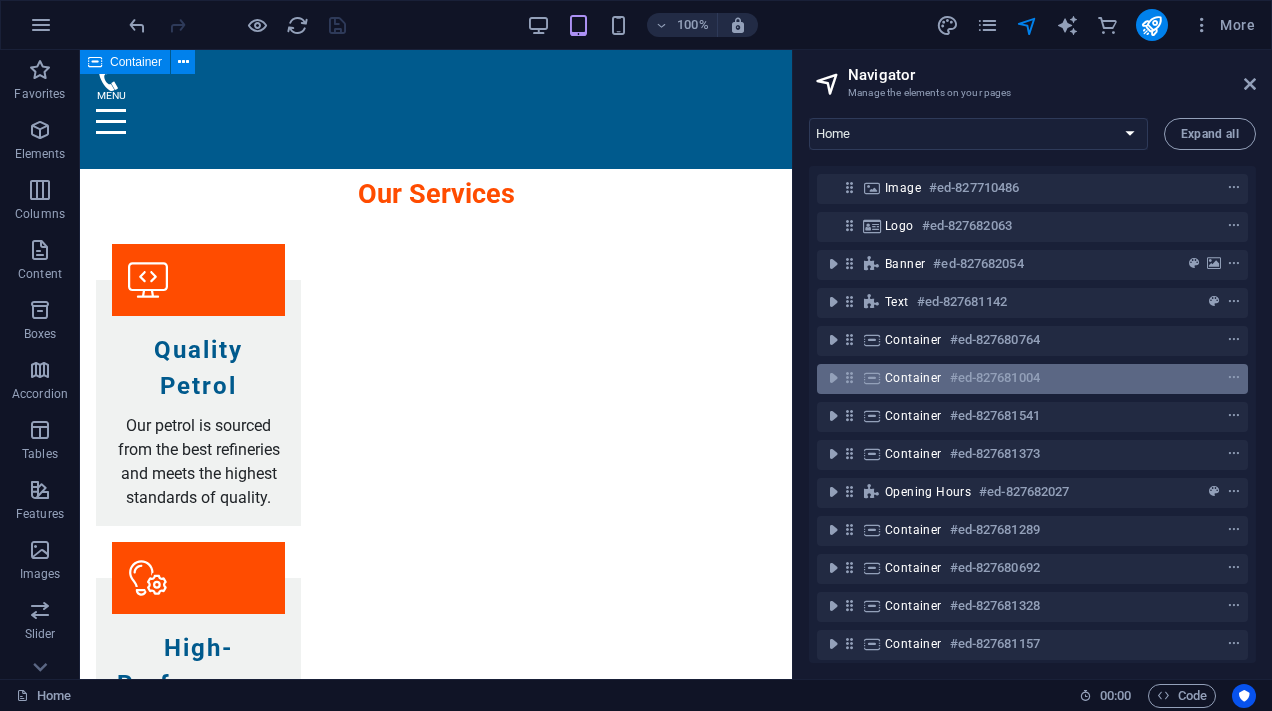 click on "Container" at bounding box center [913, 378] 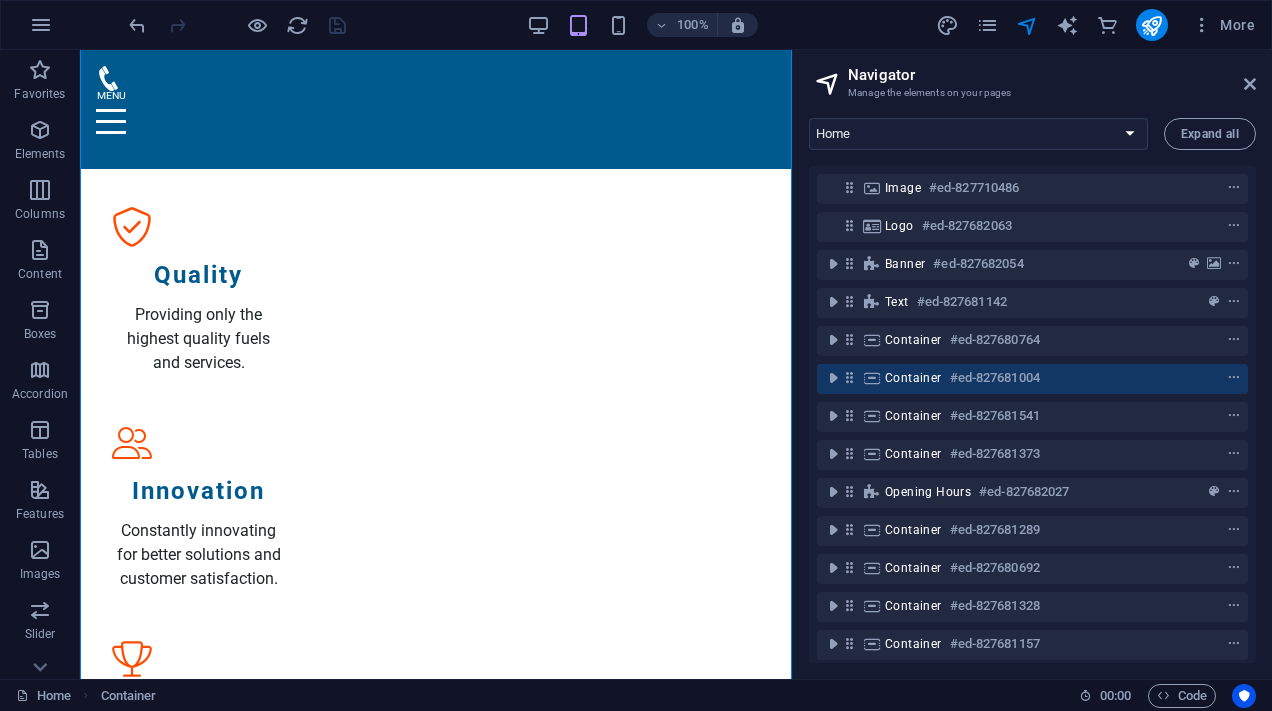 click on "Container #ed-827680764" at bounding box center [1032, 341] 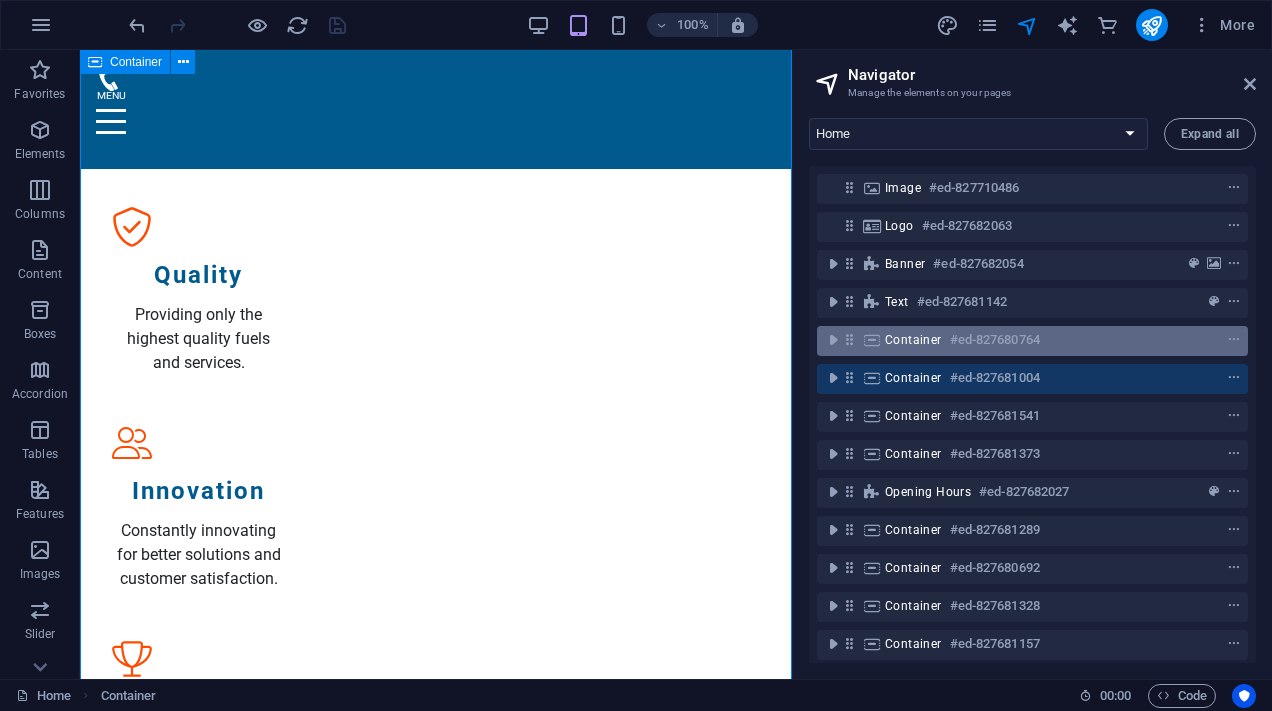click on "Container #ed-827680764" at bounding box center (1032, 341) 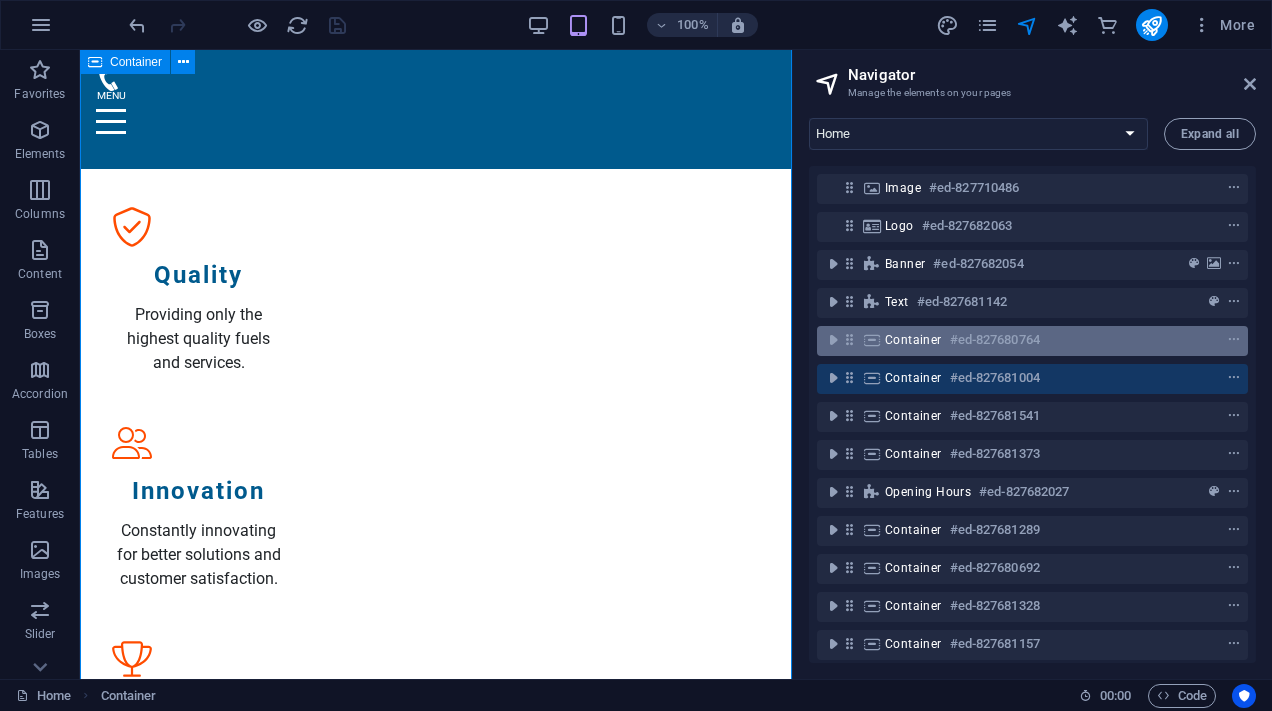 scroll, scrollTop: 1016, scrollLeft: 0, axis: vertical 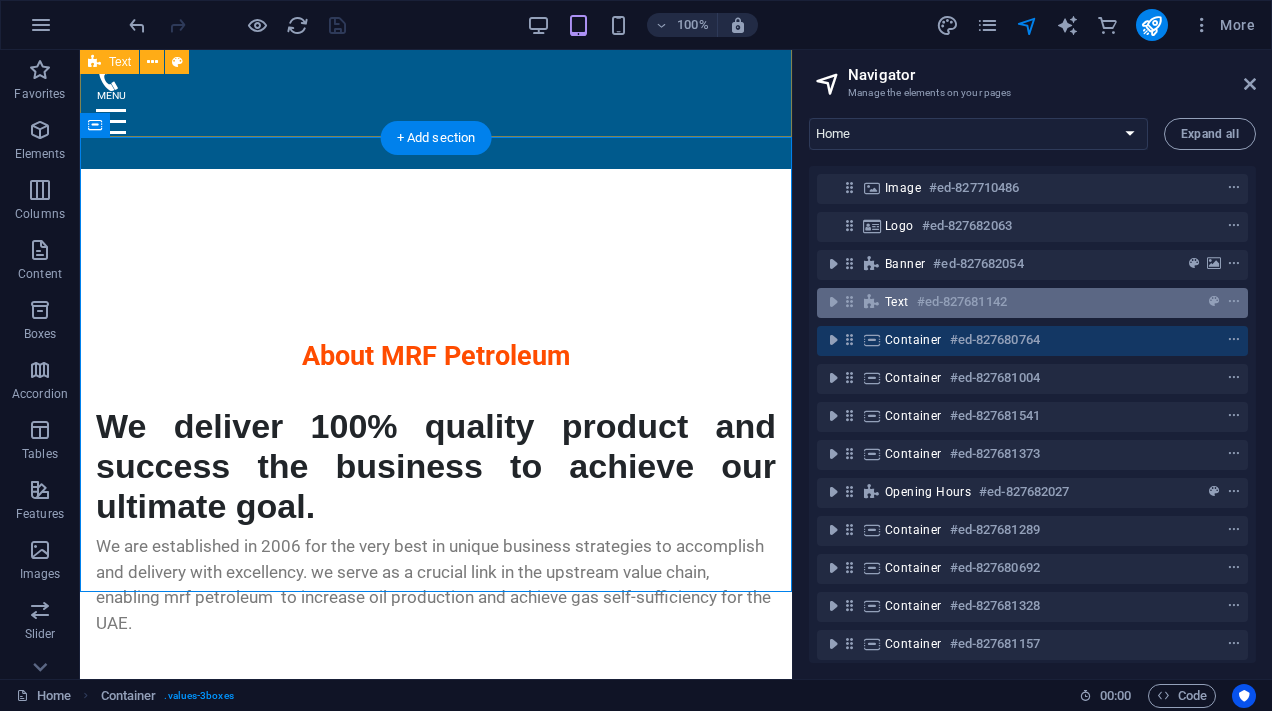 click on "Text #ed-827681142" at bounding box center (1032, 303) 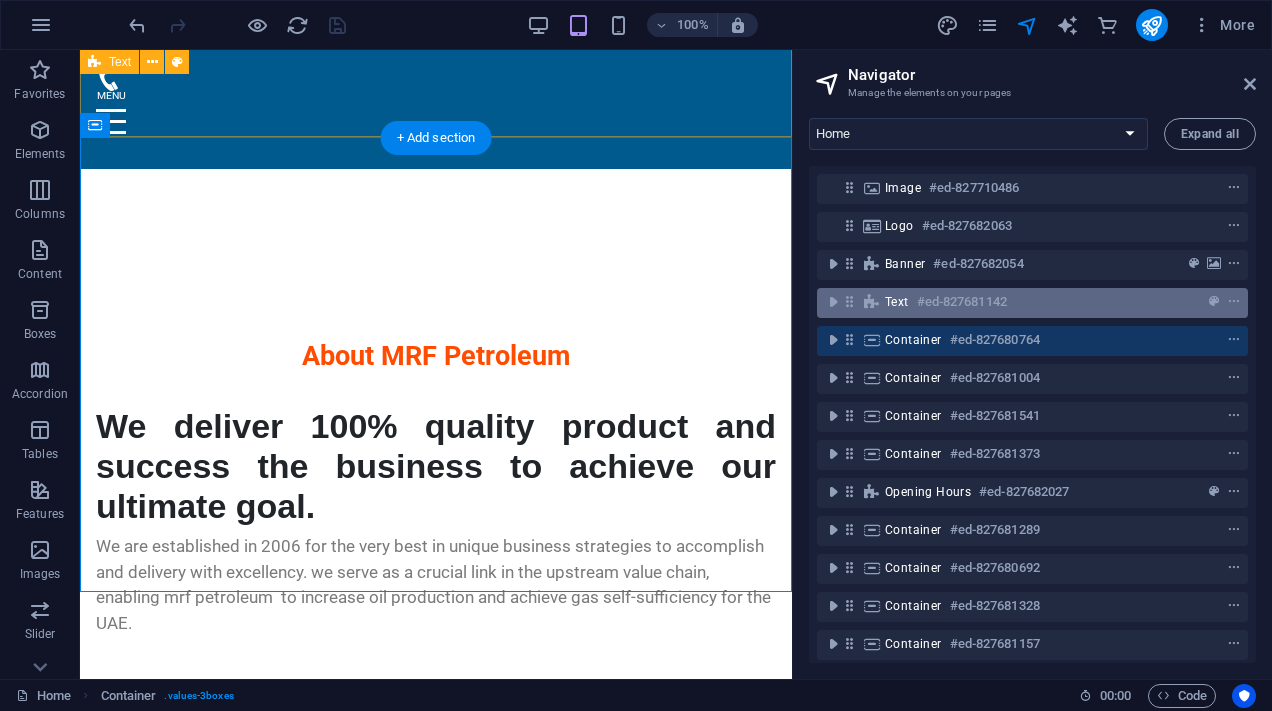 scroll, scrollTop: 558, scrollLeft: 0, axis: vertical 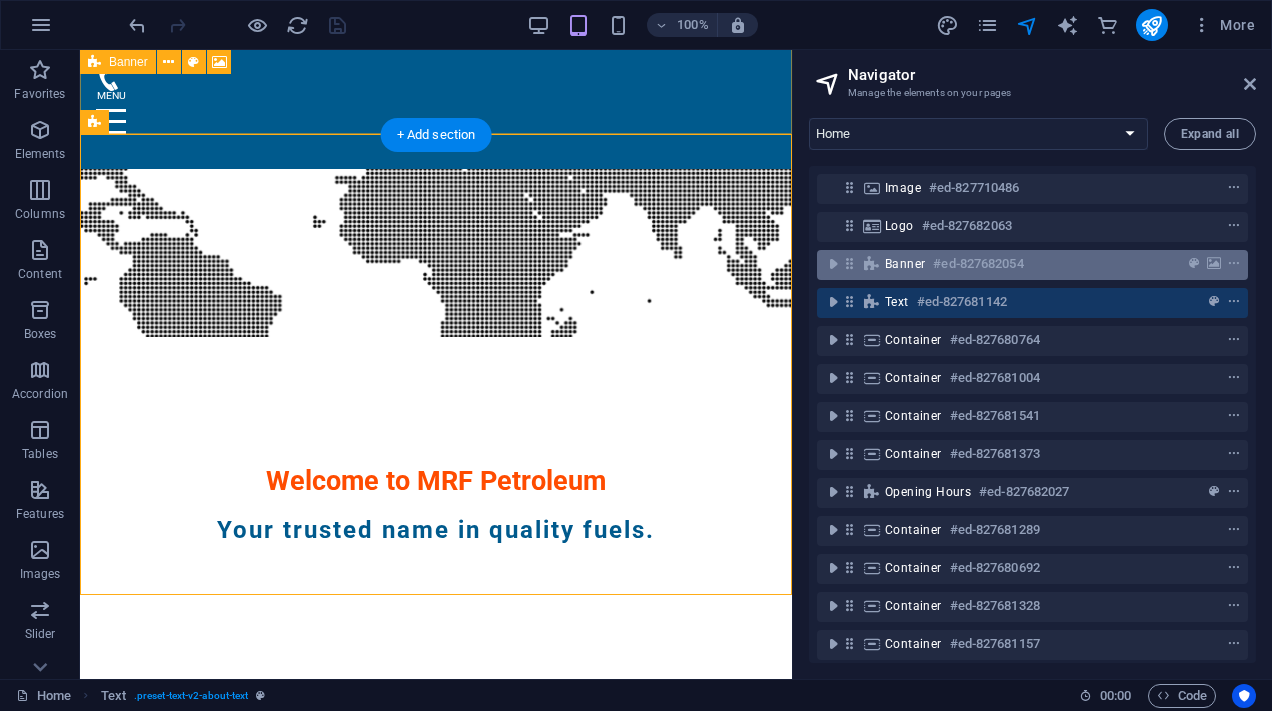 click on "Banner" at bounding box center [905, 264] 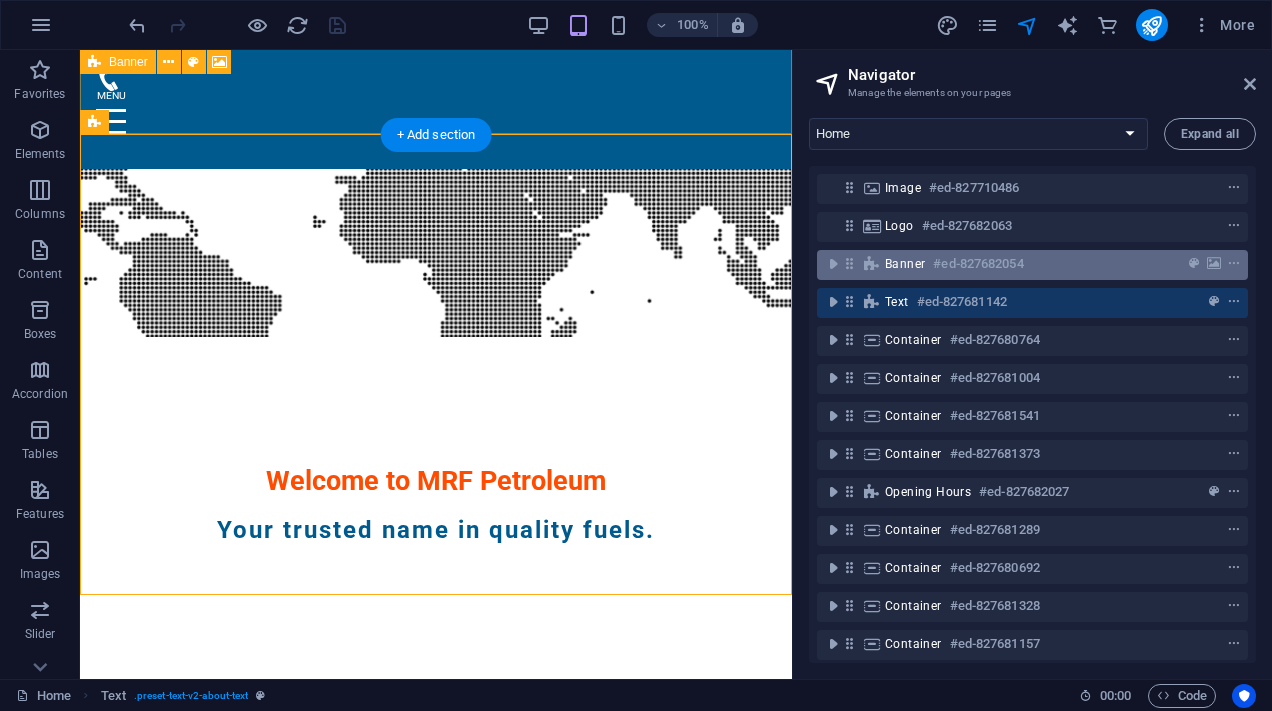 scroll, scrollTop: 115, scrollLeft: 0, axis: vertical 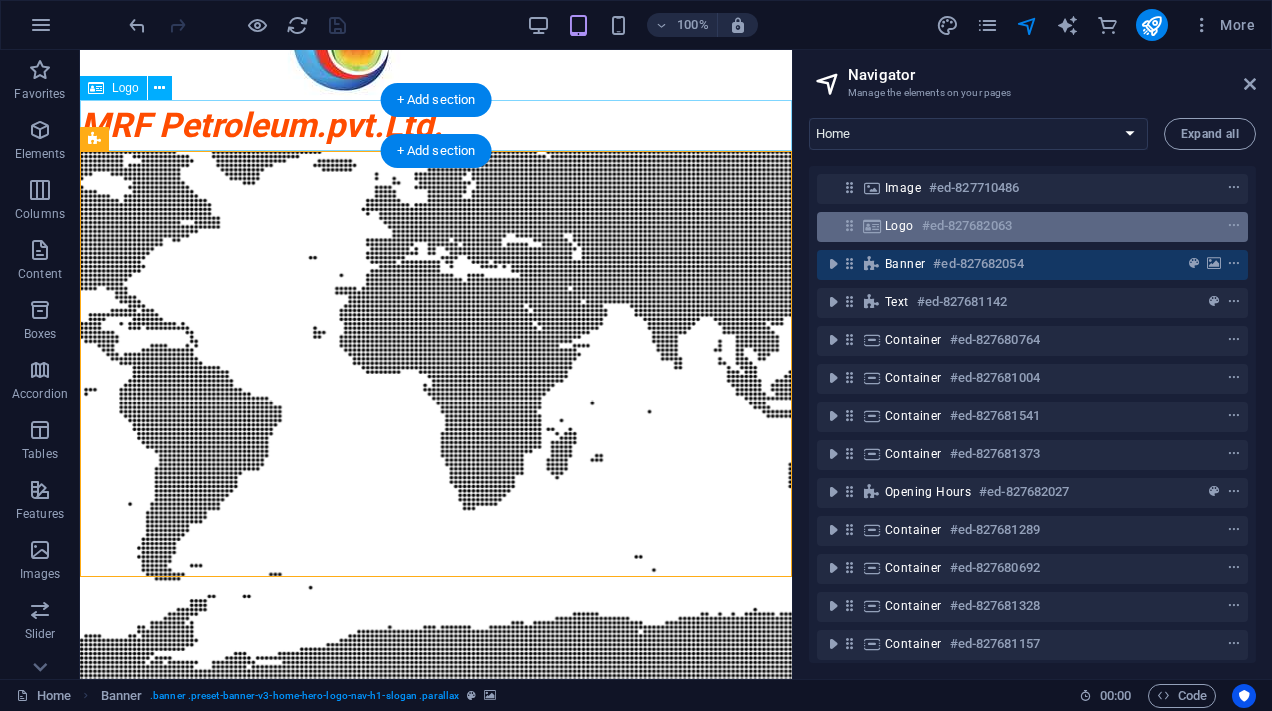 click on "Logo" at bounding box center [899, 226] 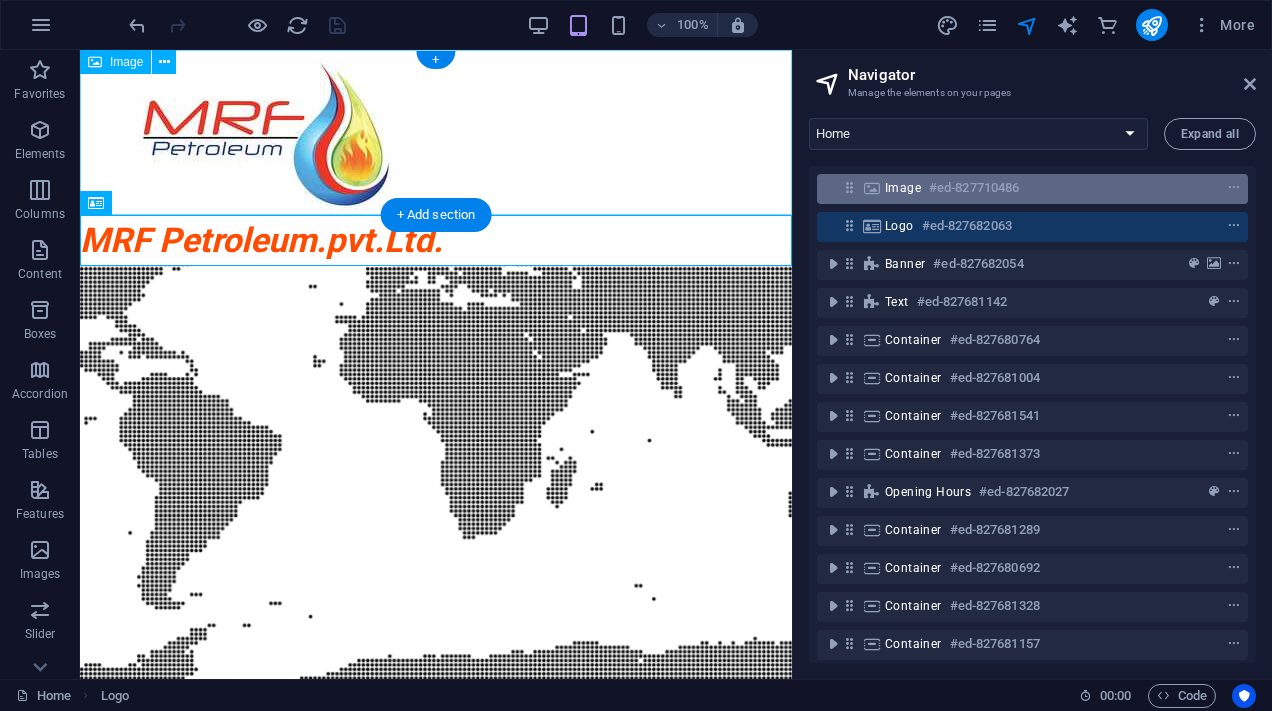 click on "Image #ed-827710486" at bounding box center (1032, 189) 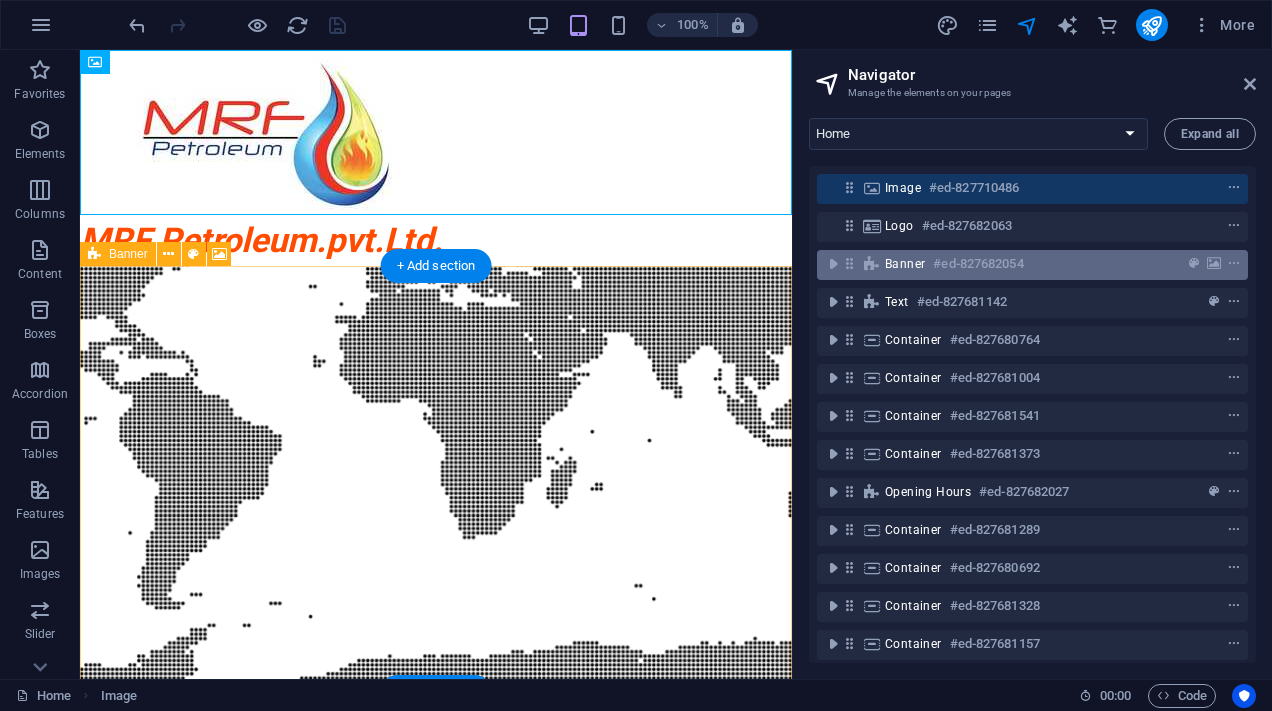 click on "Banner" at bounding box center (905, 264) 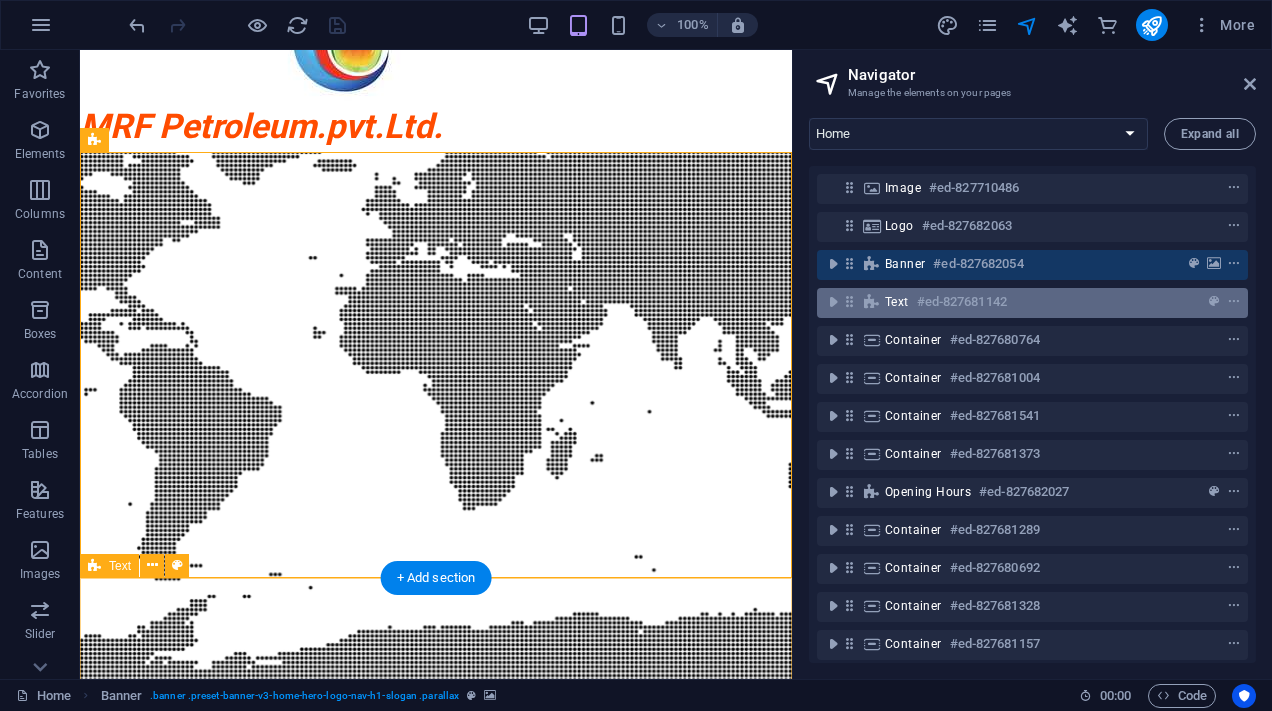 click on "Text" at bounding box center [897, 302] 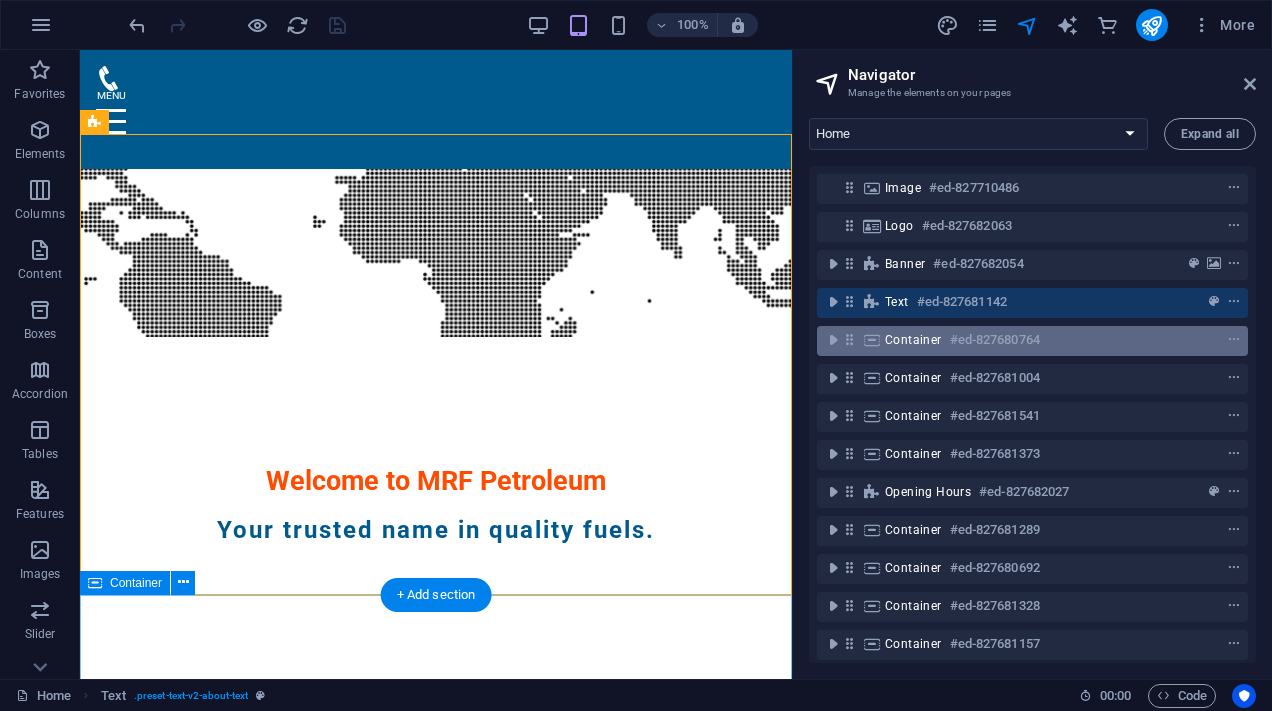 click at bounding box center (872, 340) 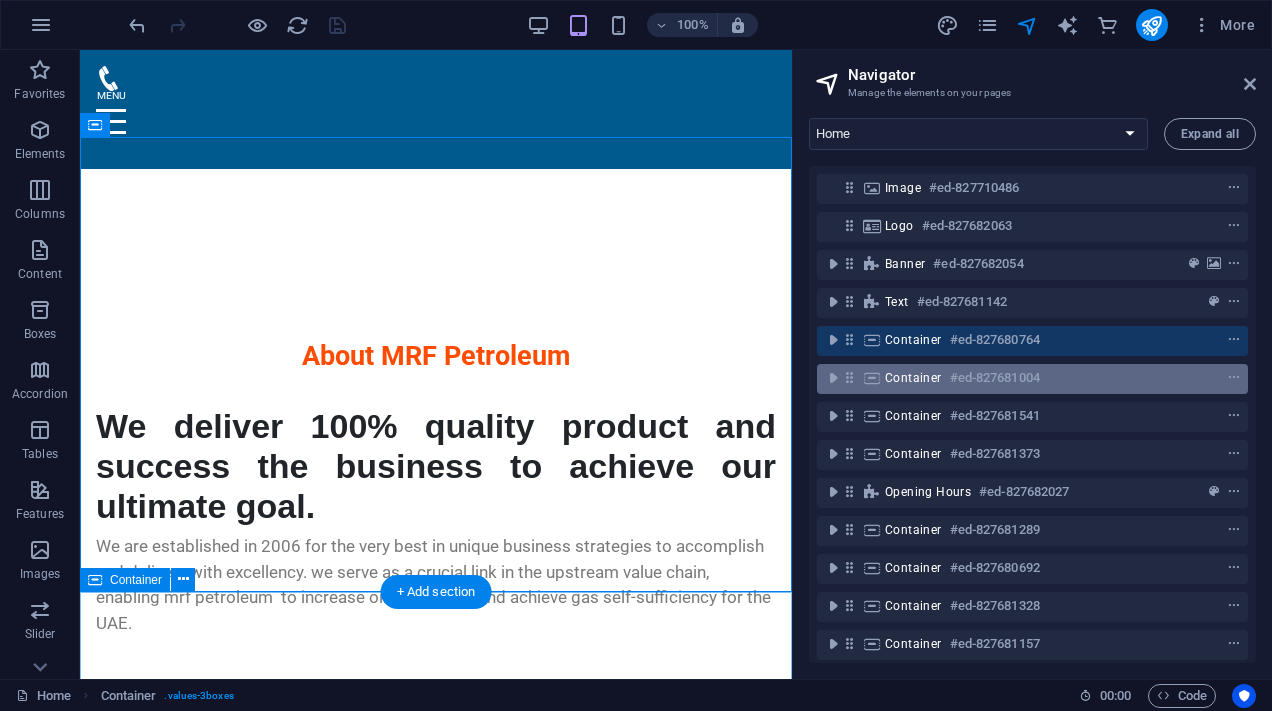 click at bounding box center (872, 378) 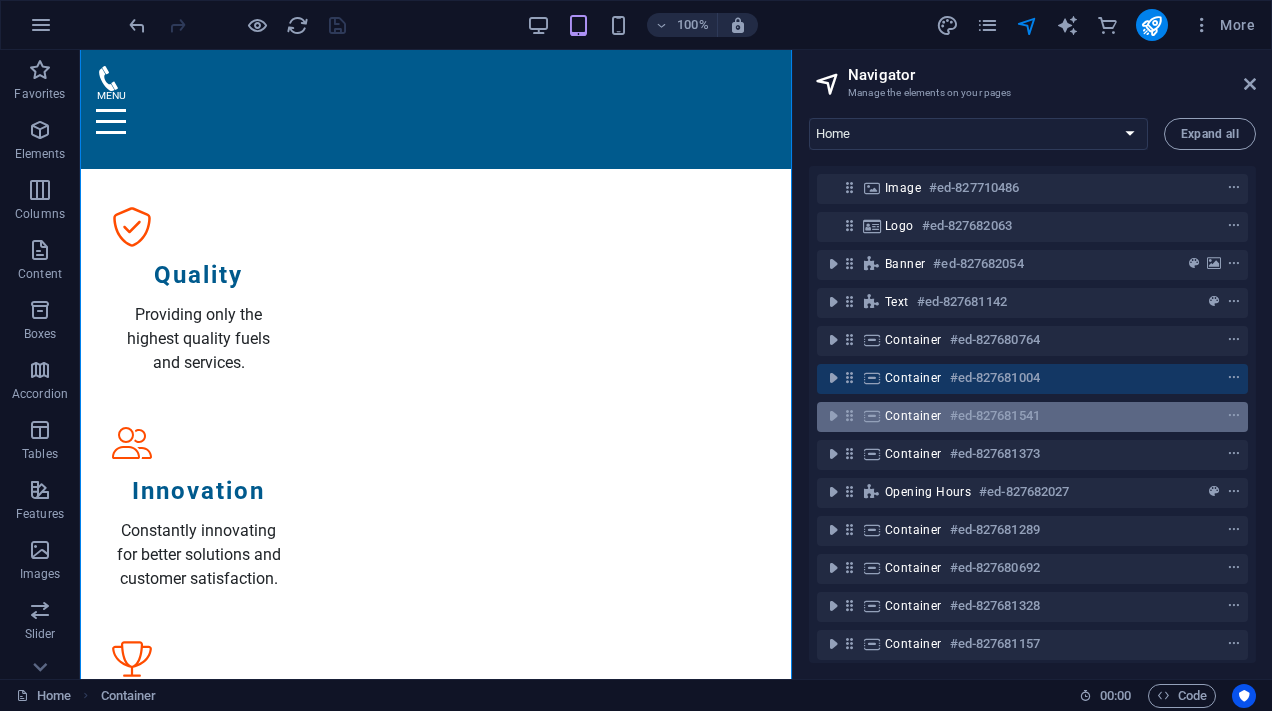 click at bounding box center (872, 416) 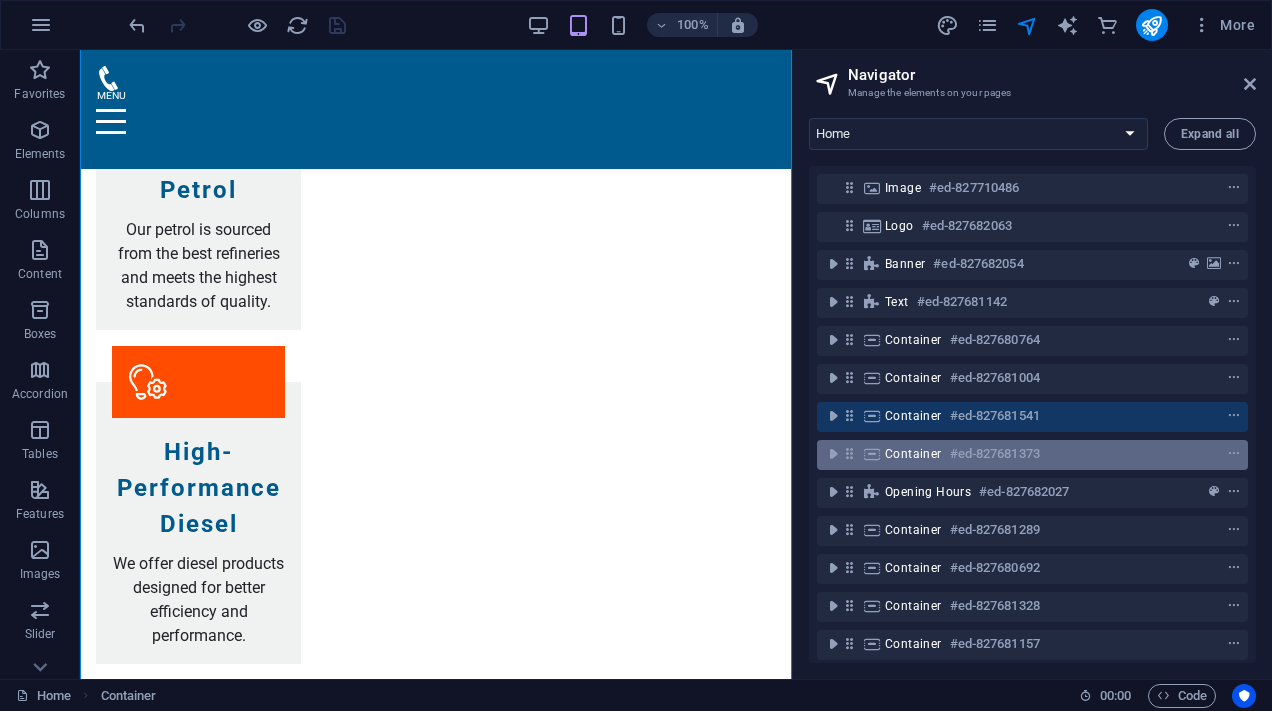 click at bounding box center [872, 454] 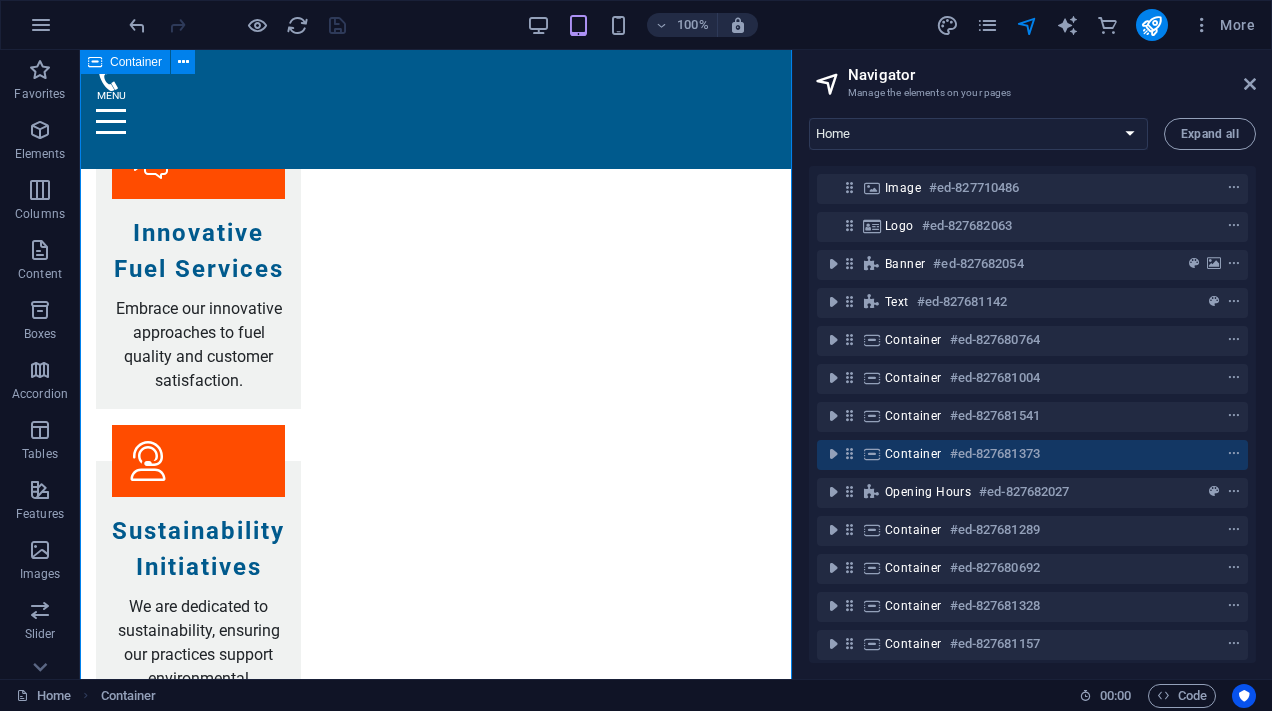 click on "Container #ed-827681373" at bounding box center (1032, 455) 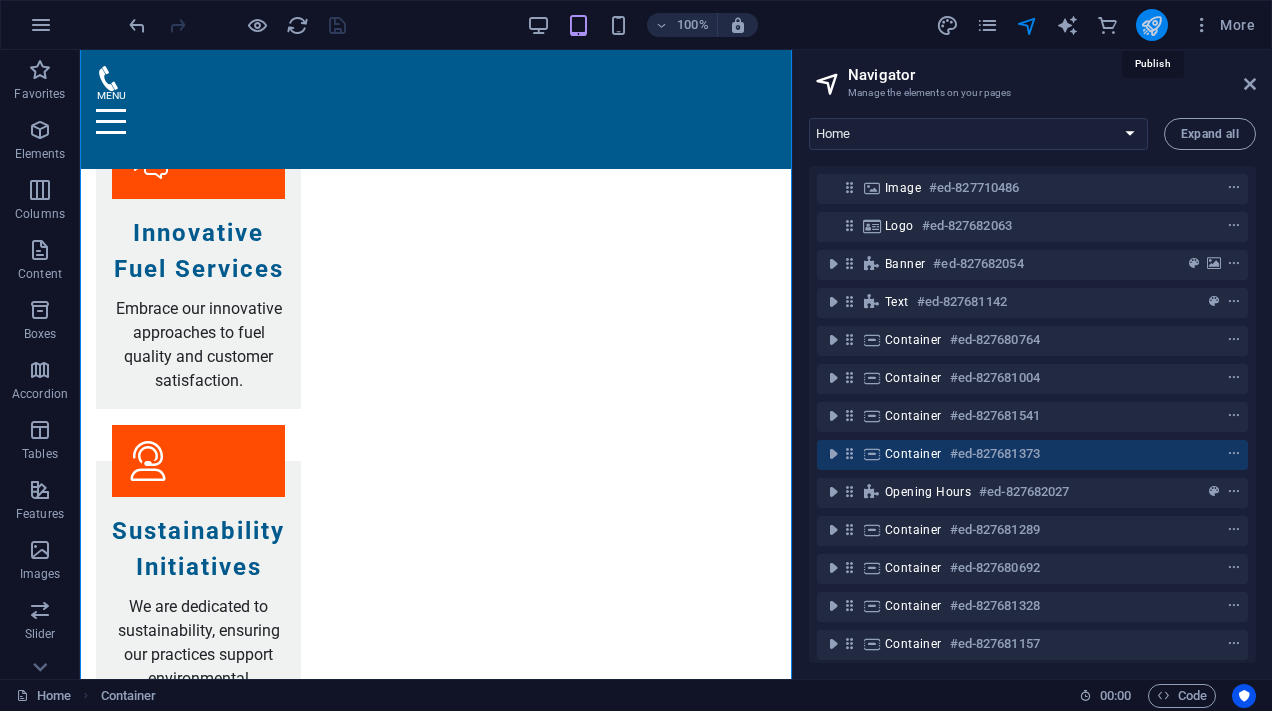 click at bounding box center (1151, 25) 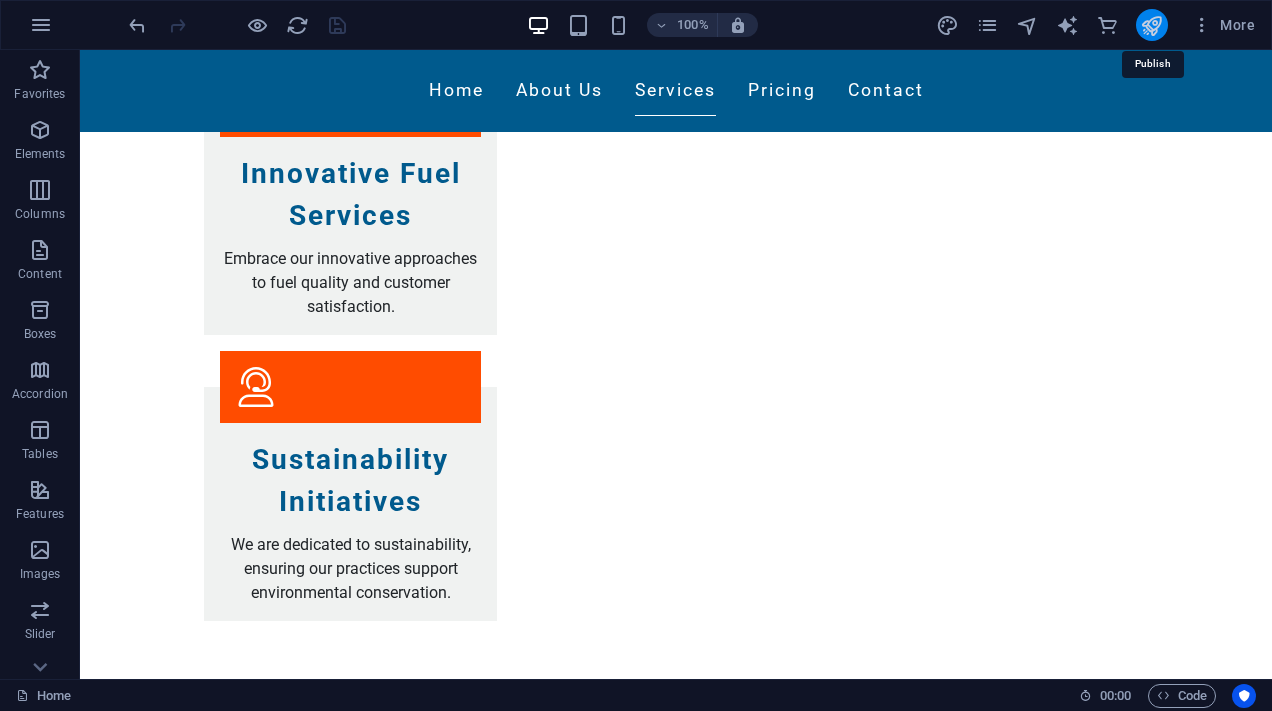 scroll, scrollTop: 3713, scrollLeft: 0, axis: vertical 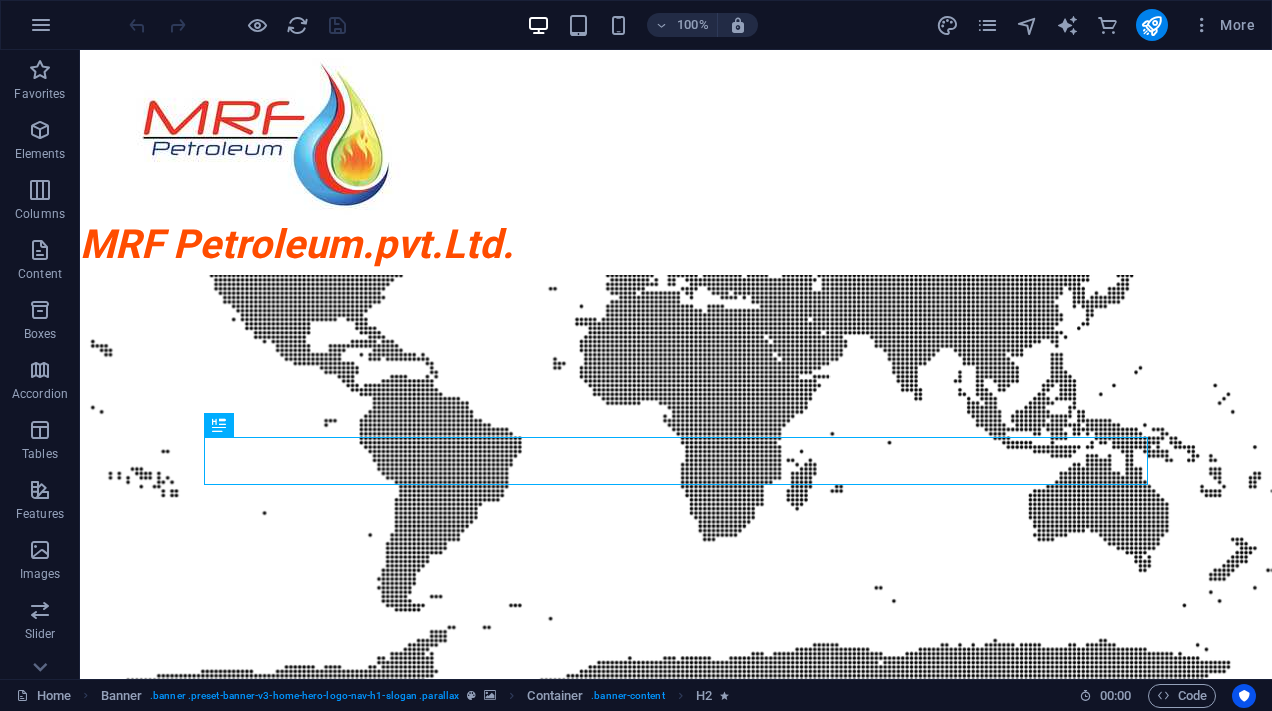 click on "100% More" at bounding box center (636, 25) 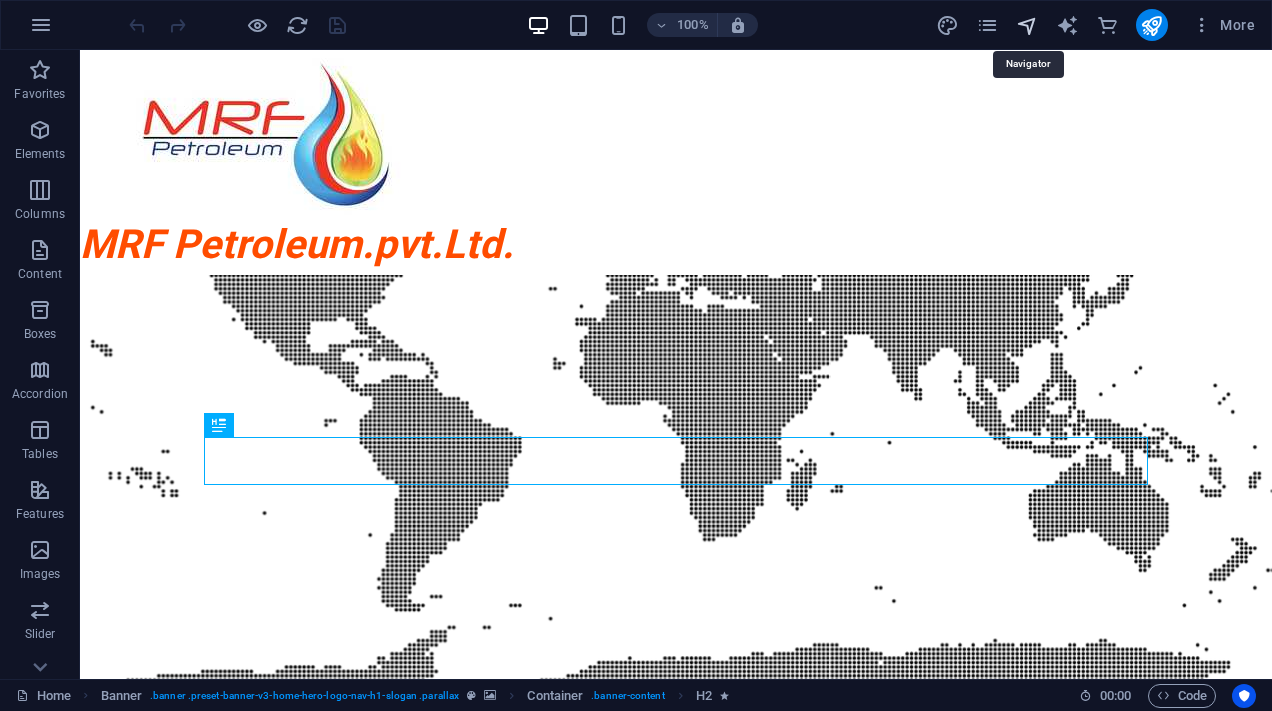 click at bounding box center (1027, 25) 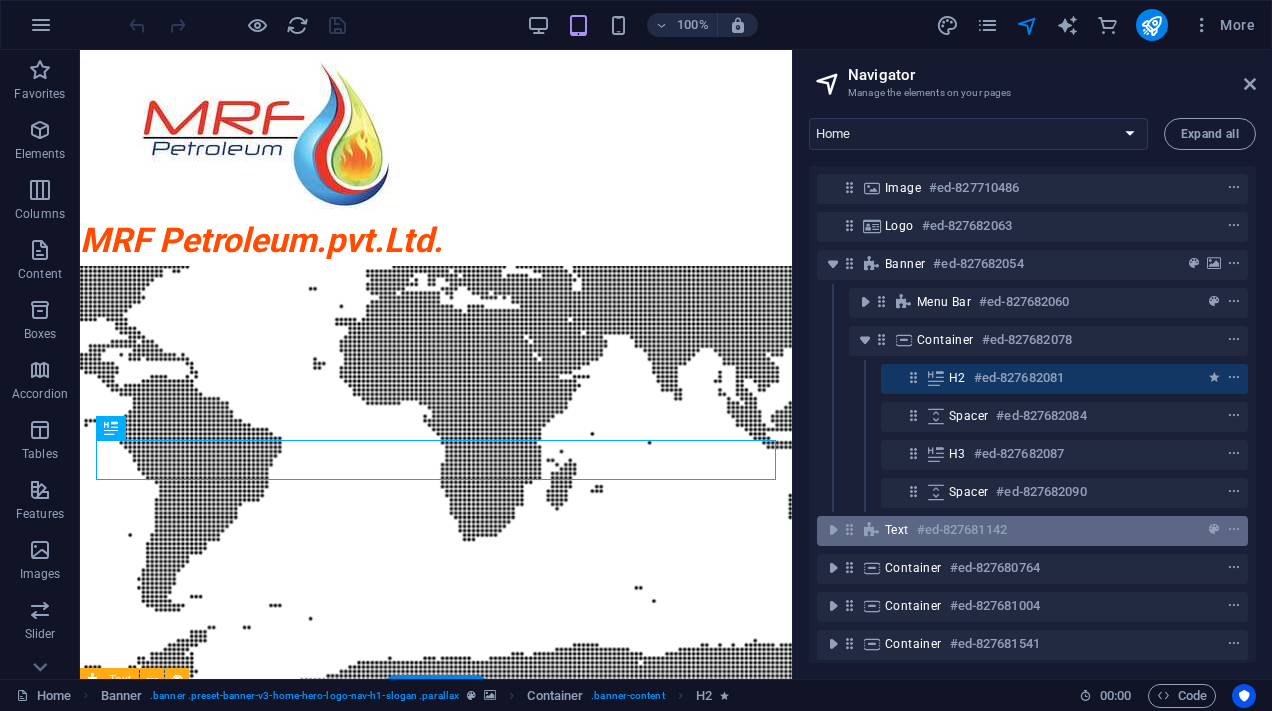 click on "Text" at bounding box center (897, 530) 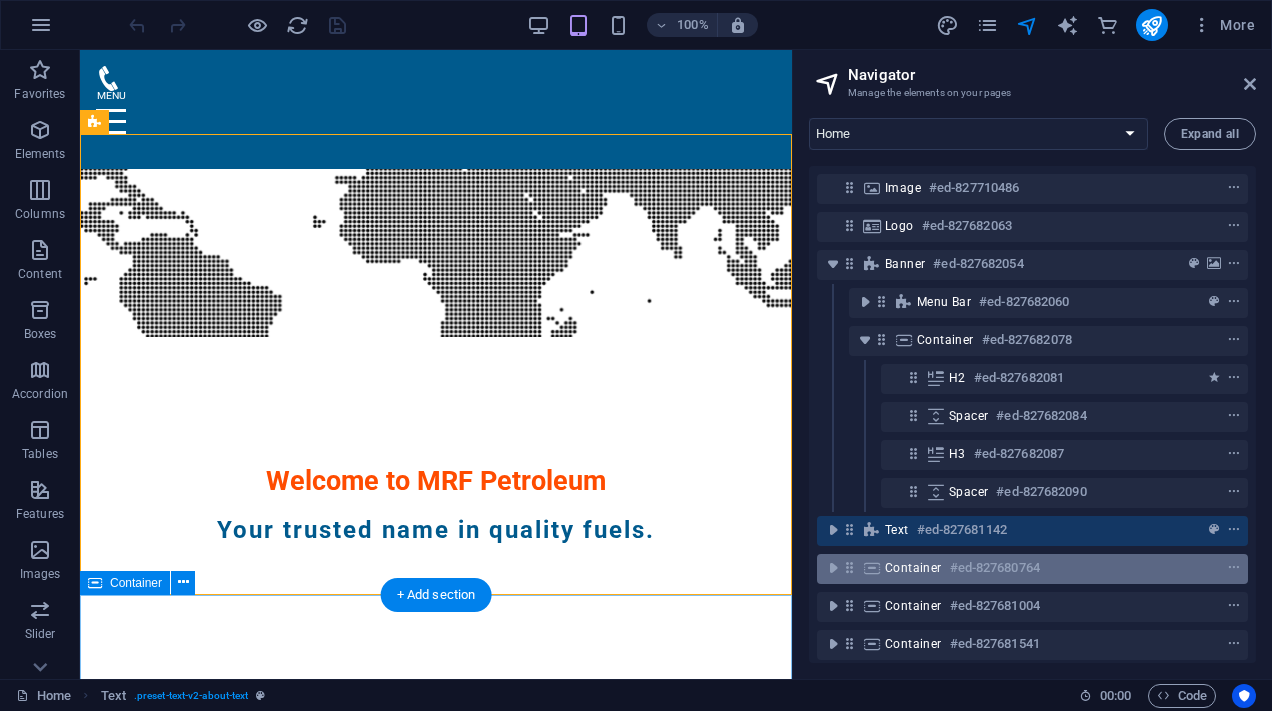 click on "Container" at bounding box center [913, 568] 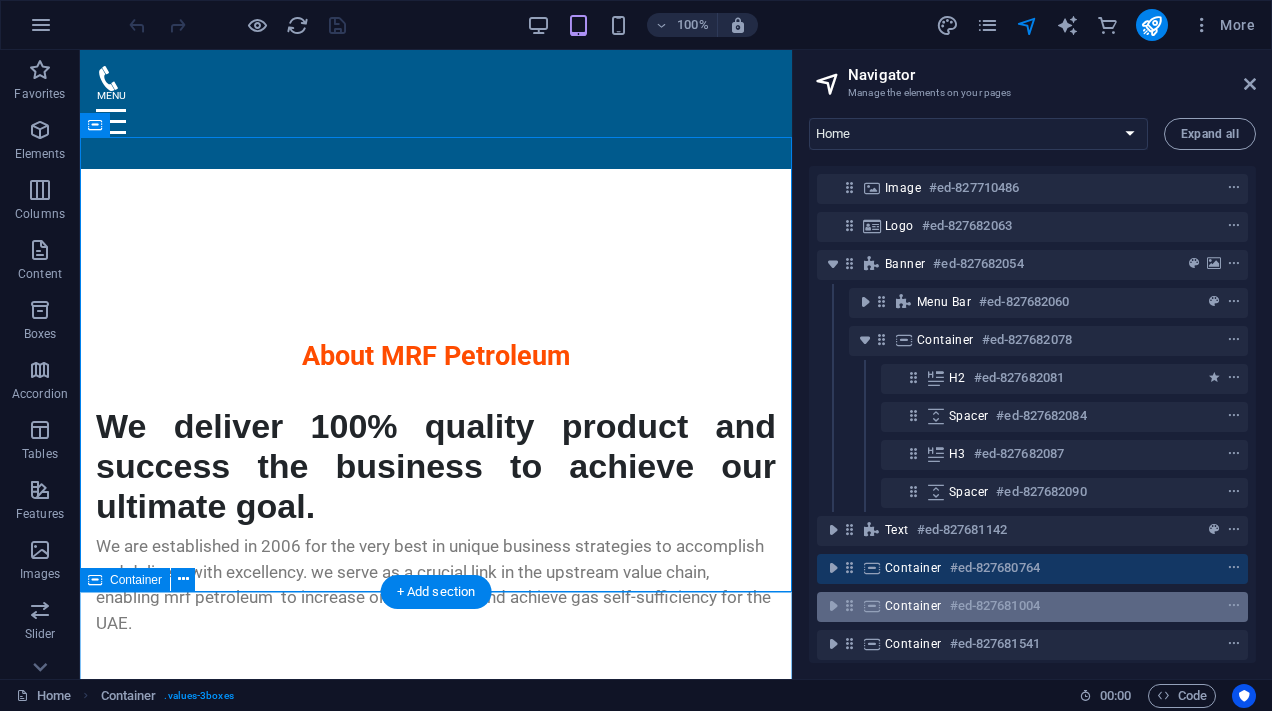 click on "Container" at bounding box center [913, 606] 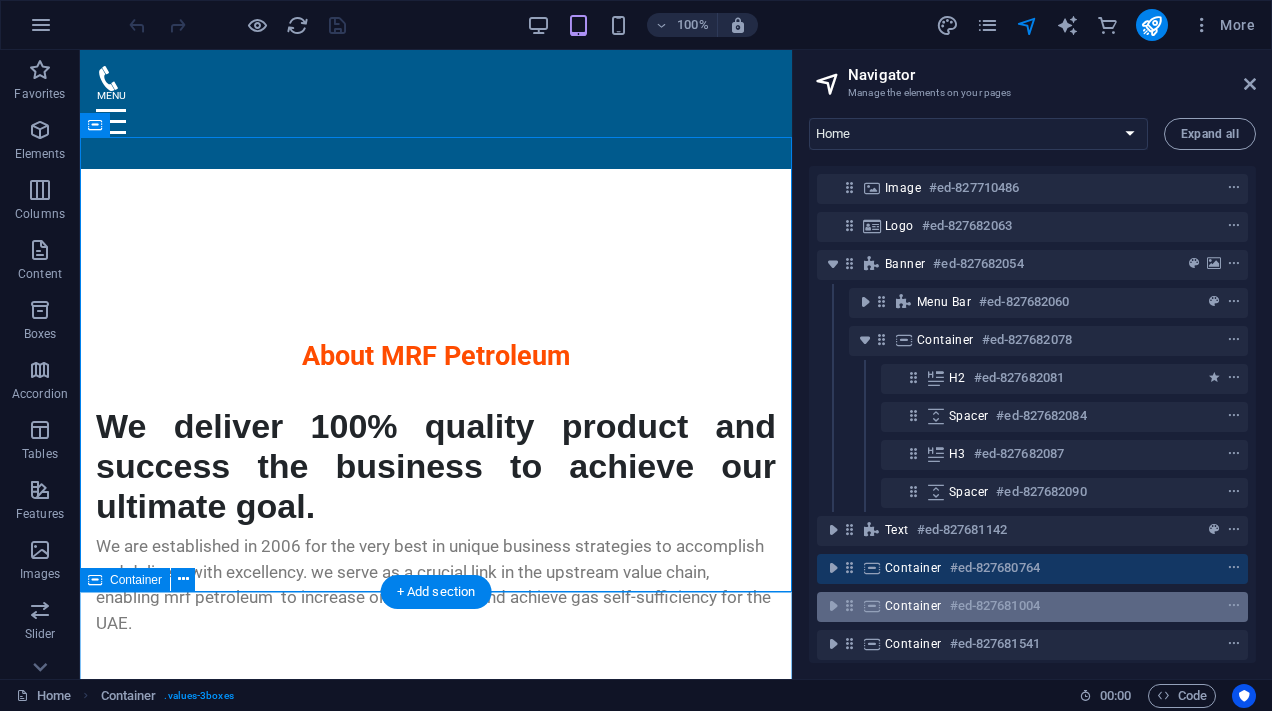 scroll, scrollTop: 1692, scrollLeft: 0, axis: vertical 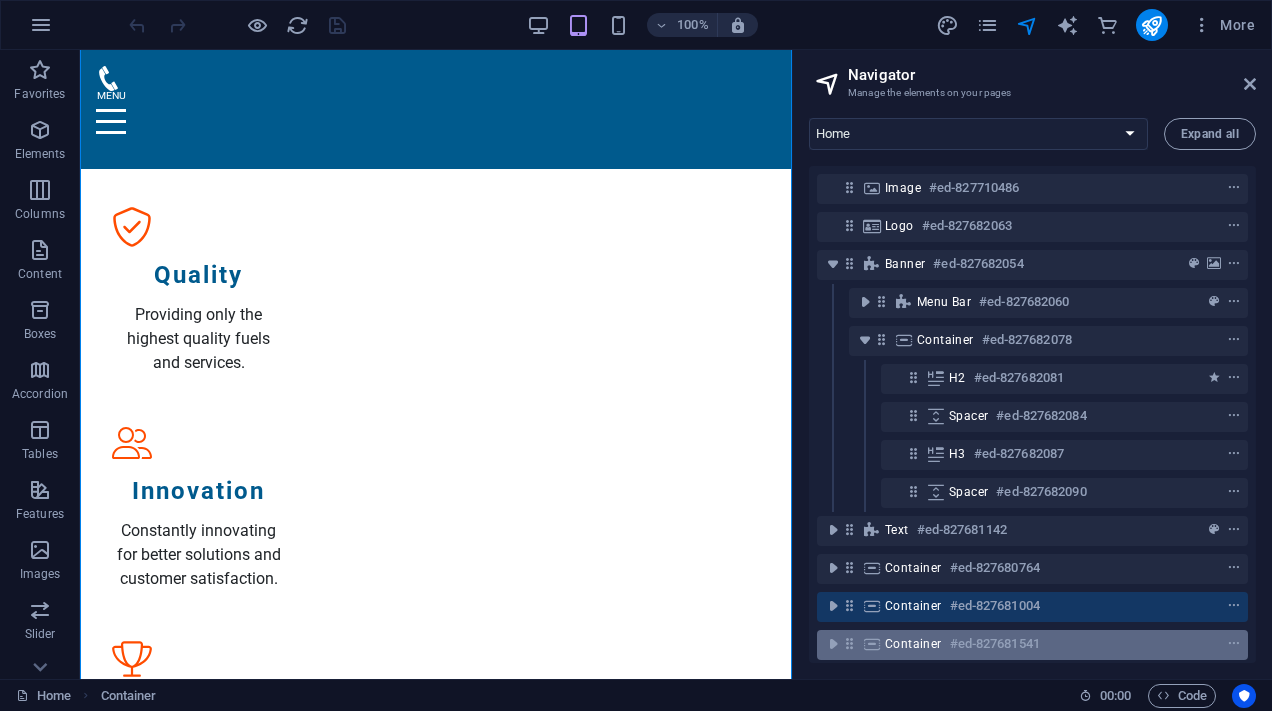 click on "Container" at bounding box center [913, 644] 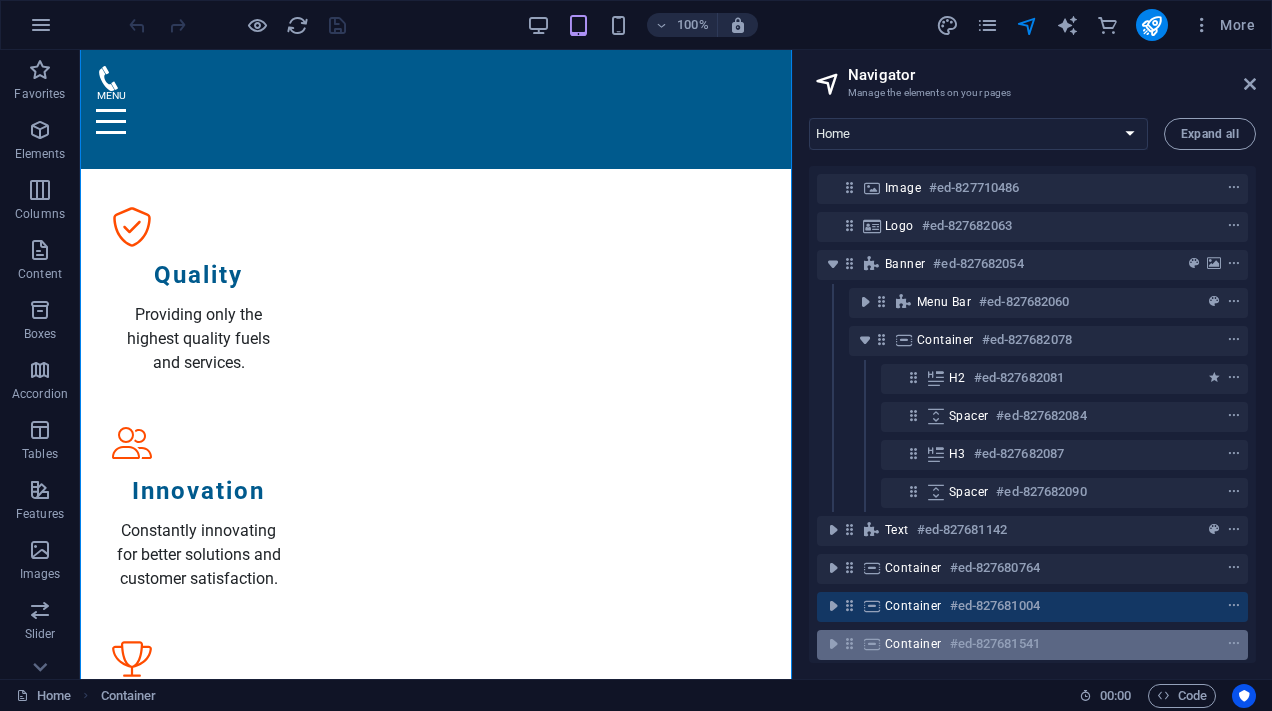 scroll, scrollTop: 2721, scrollLeft: 0, axis: vertical 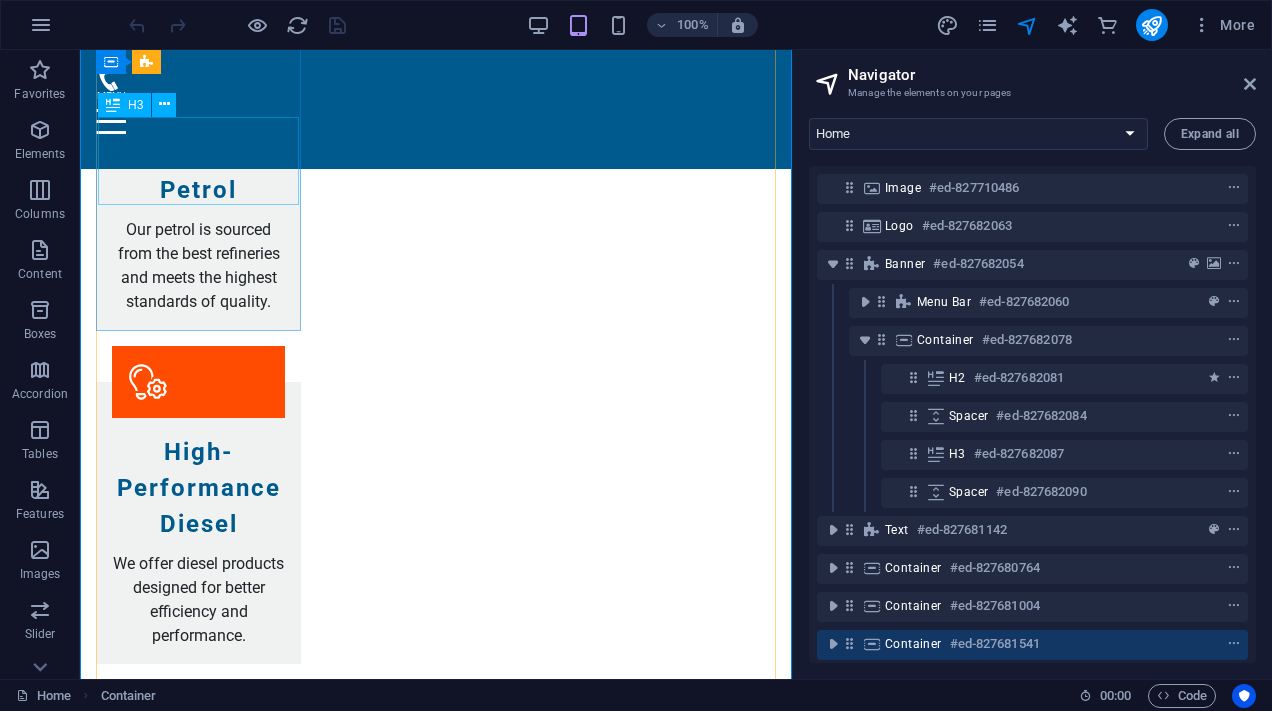 click on "CEO Farrukh Khan" at bounding box center (198, 2348) 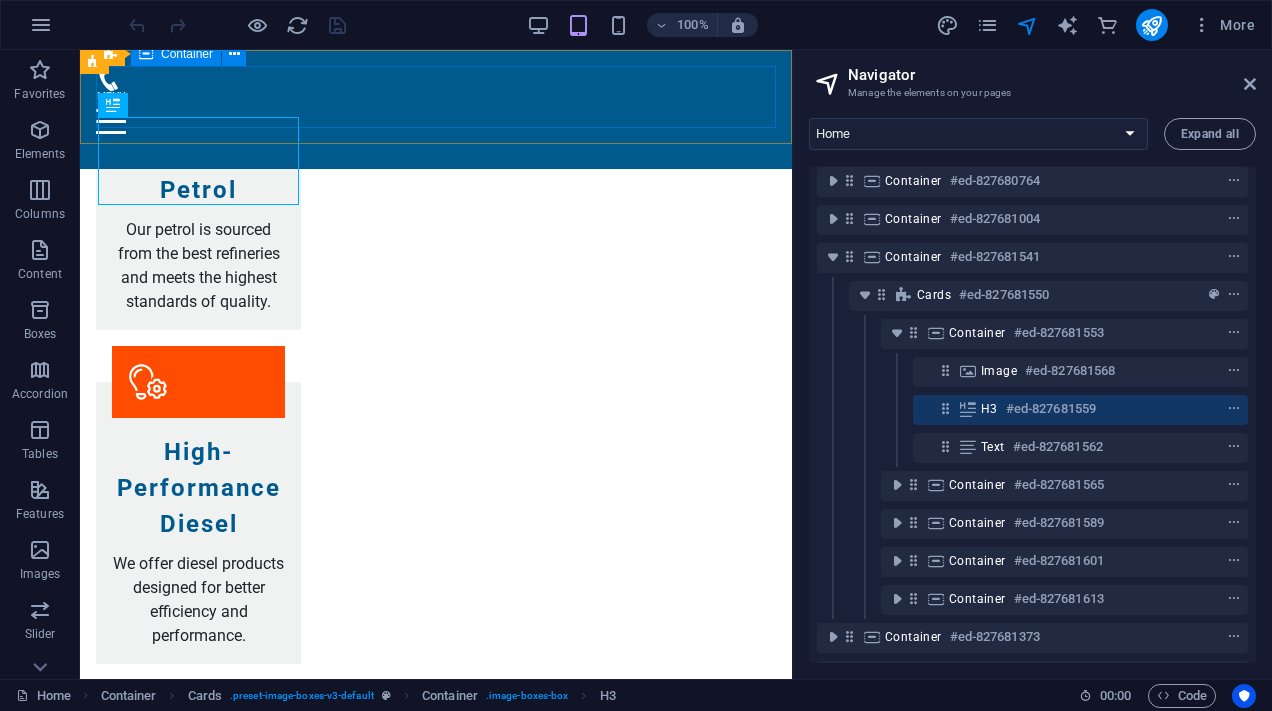 scroll, scrollTop: 390, scrollLeft: 0, axis: vertical 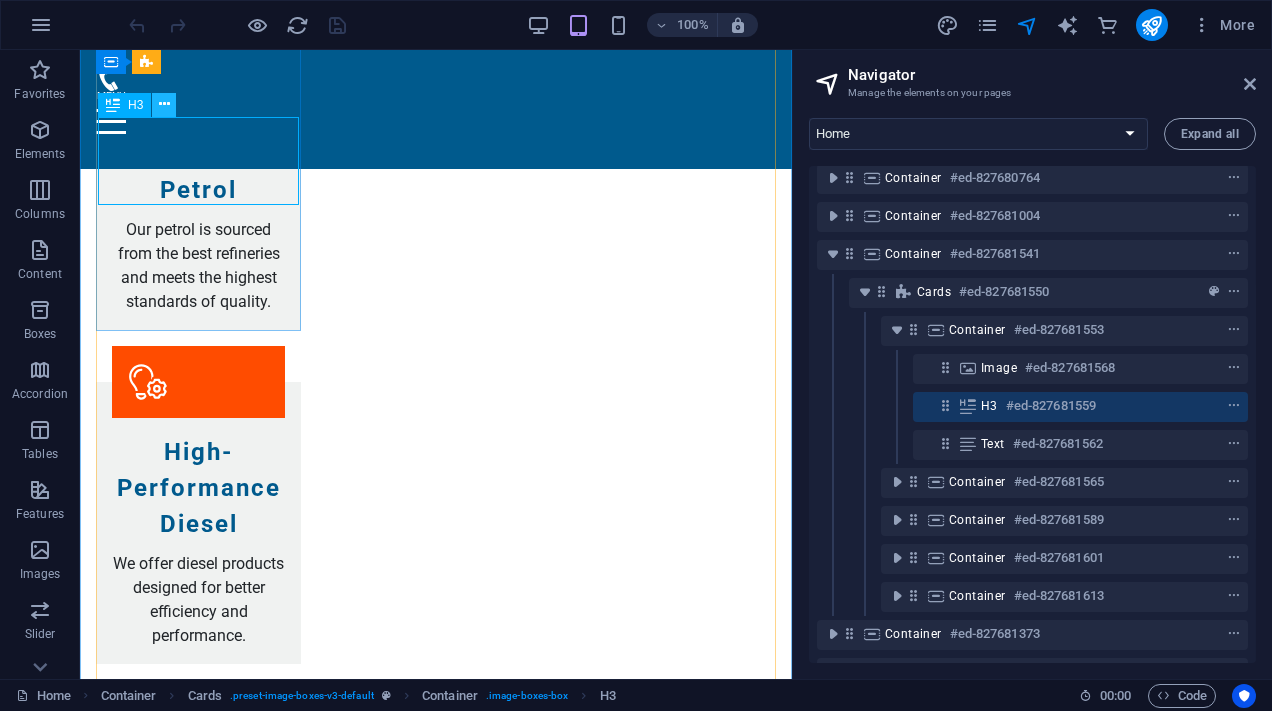 click at bounding box center [164, 104] 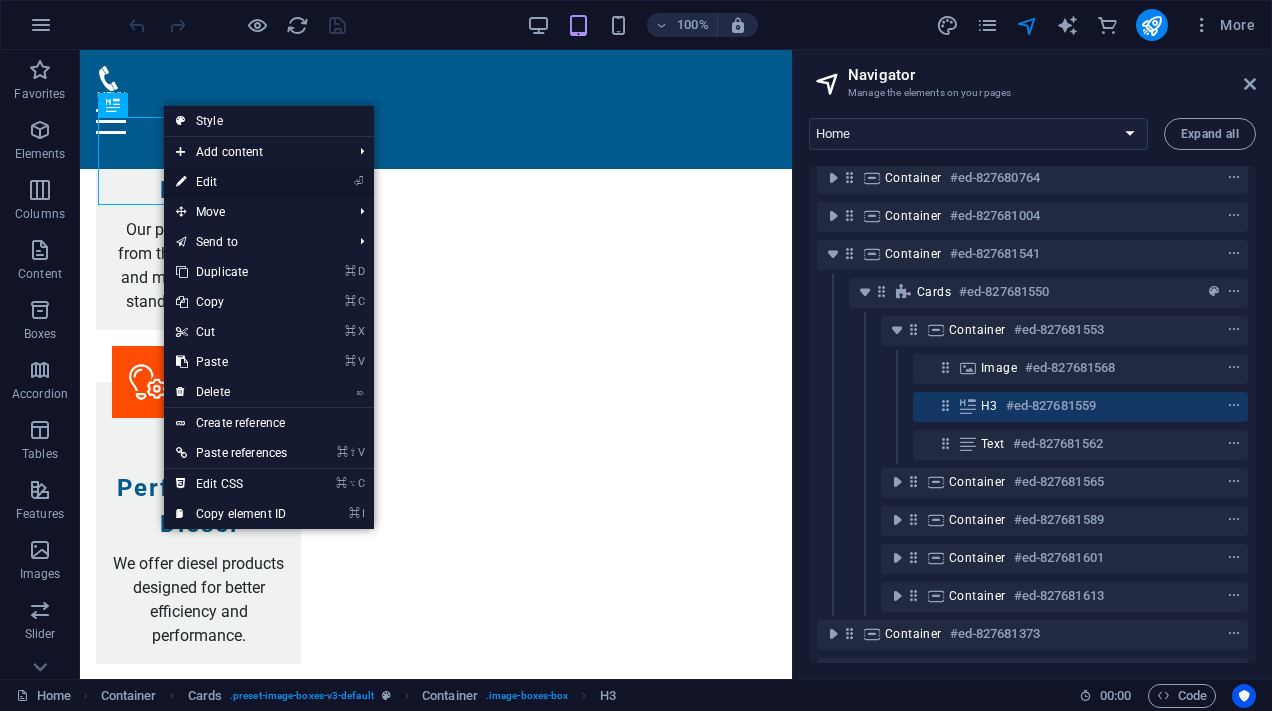 click on "⏎  Edit" at bounding box center [231, 182] 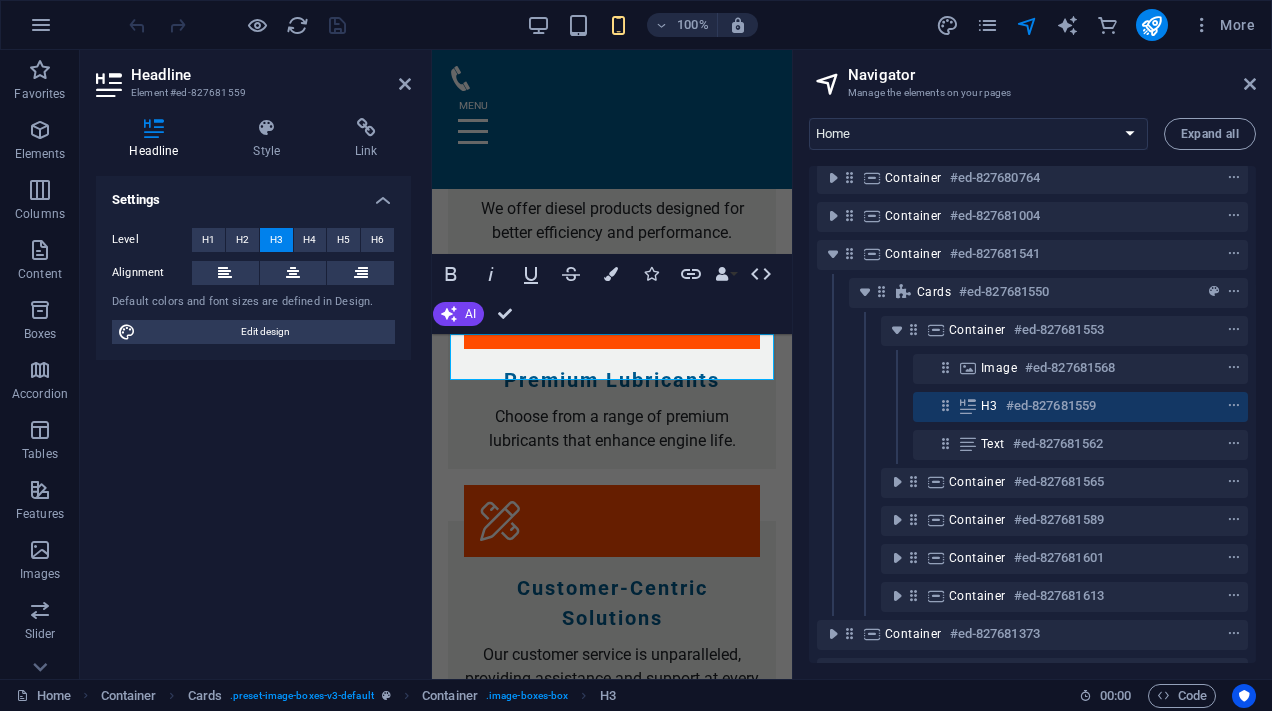 scroll, scrollTop: 3478, scrollLeft: 0, axis: vertical 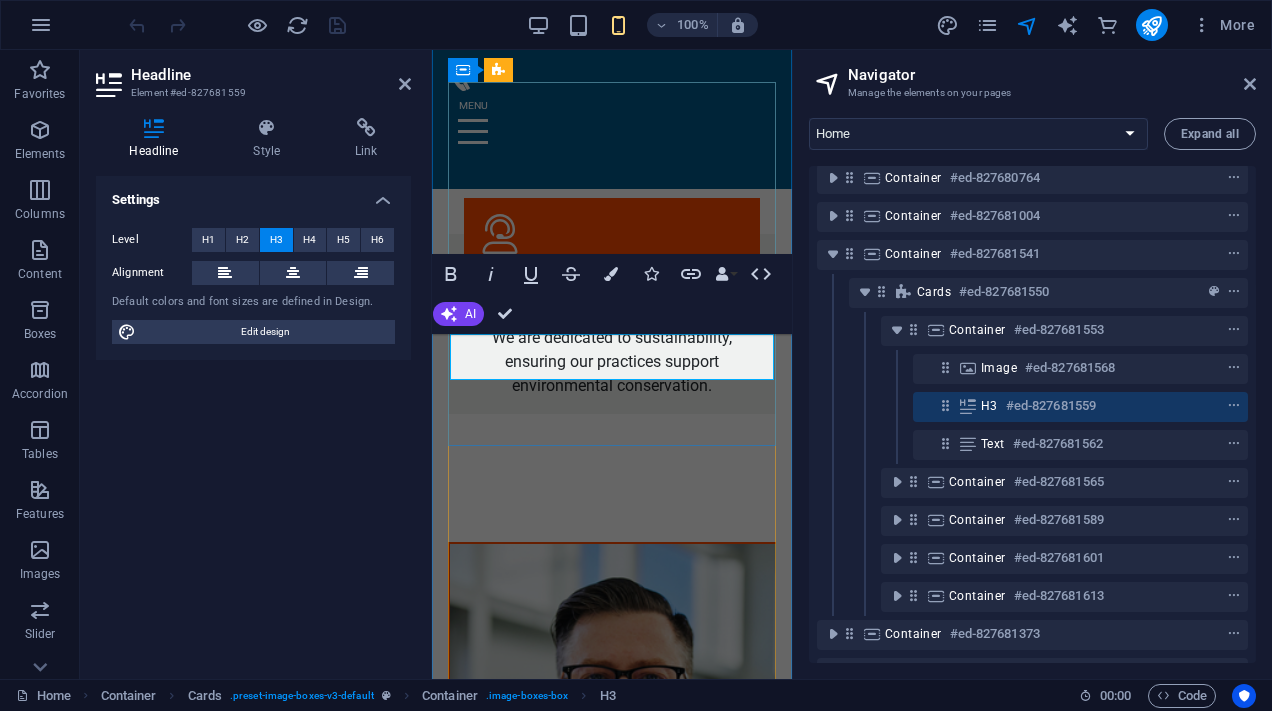 click on "CEO Farrukh Khan" at bounding box center [612, 825] 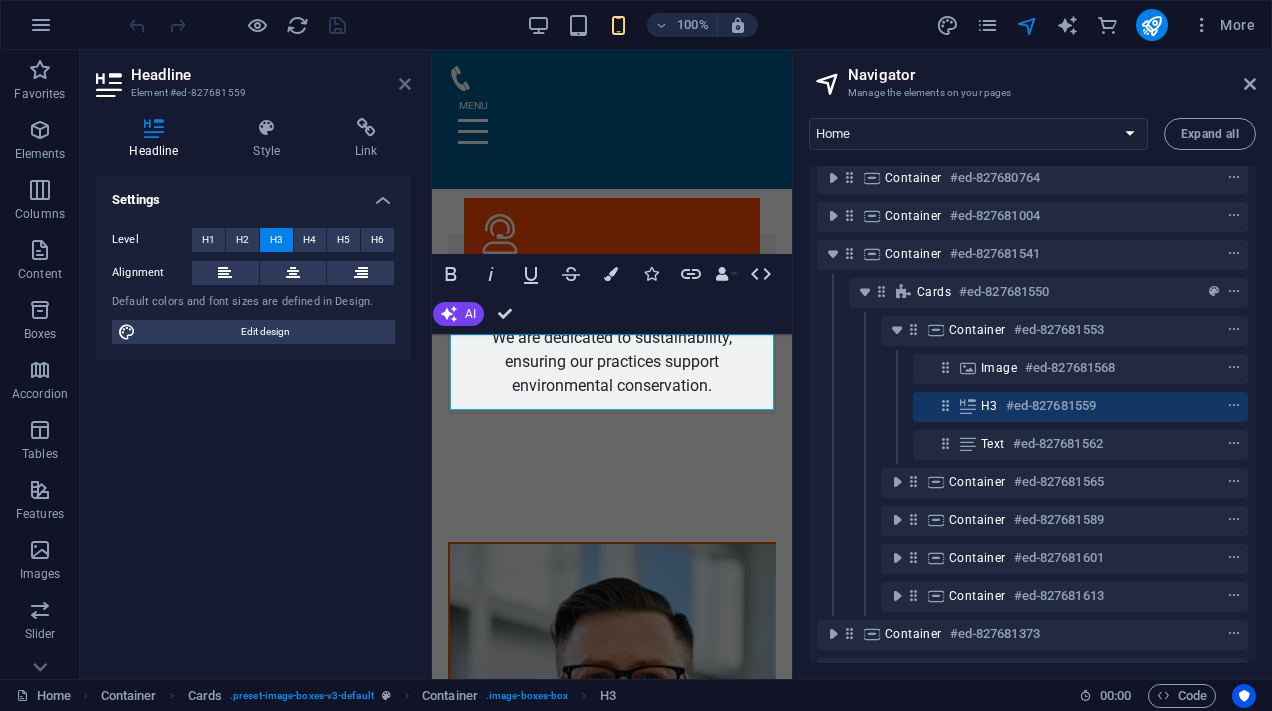 click at bounding box center (405, 84) 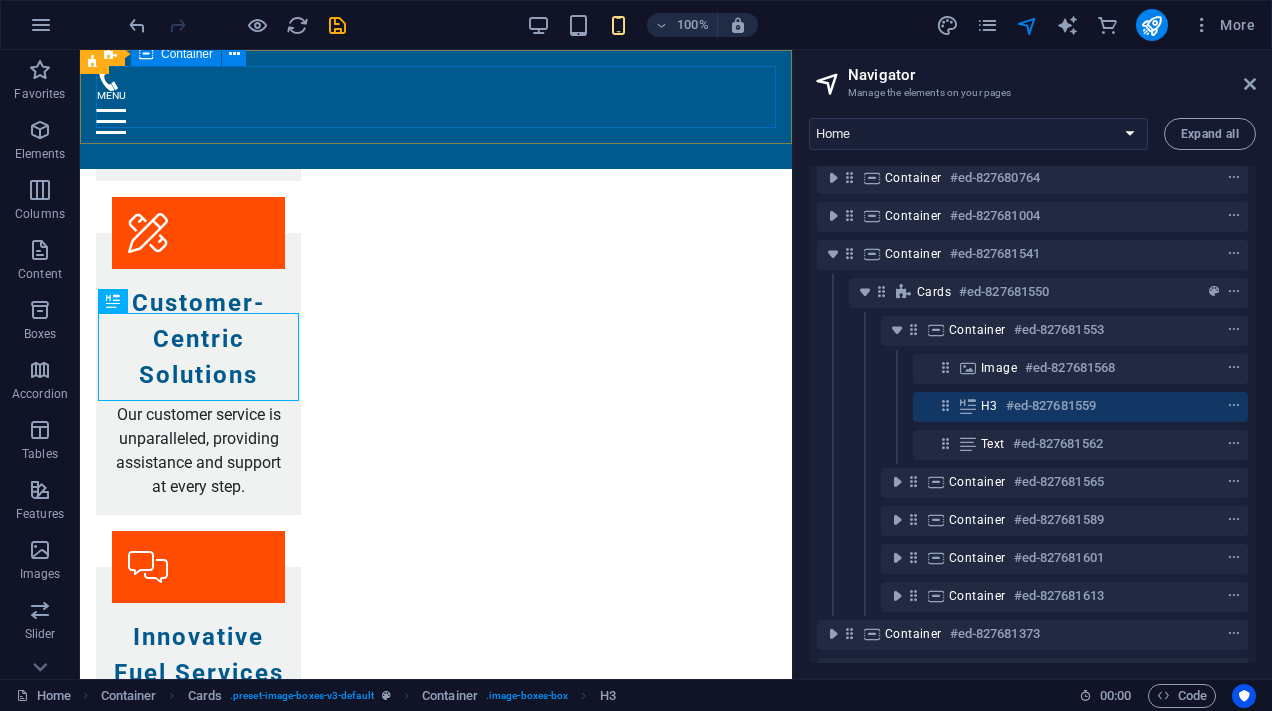 scroll, scrollTop: 2525, scrollLeft: 0, axis: vertical 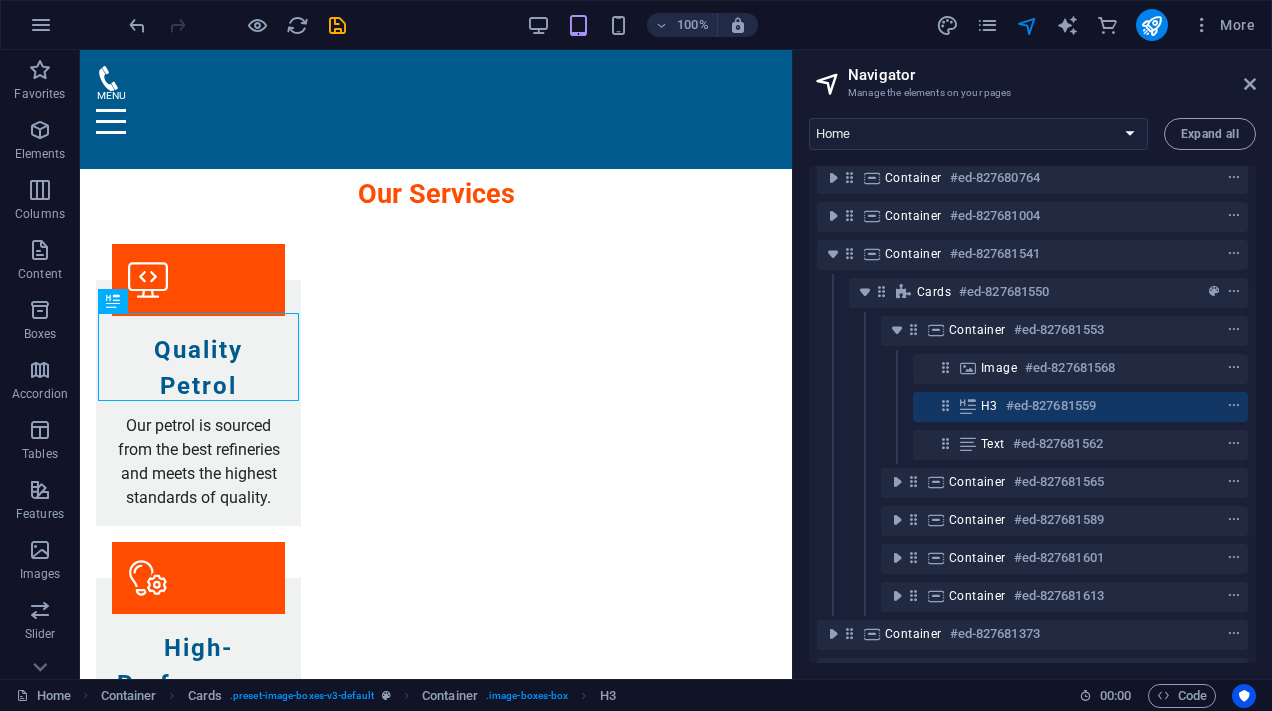click at bounding box center (237, 25) 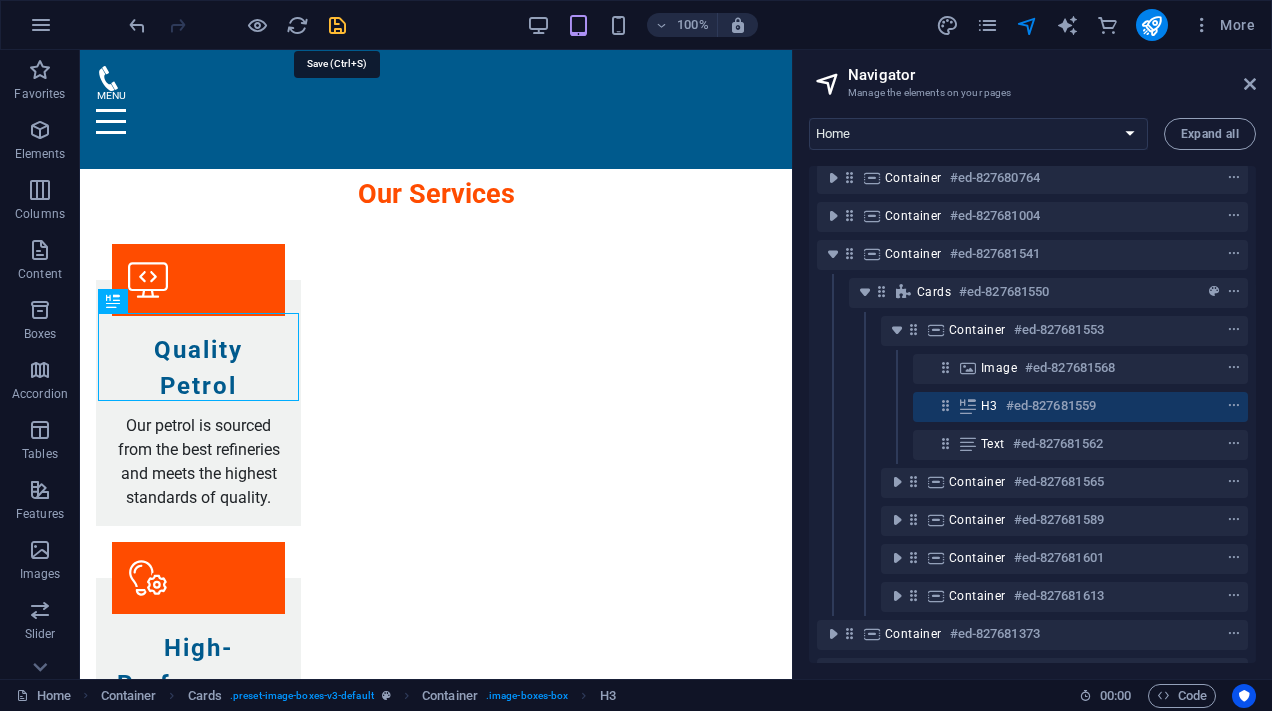 click at bounding box center (337, 25) 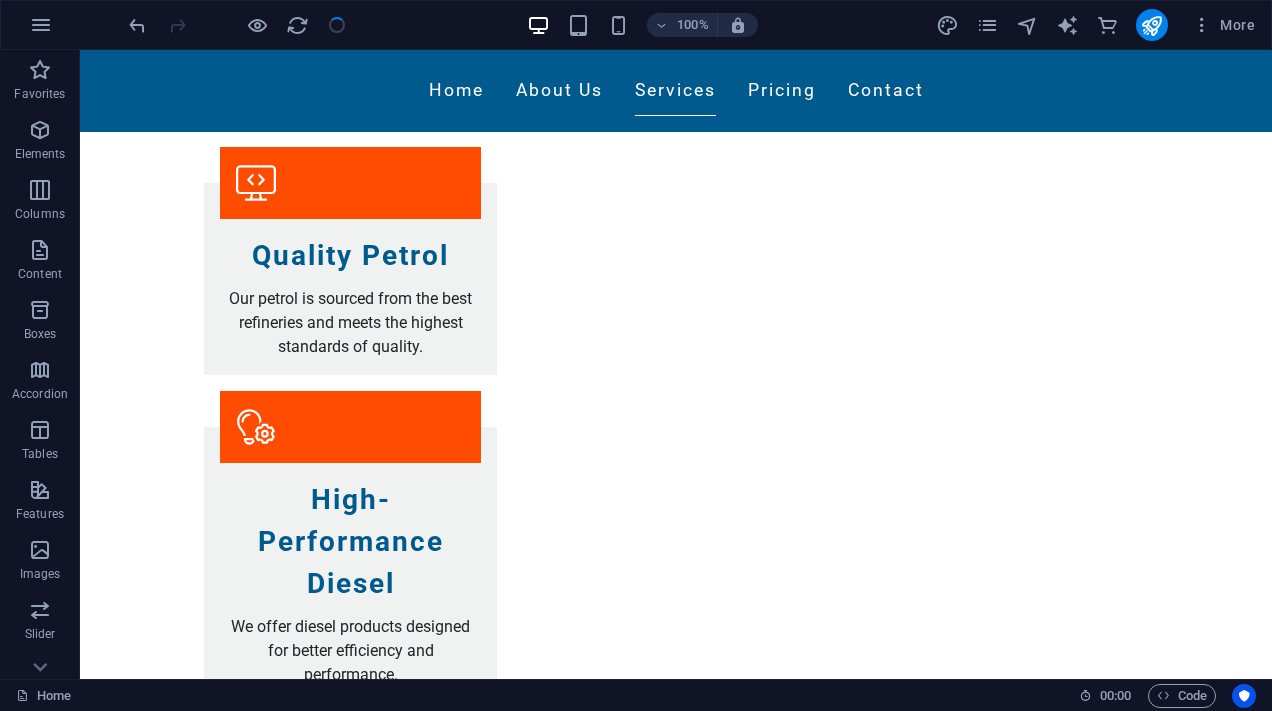 scroll, scrollTop: 2397, scrollLeft: 0, axis: vertical 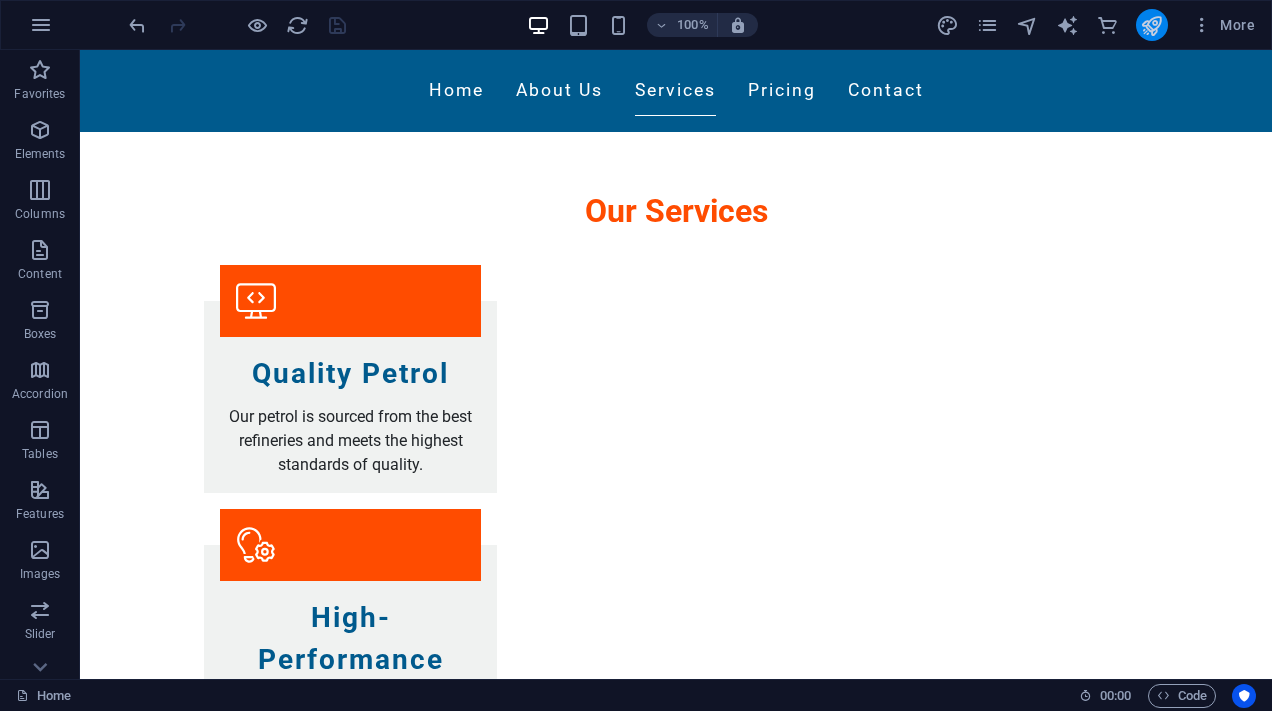 click at bounding box center [1152, 25] 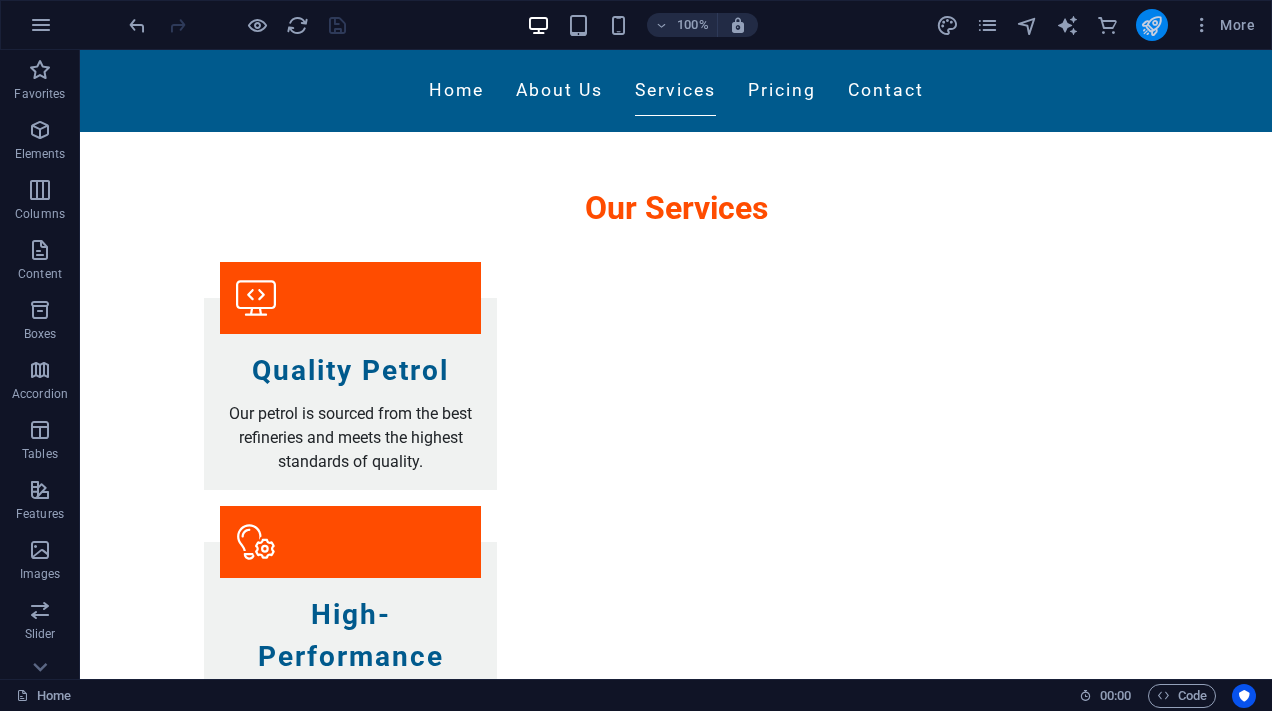 click at bounding box center (1152, 25) 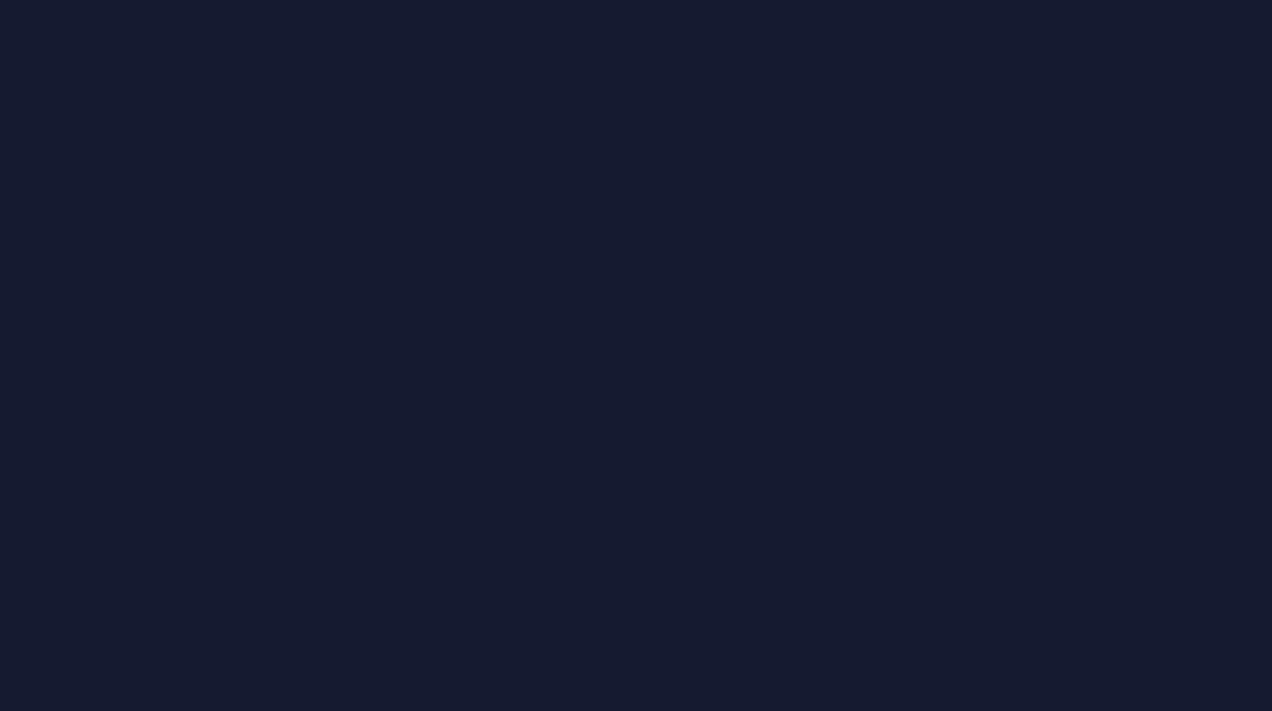 scroll, scrollTop: 0, scrollLeft: 0, axis: both 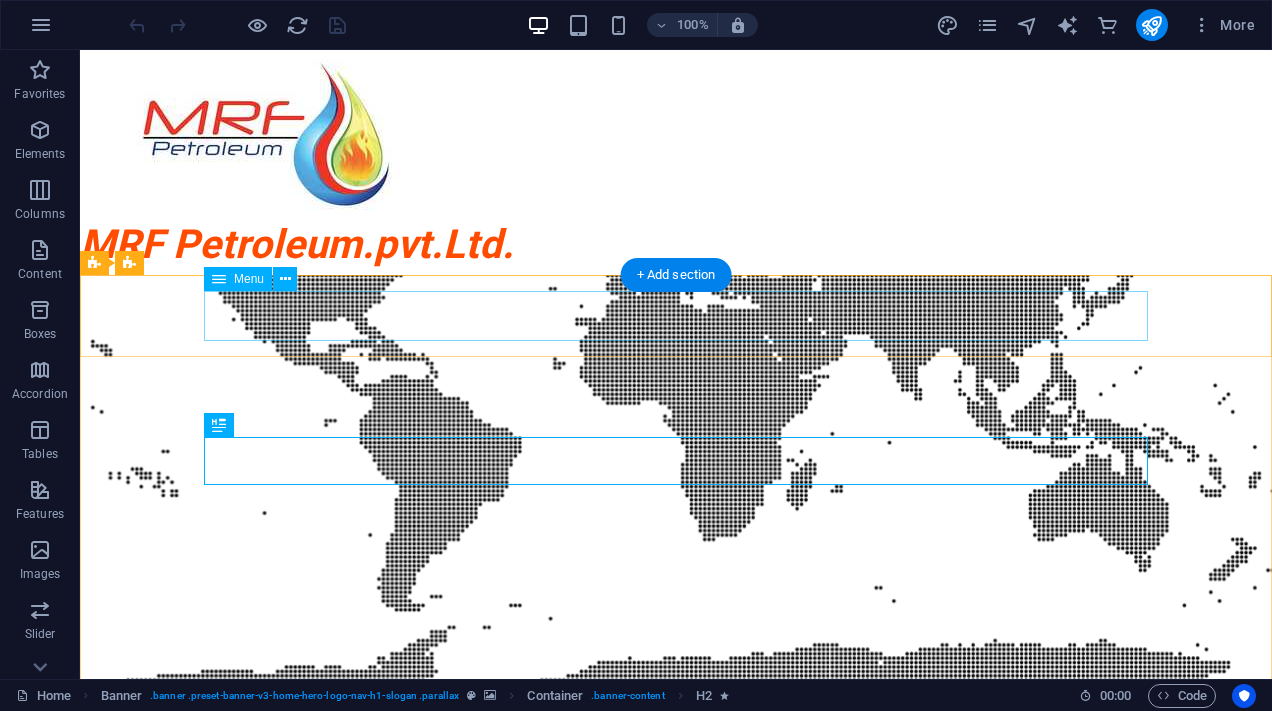 click on "Home About Us Services Pricing Contact" at bounding box center (676, 895) 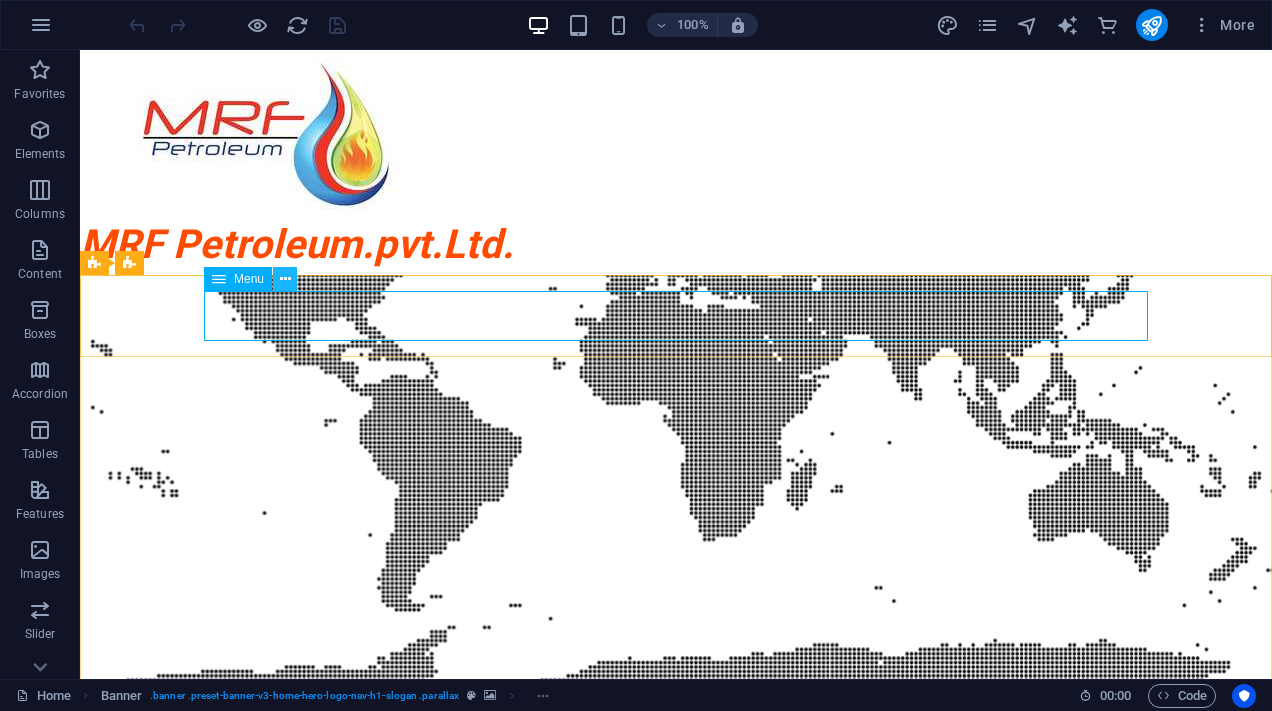 click at bounding box center (285, 279) 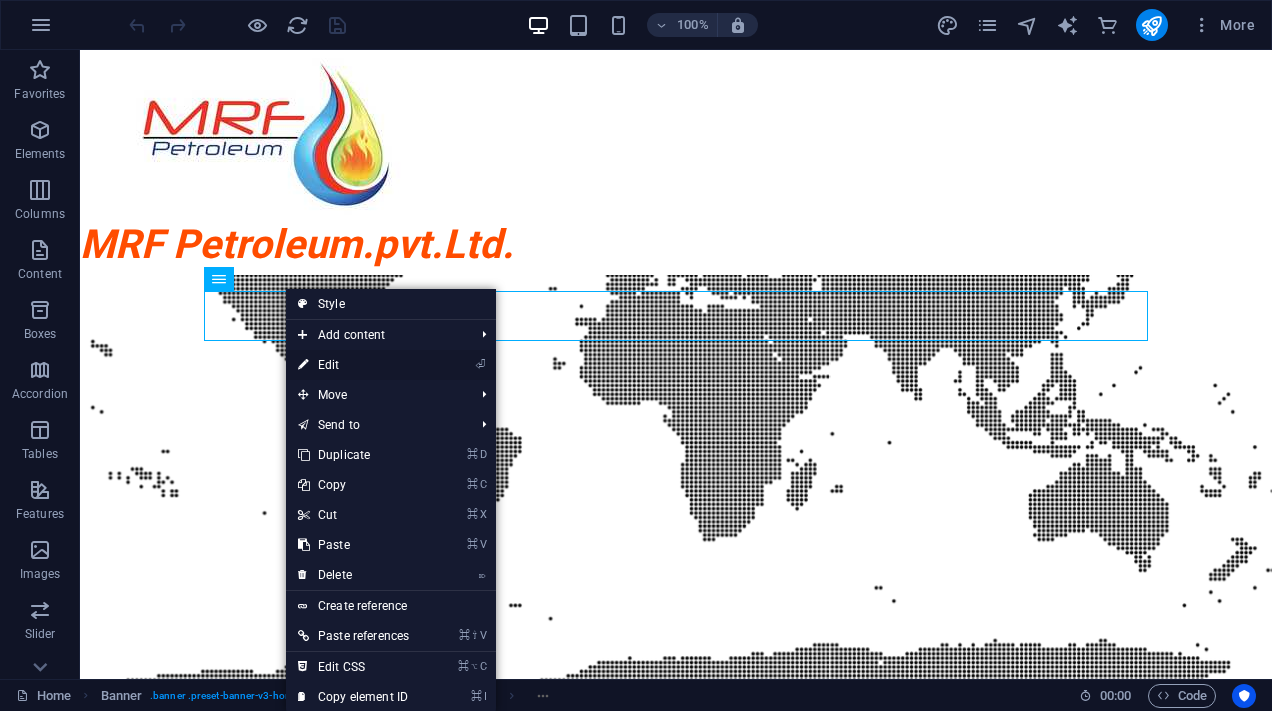 click on "⏎  Edit" at bounding box center (353, 365) 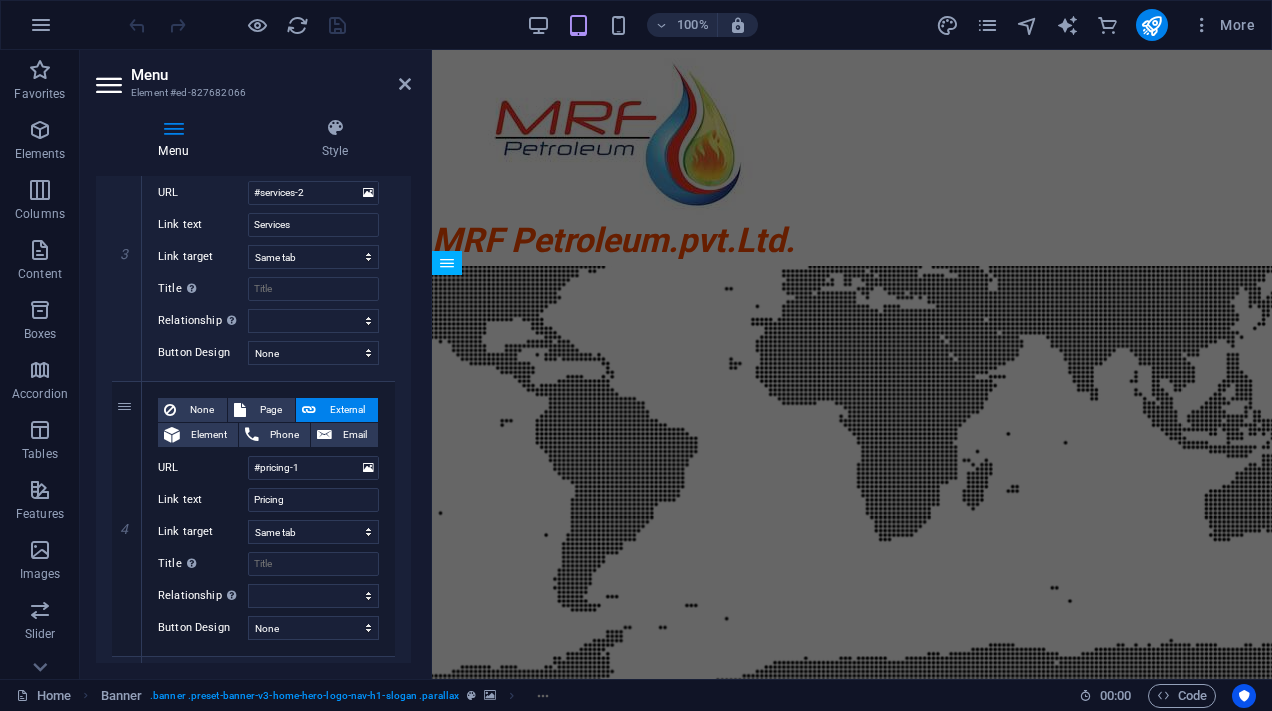 scroll, scrollTop: 812, scrollLeft: 0, axis: vertical 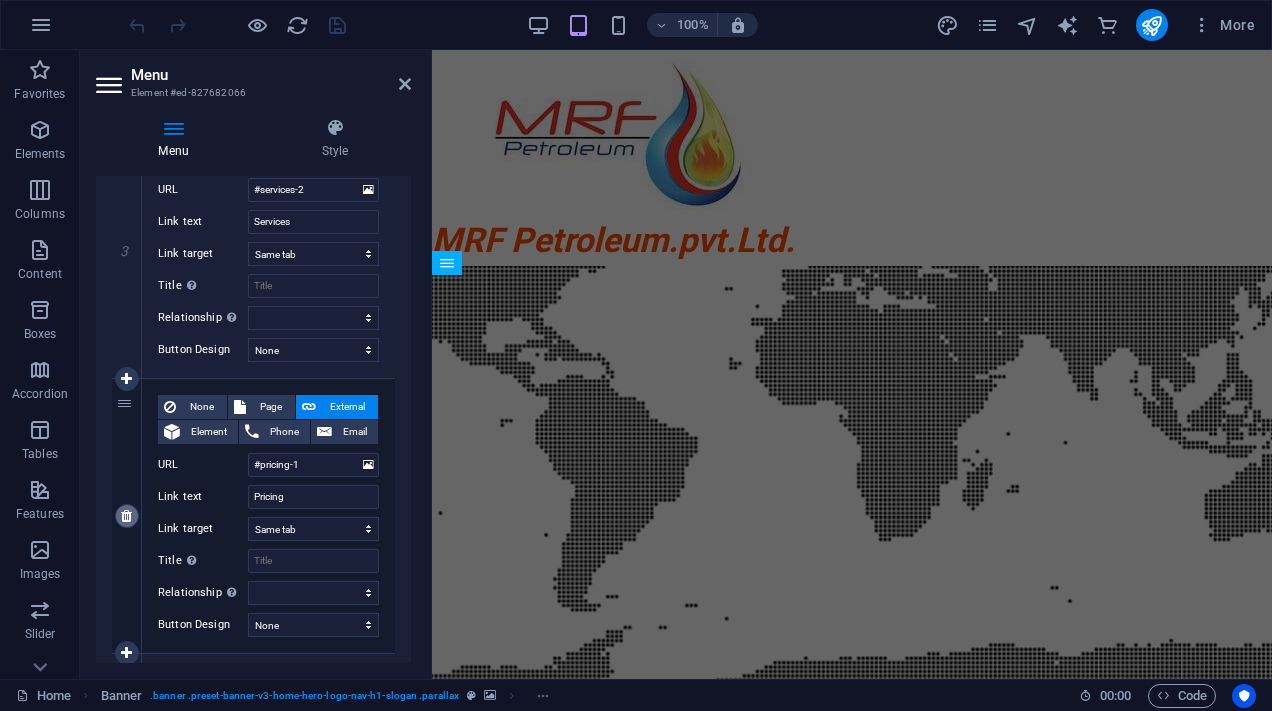 click at bounding box center [126, 516] 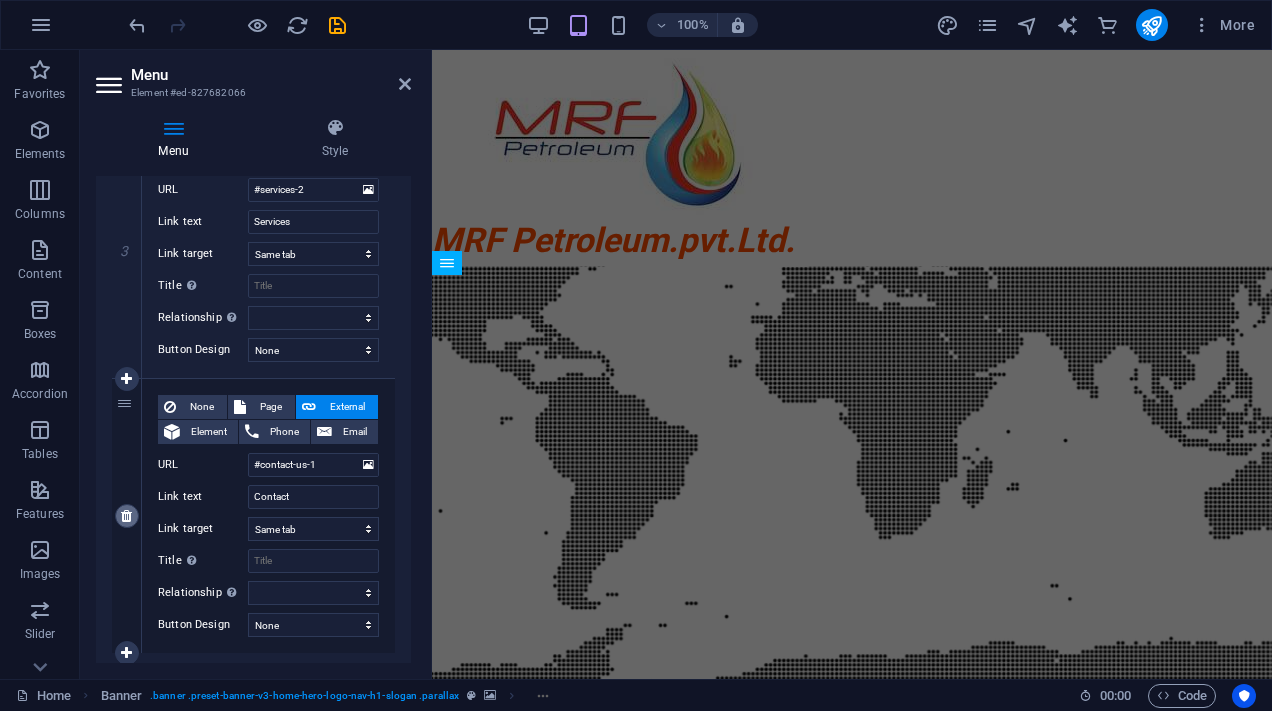 click at bounding box center [126, 516] 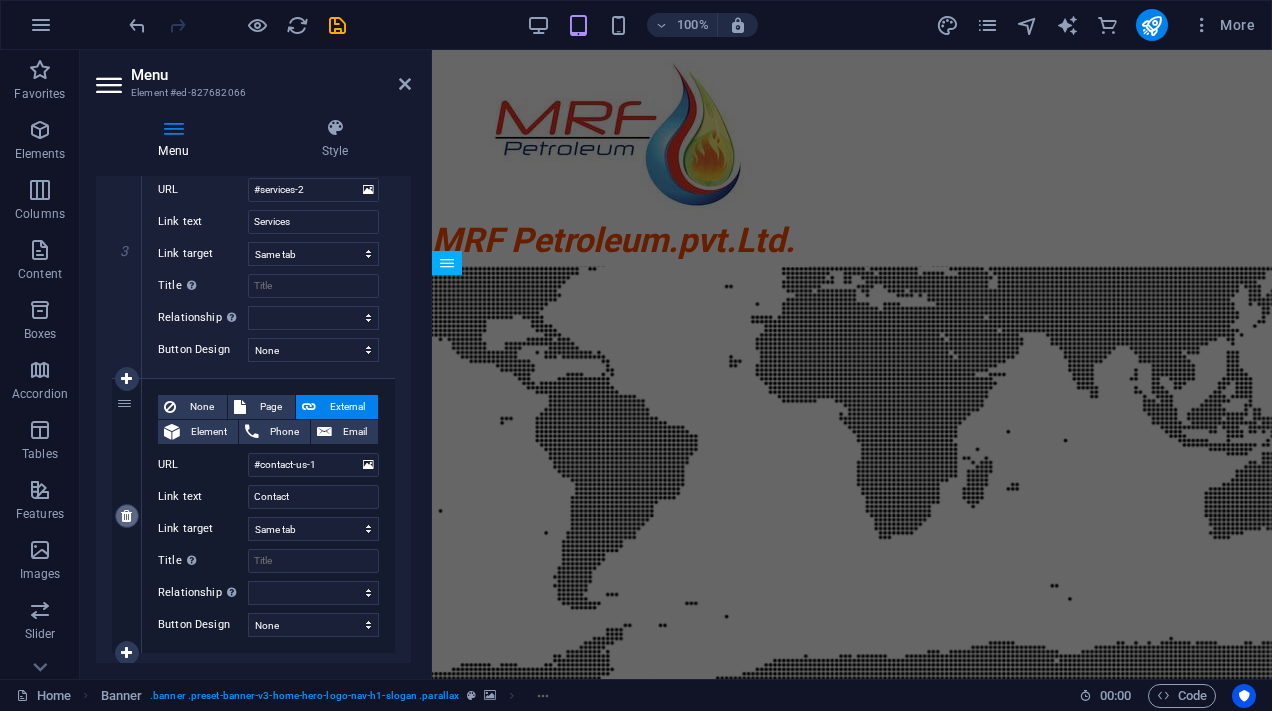 scroll, scrollTop: 583, scrollLeft: 0, axis: vertical 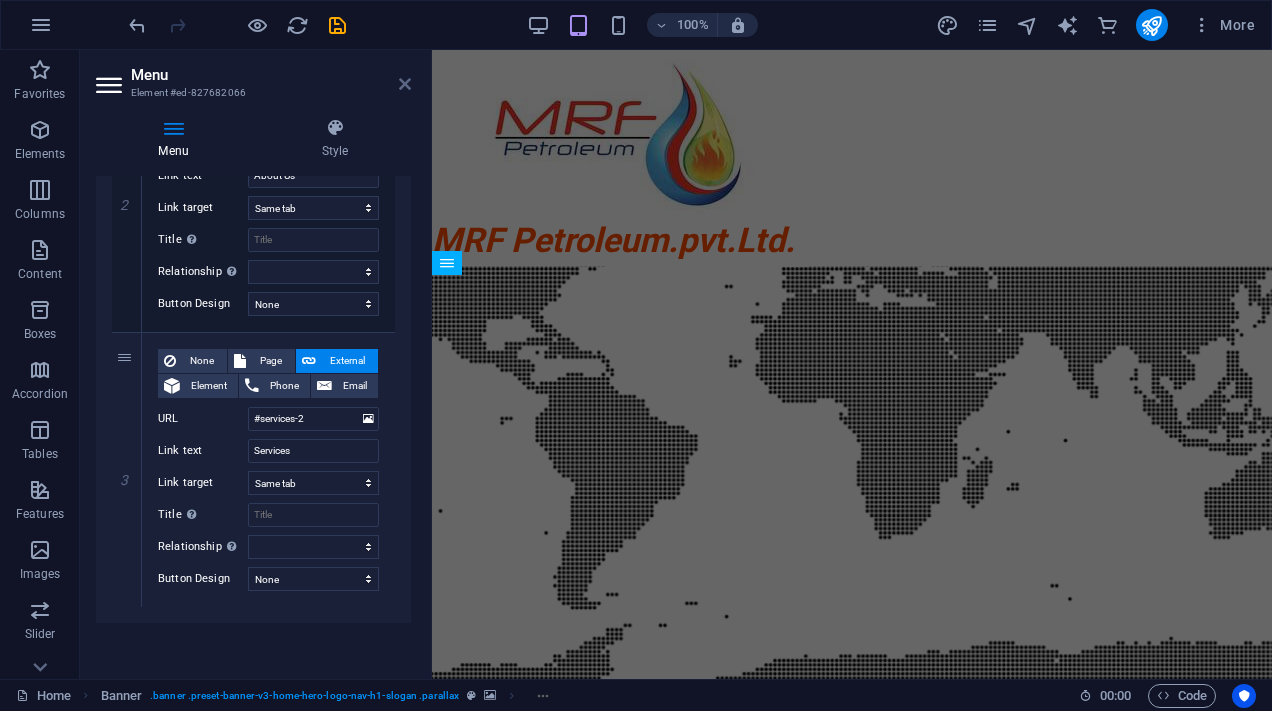 click at bounding box center (405, 84) 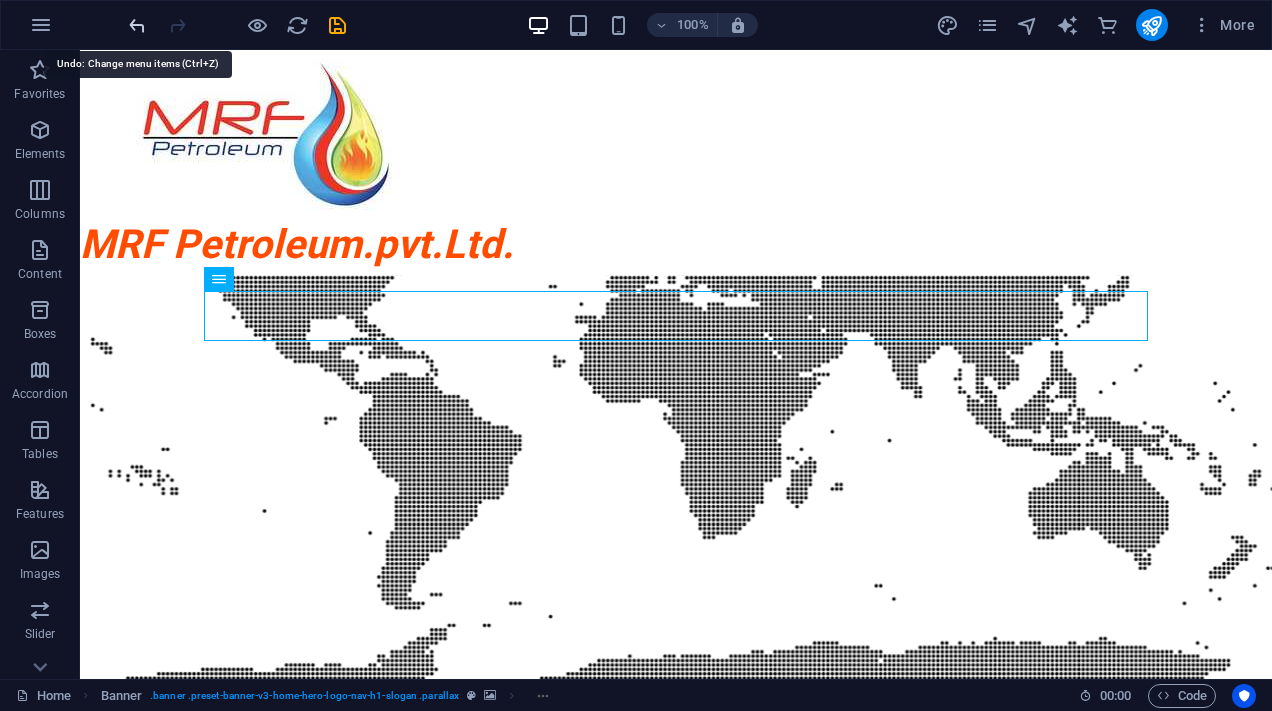 click at bounding box center [137, 25] 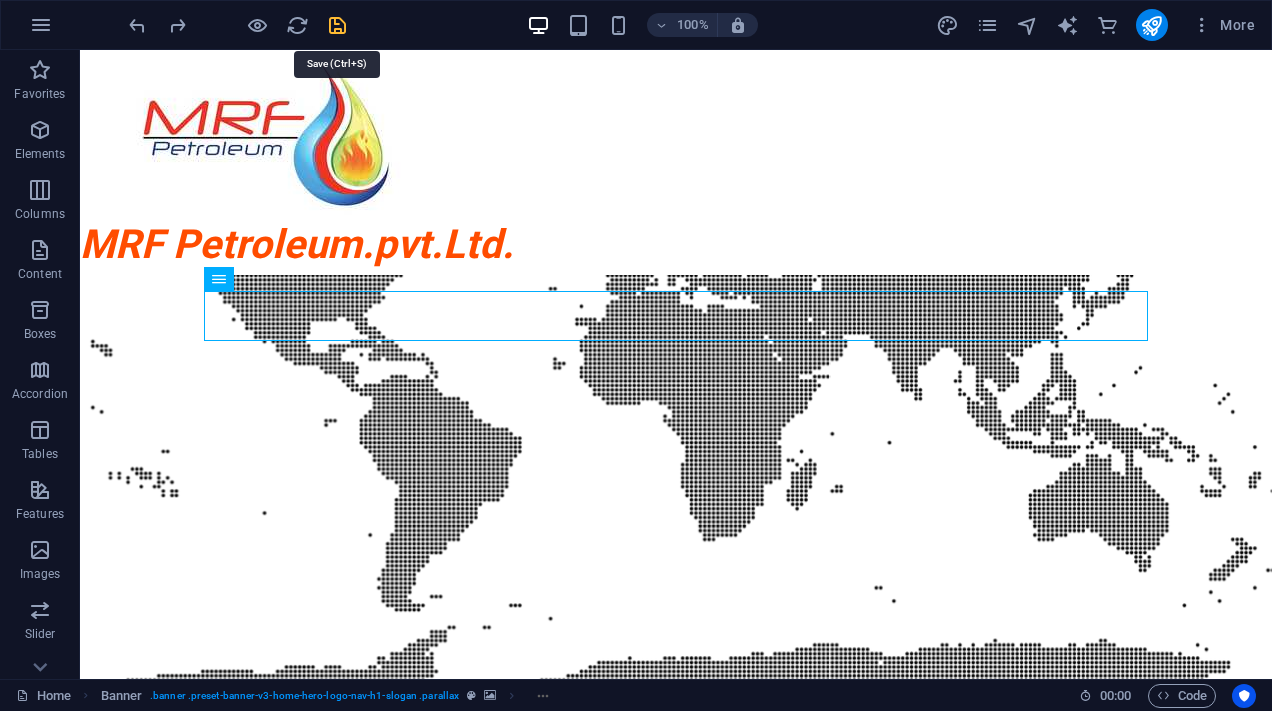 click at bounding box center (337, 25) 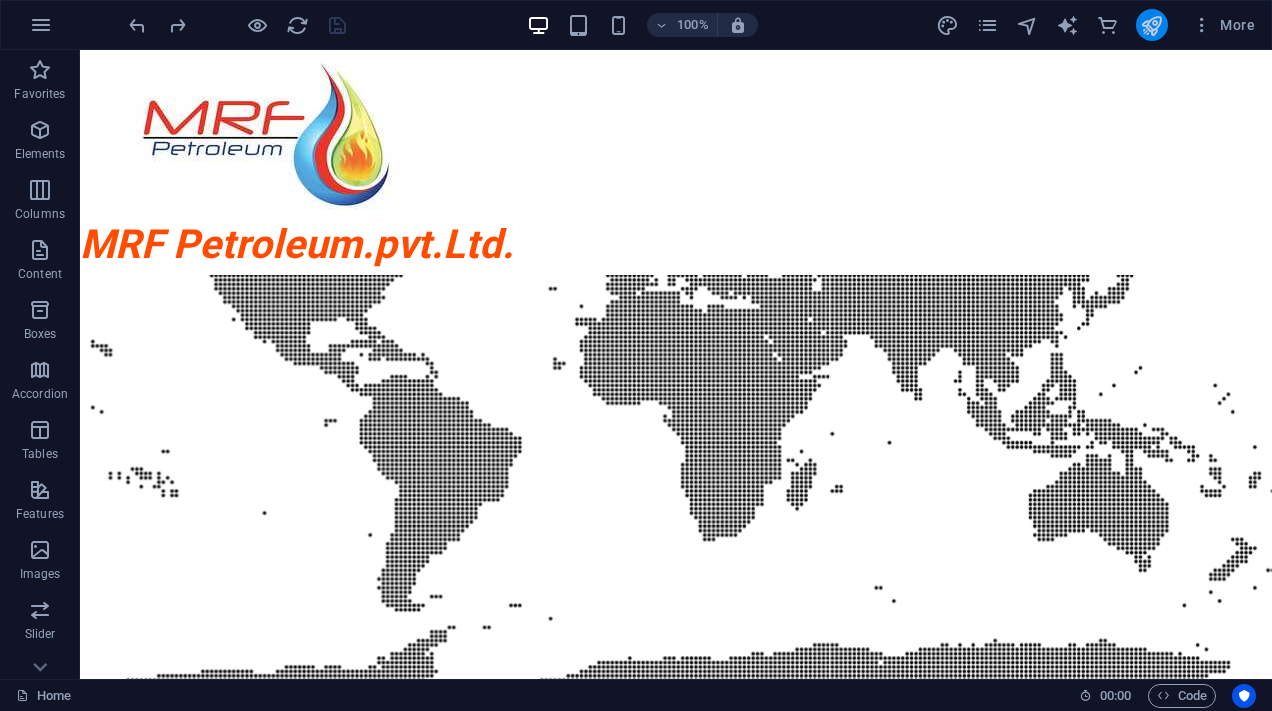 click at bounding box center (1152, 25) 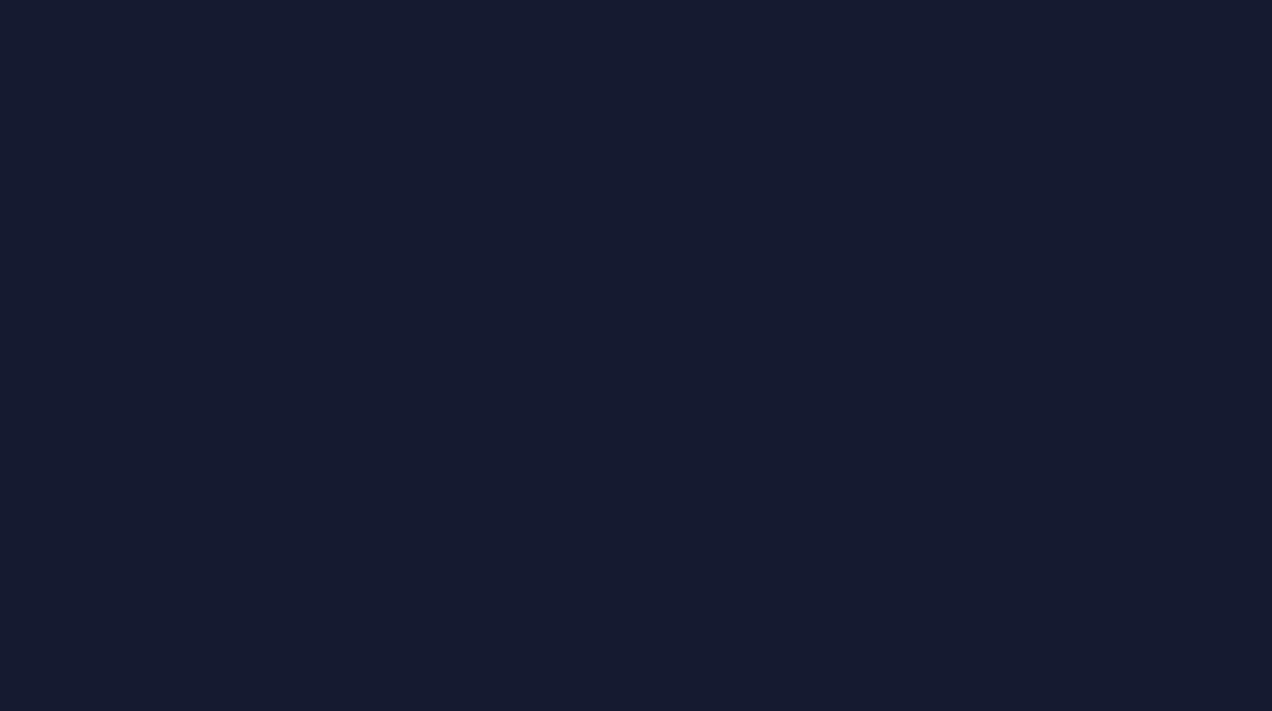 scroll, scrollTop: 0, scrollLeft: 0, axis: both 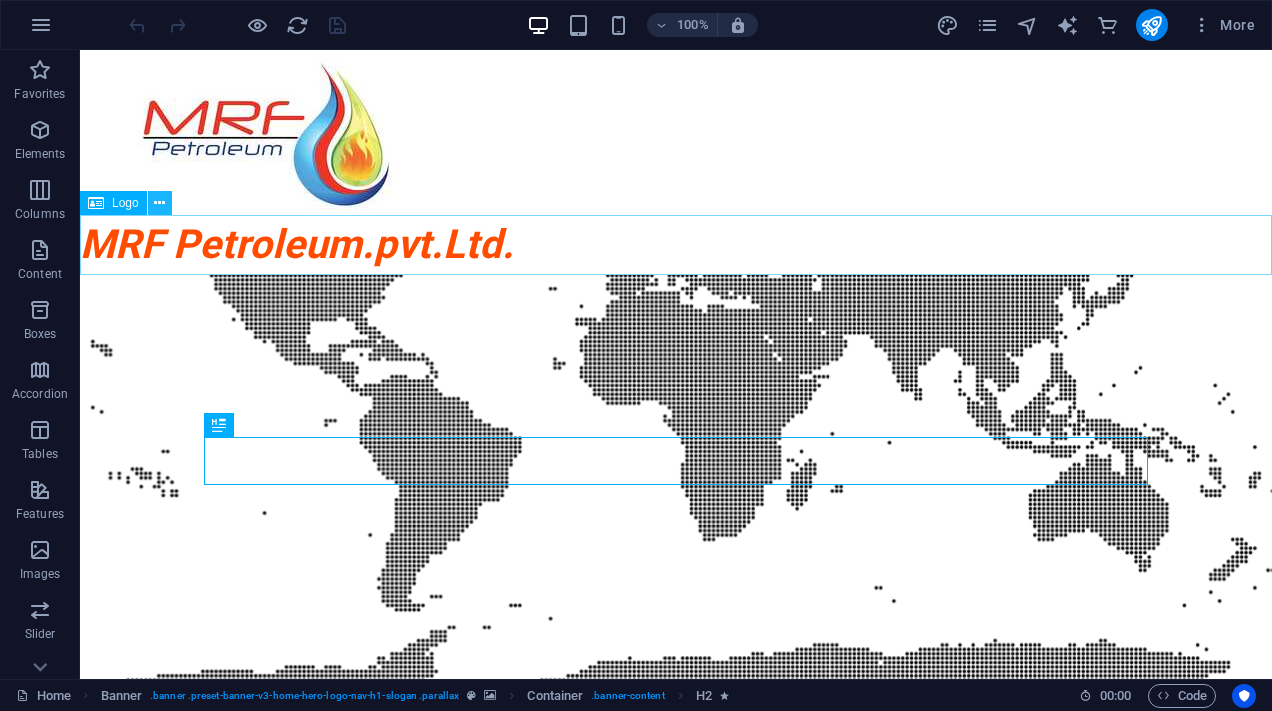 click at bounding box center (159, 203) 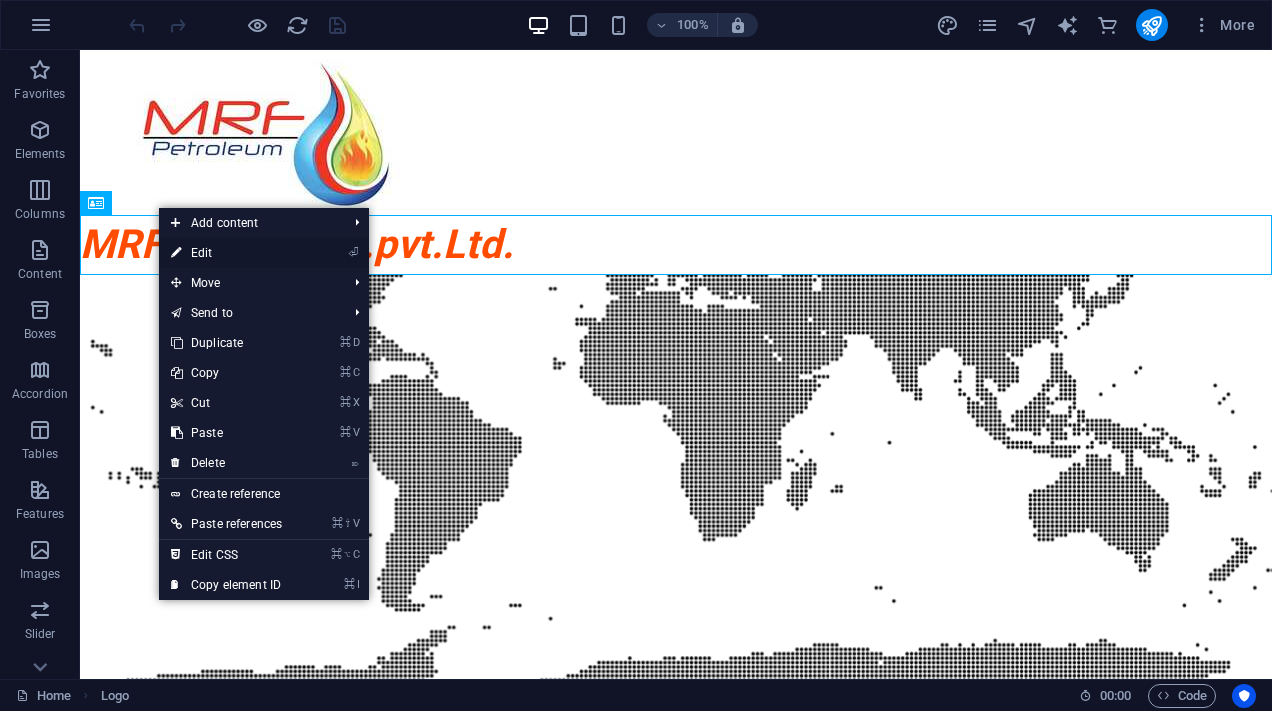 click on "⏎  Edit" at bounding box center [226, 253] 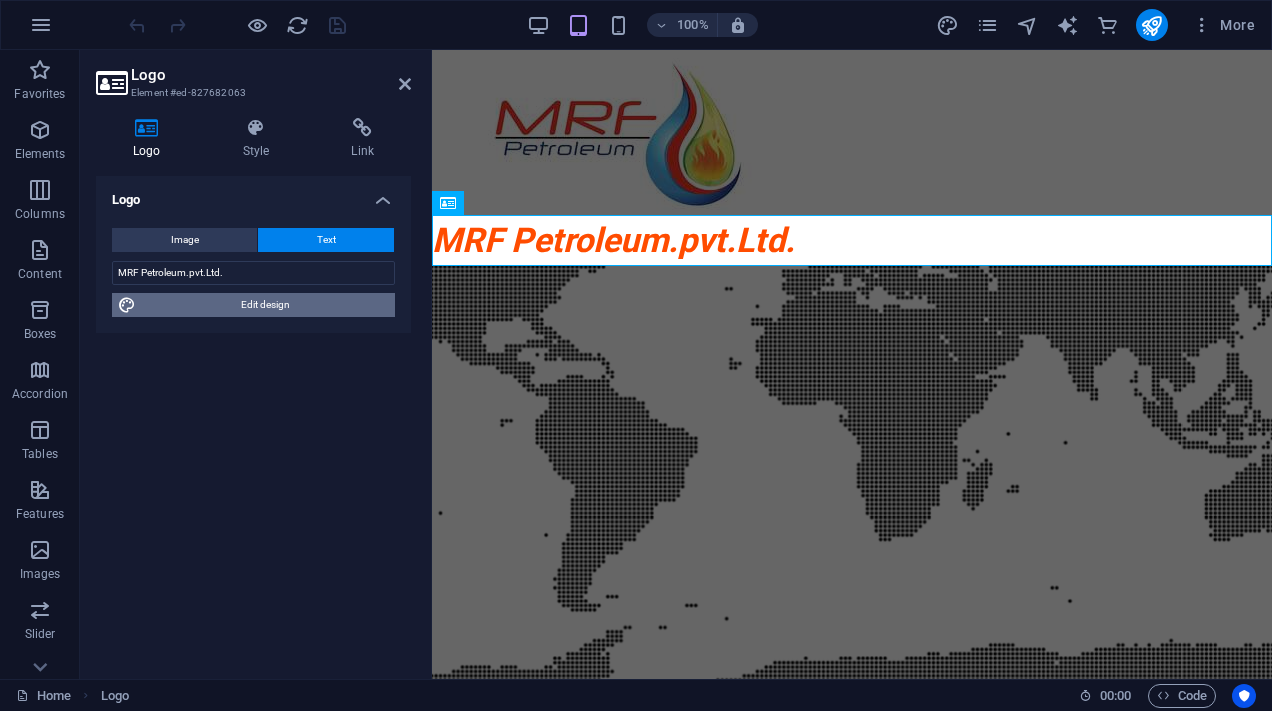 drag, startPoint x: 271, startPoint y: 304, endPoint x: 88, endPoint y: 246, distance: 191.97136 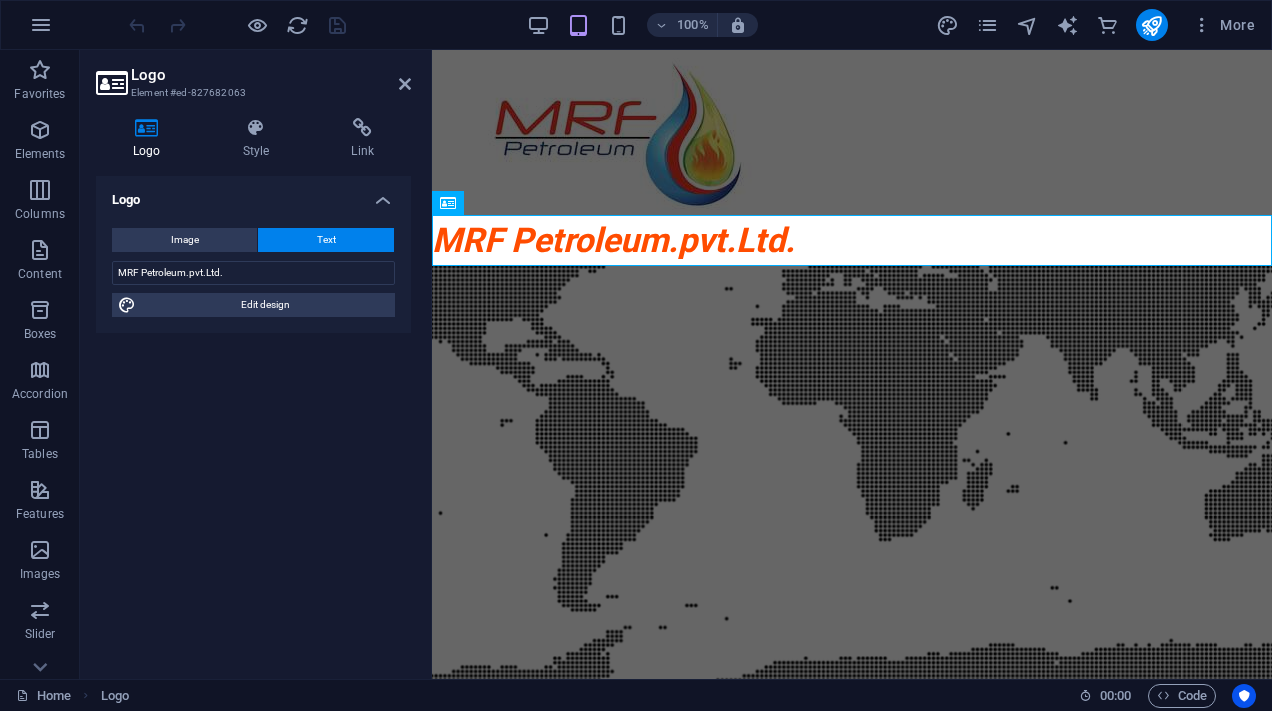 select on "px" 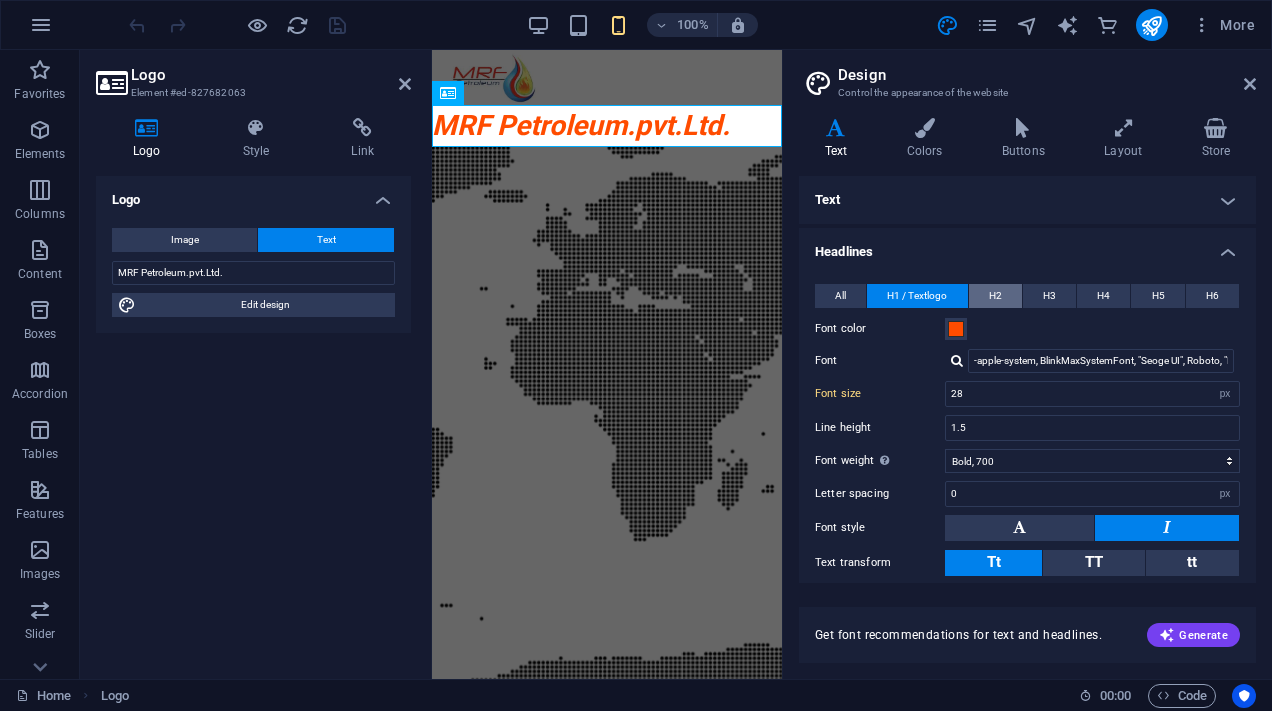 click on "H2" at bounding box center [995, 296] 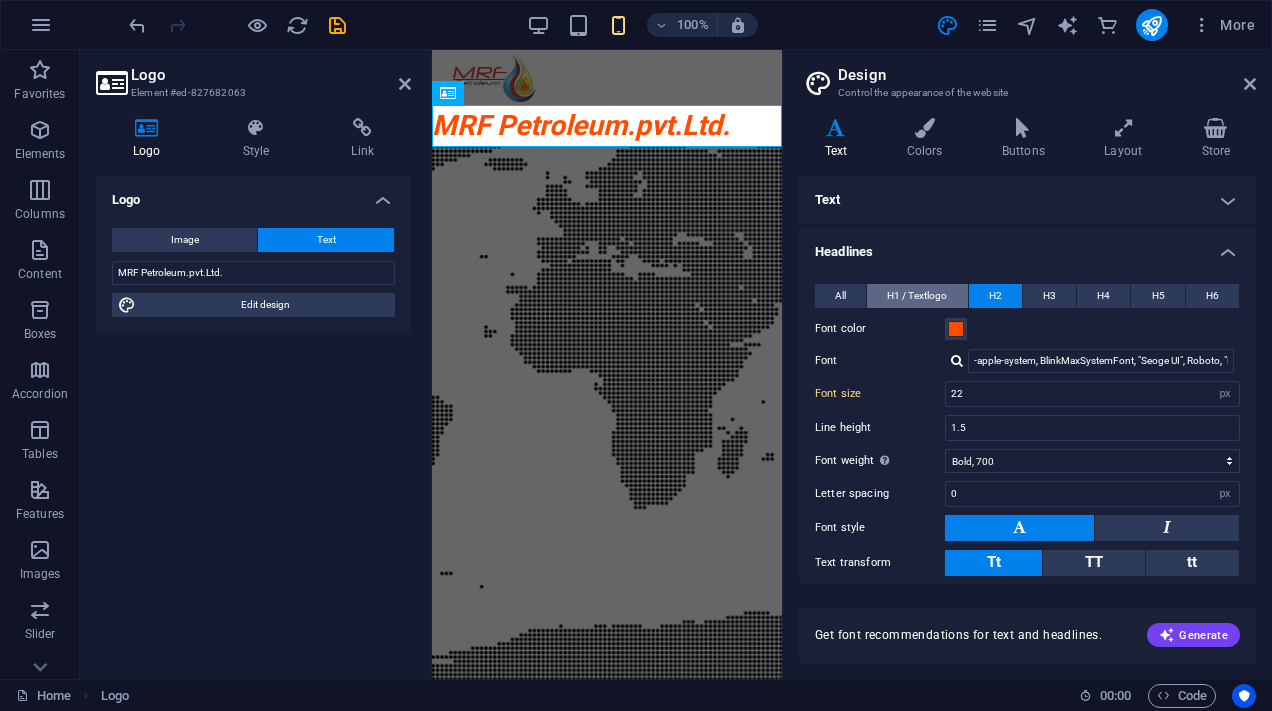 click on "H1 / Textlogo" at bounding box center (917, 296) 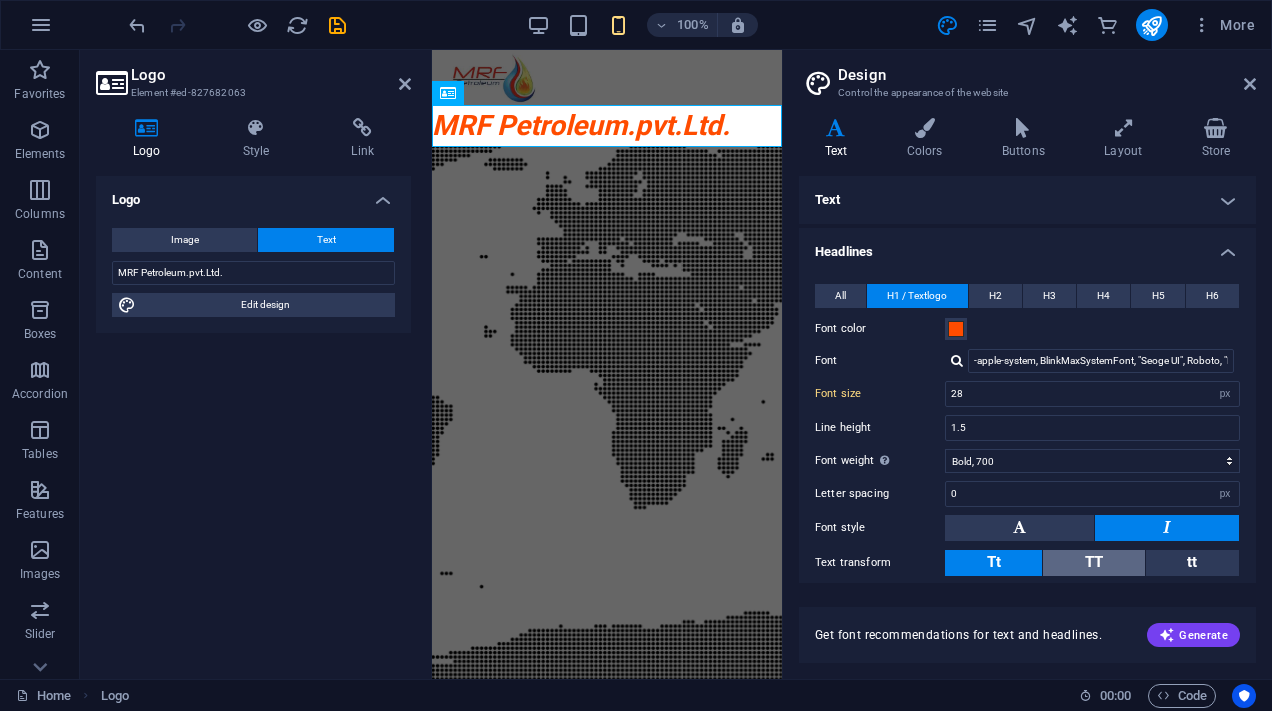 click on "TT" at bounding box center (1093, 563) 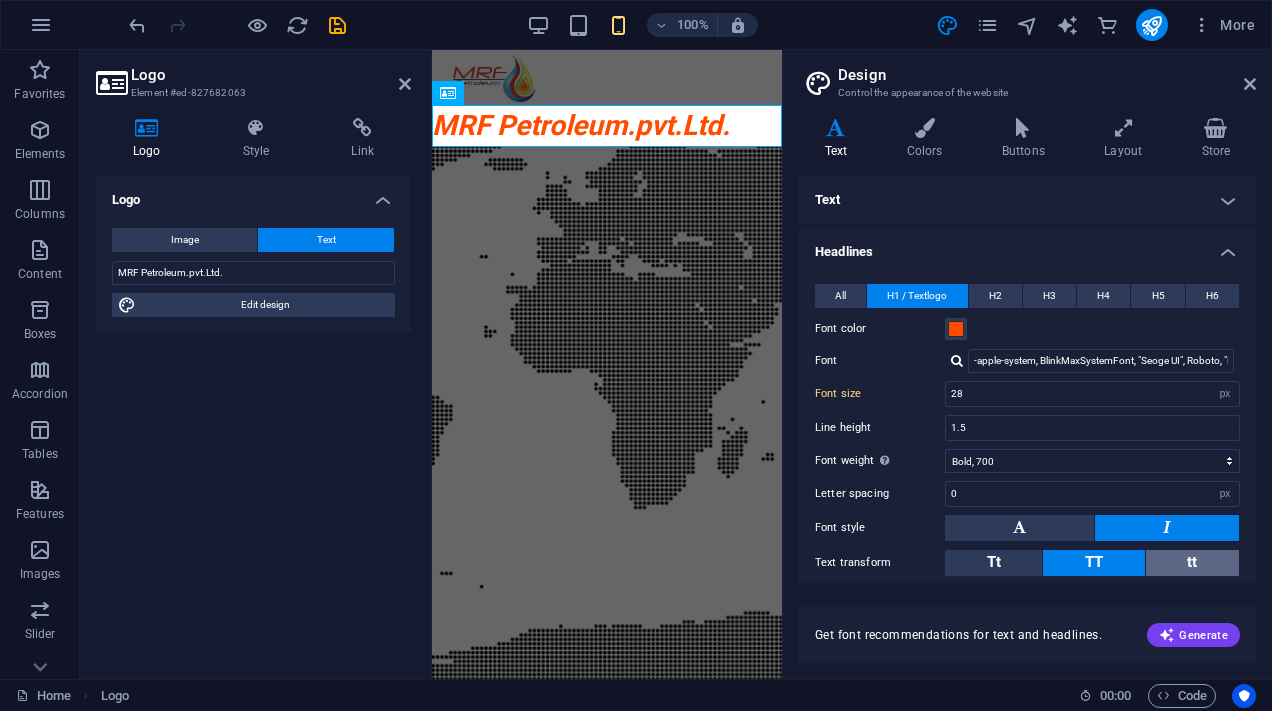click on "tt" at bounding box center [1192, 563] 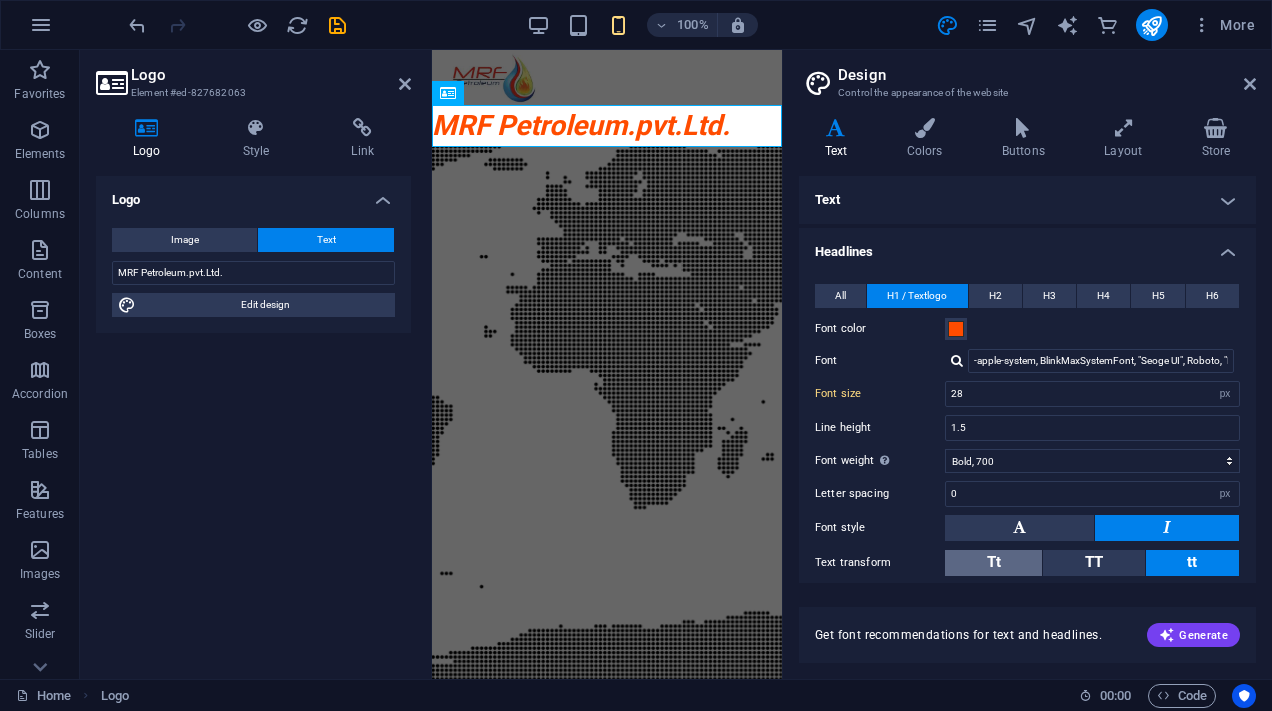 click on "Tt" at bounding box center (993, 563) 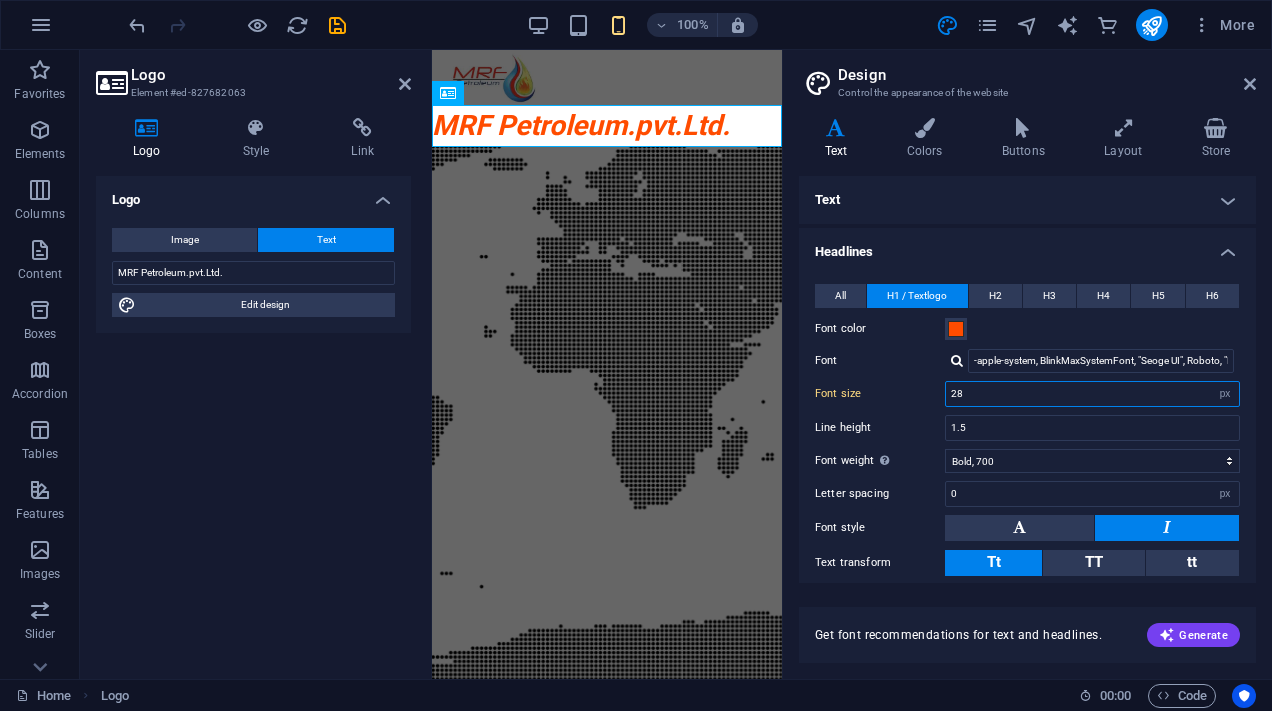 click on "28" at bounding box center (1092, 394) 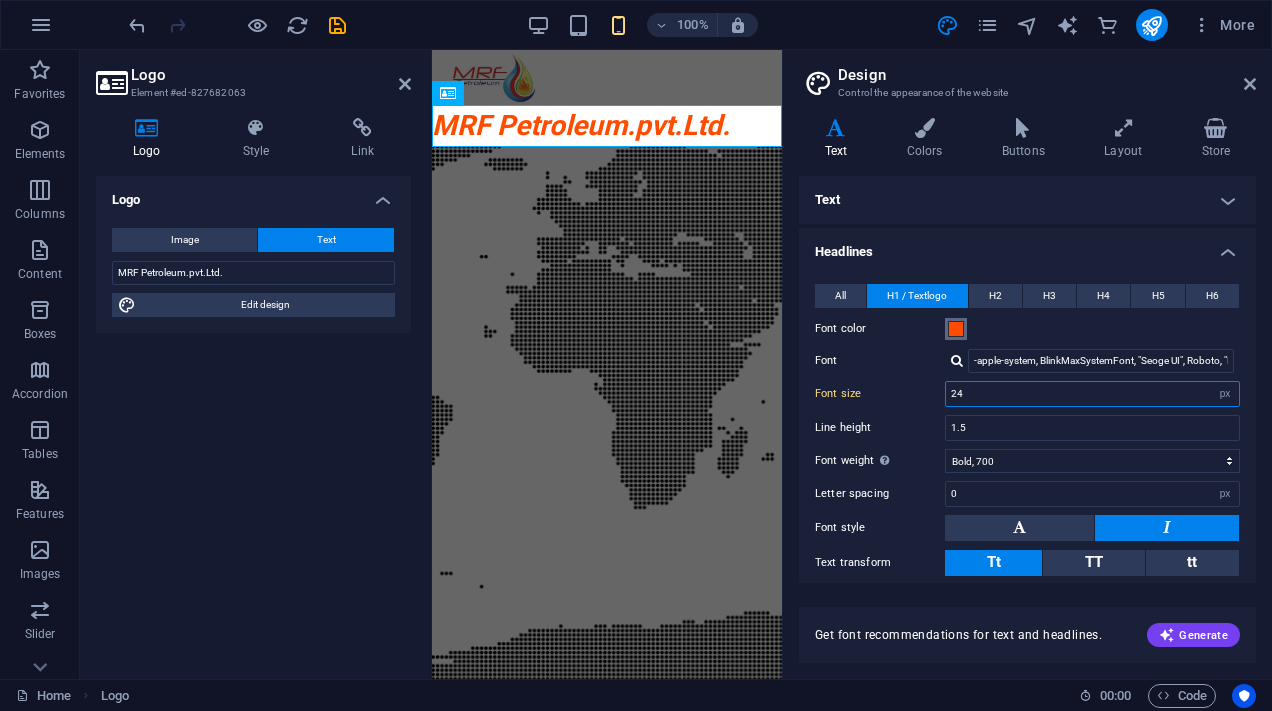 type on "24" 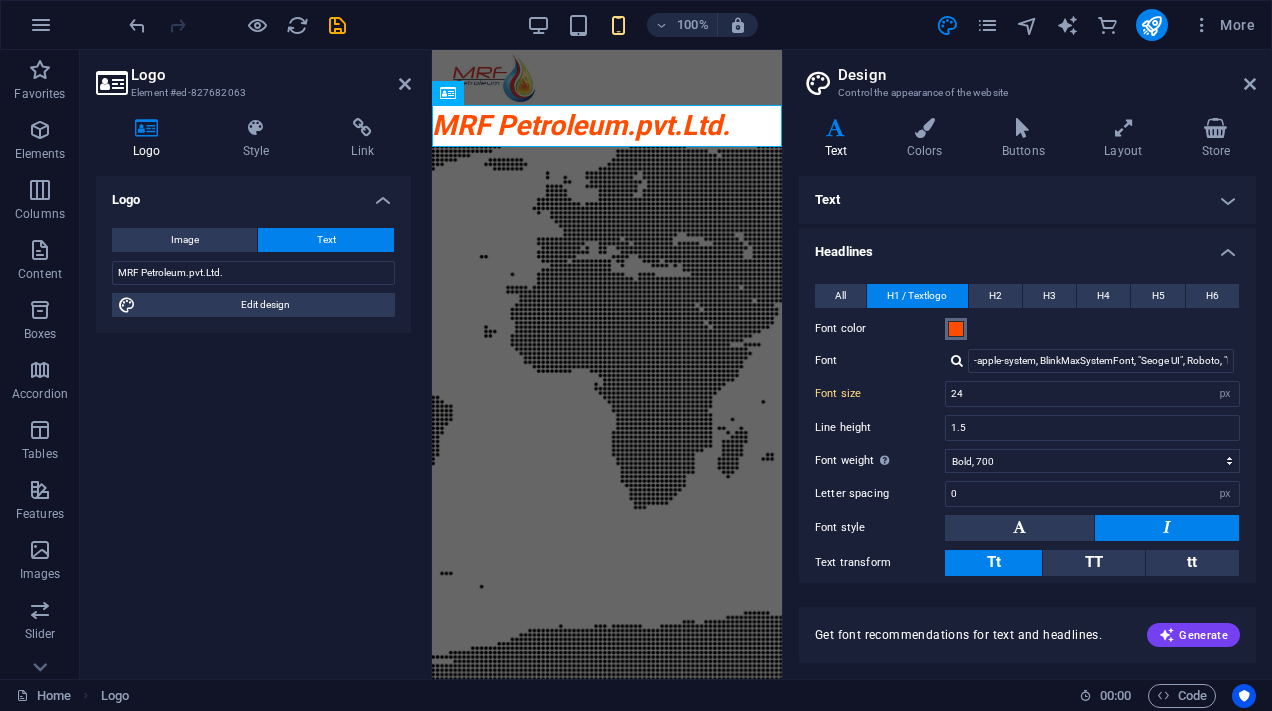 click at bounding box center [956, 329] 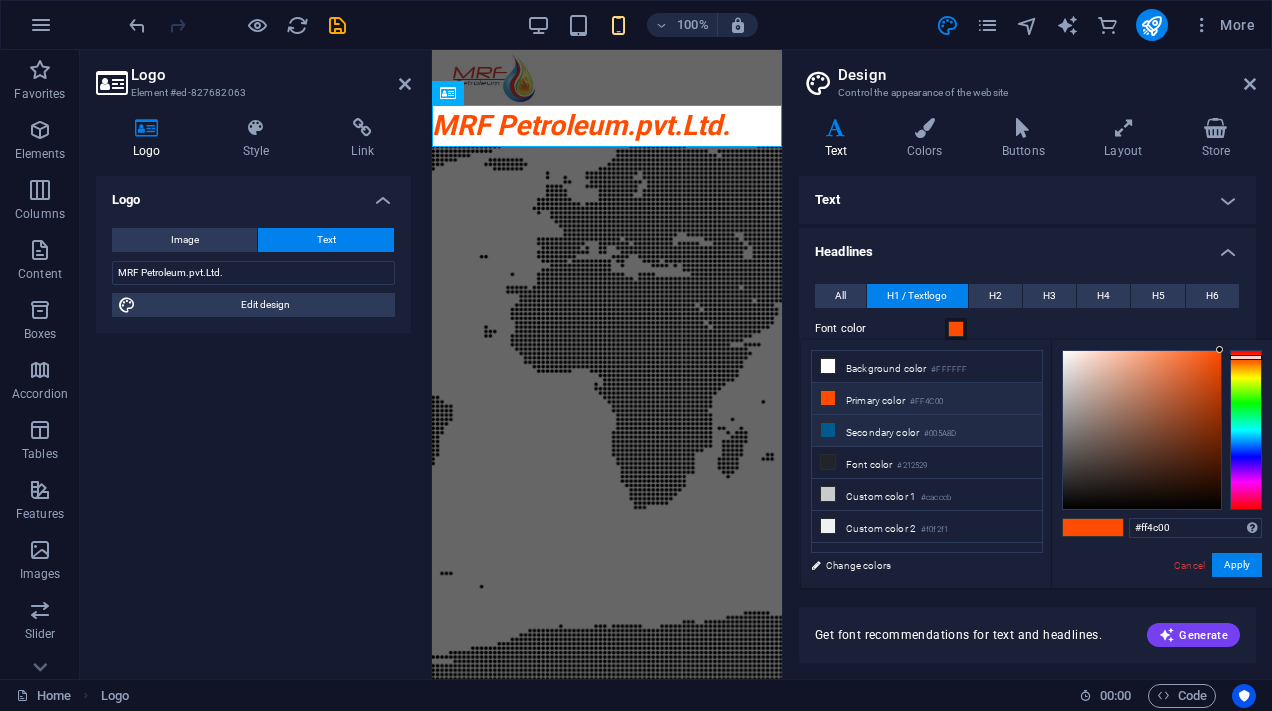 click on "#005A8D" at bounding box center (940, 434) 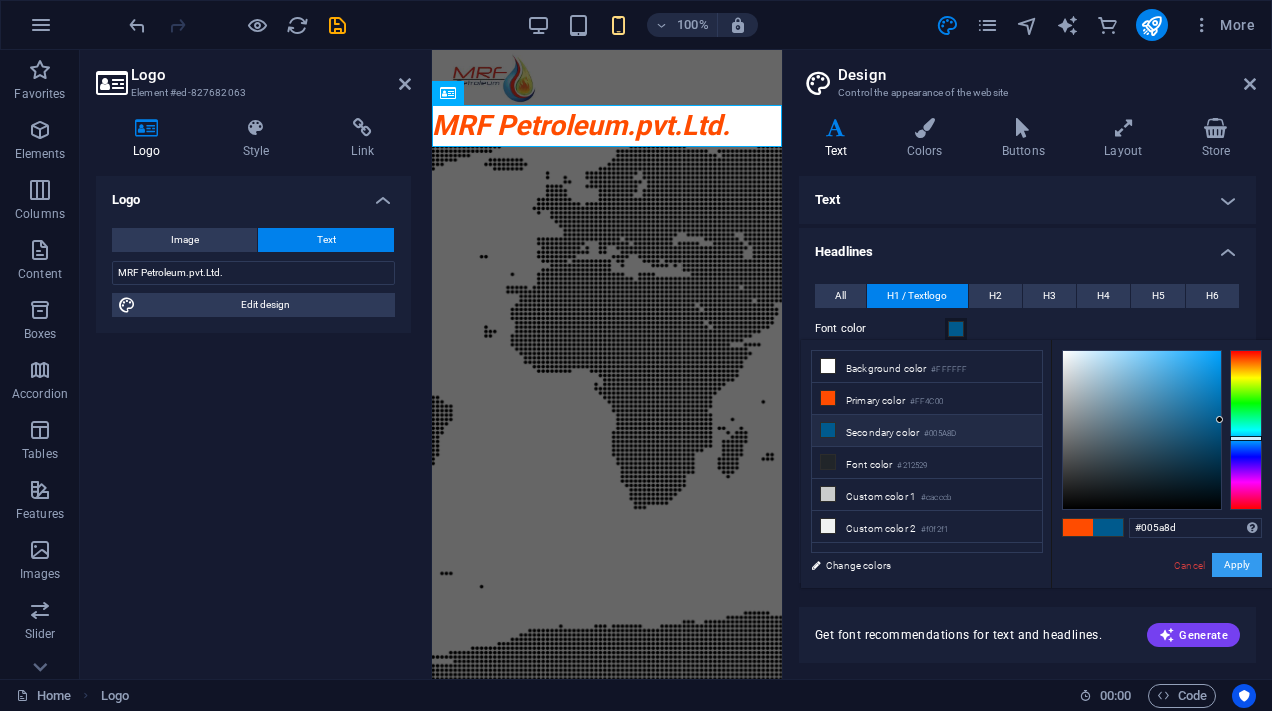 click on "Apply" at bounding box center (1237, 565) 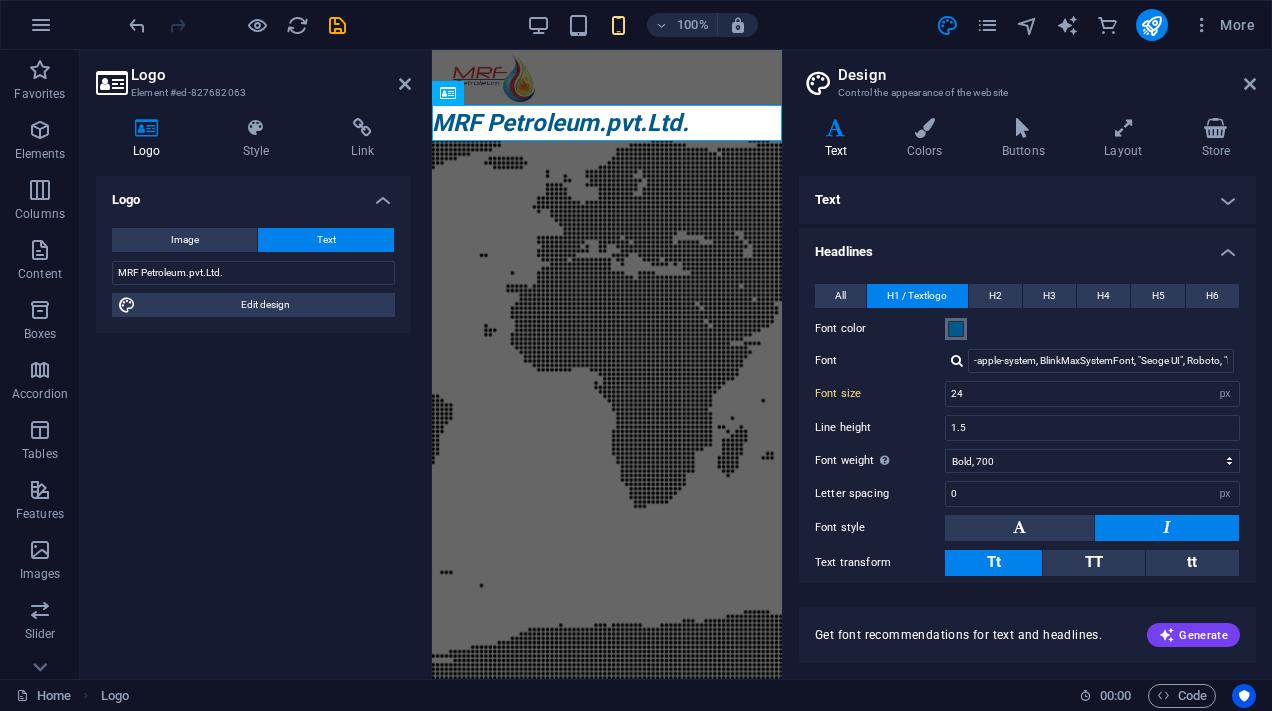 click at bounding box center (956, 329) 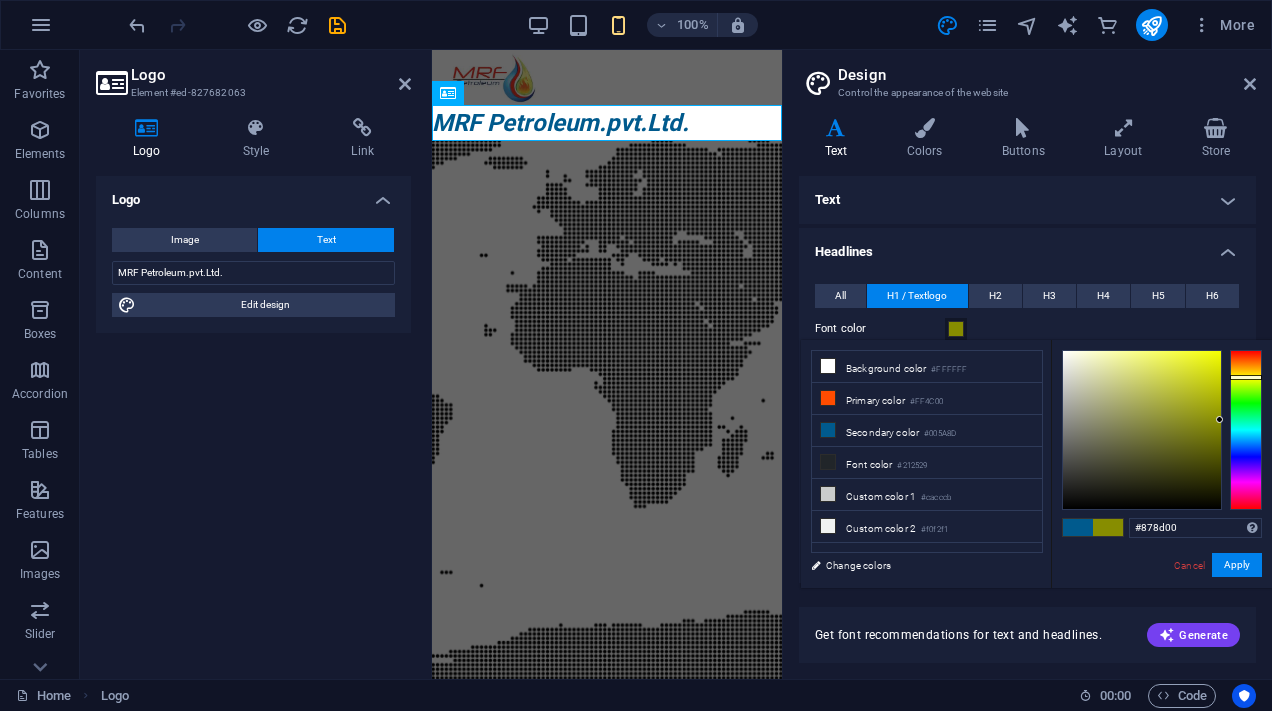 drag, startPoint x: 1253, startPoint y: 439, endPoint x: 1263, endPoint y: 377, distance: 62.801273 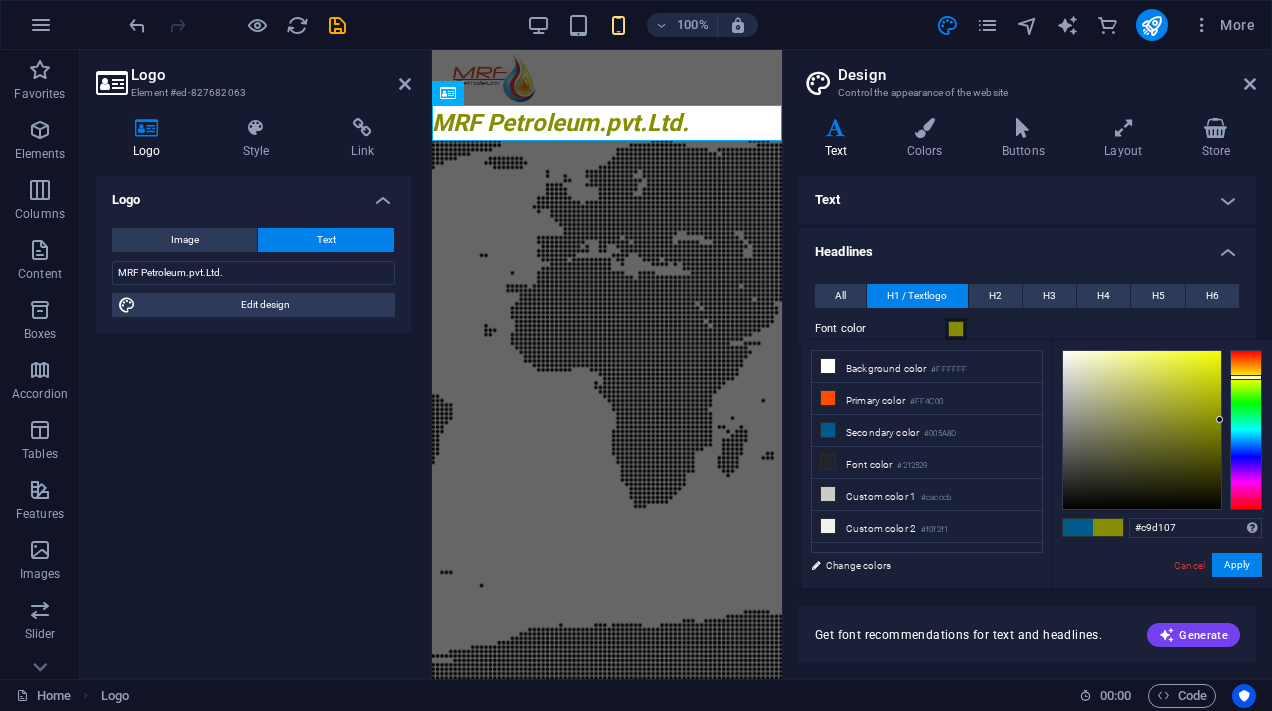 click at bounding box center [1142, 430] 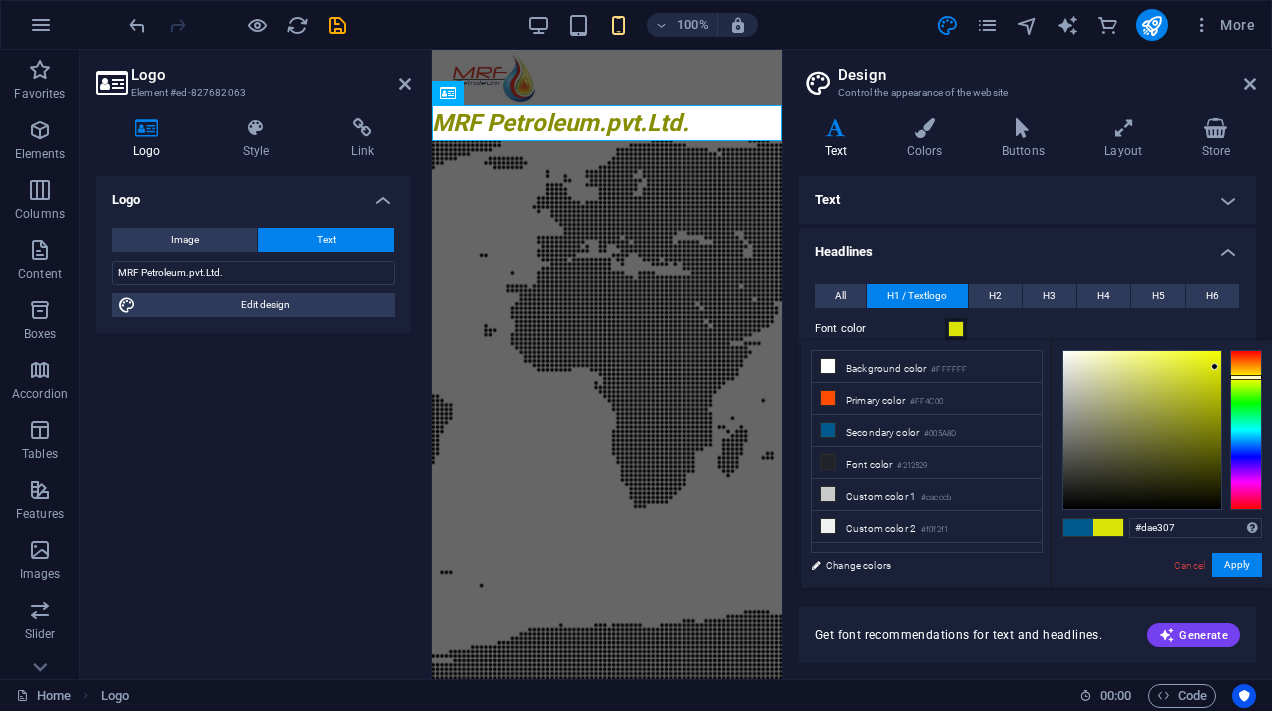 click at bounding box center (1142, 430) 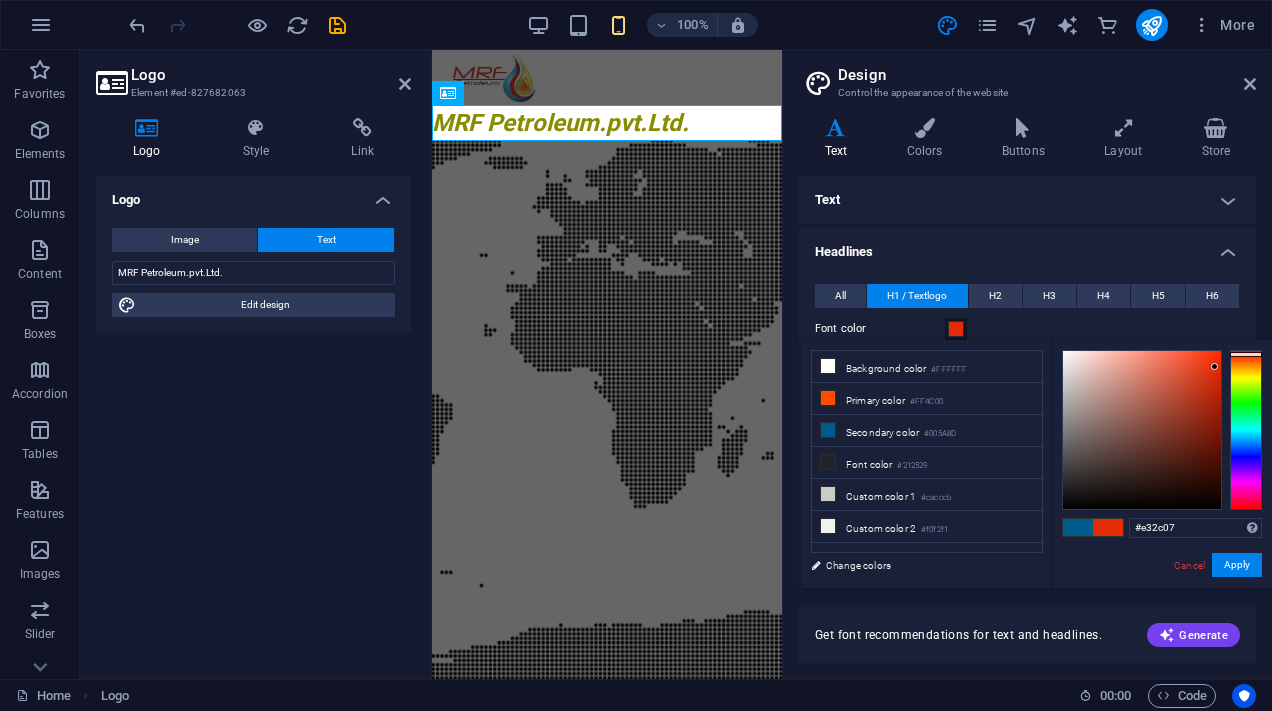 drag, startPoint x: 1236, startPoint y: 375, endPoint x: 1241, endPoint y: 354, distance: 21.587032 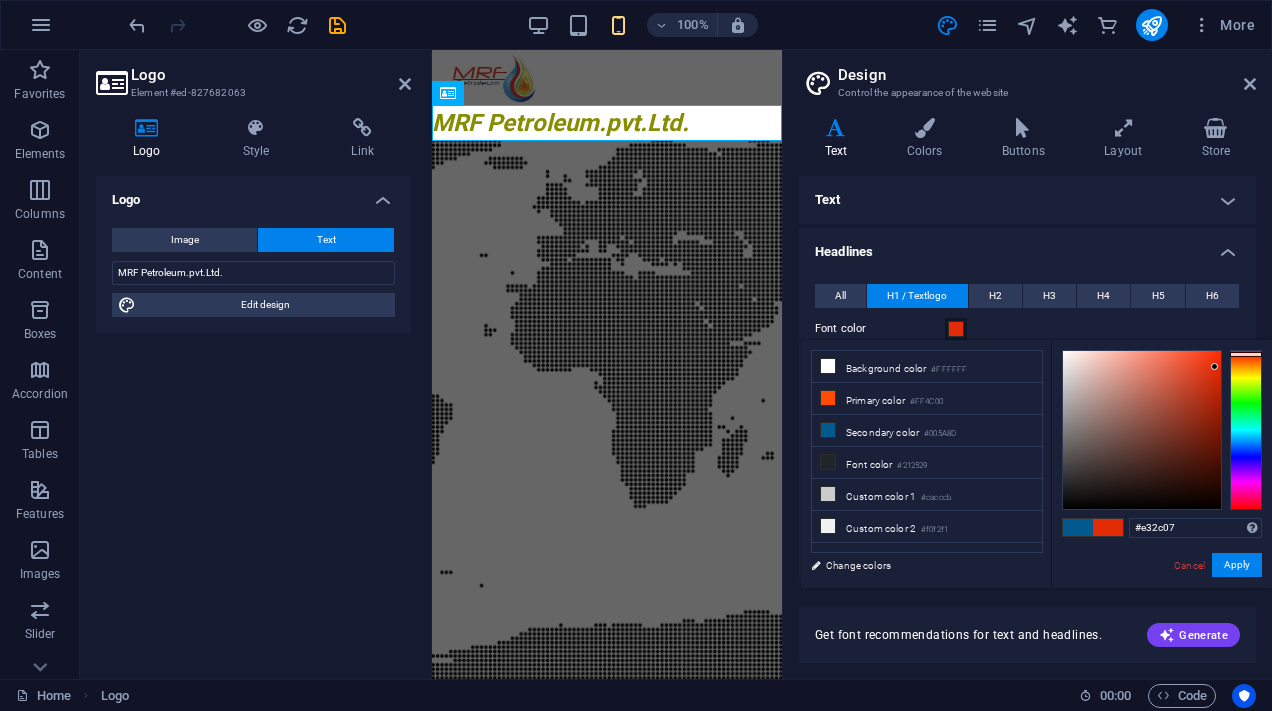 click at bounding box center [1246, 354] 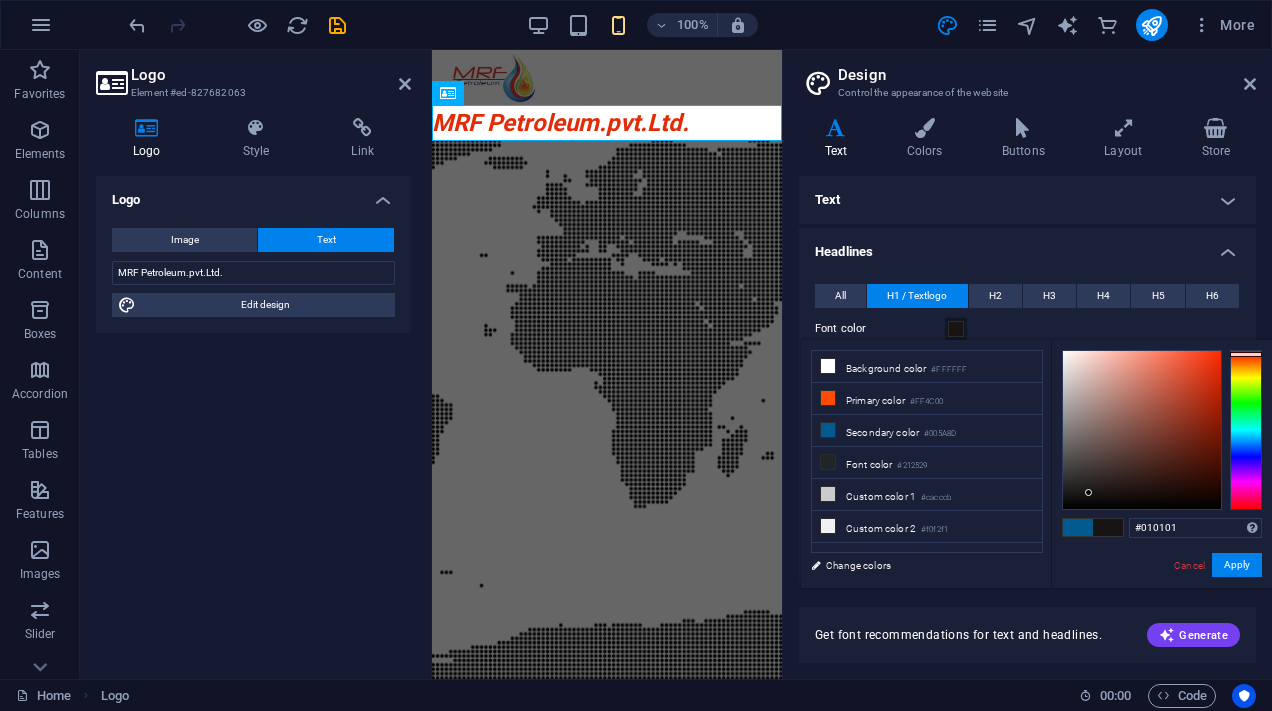 type on "#000000" 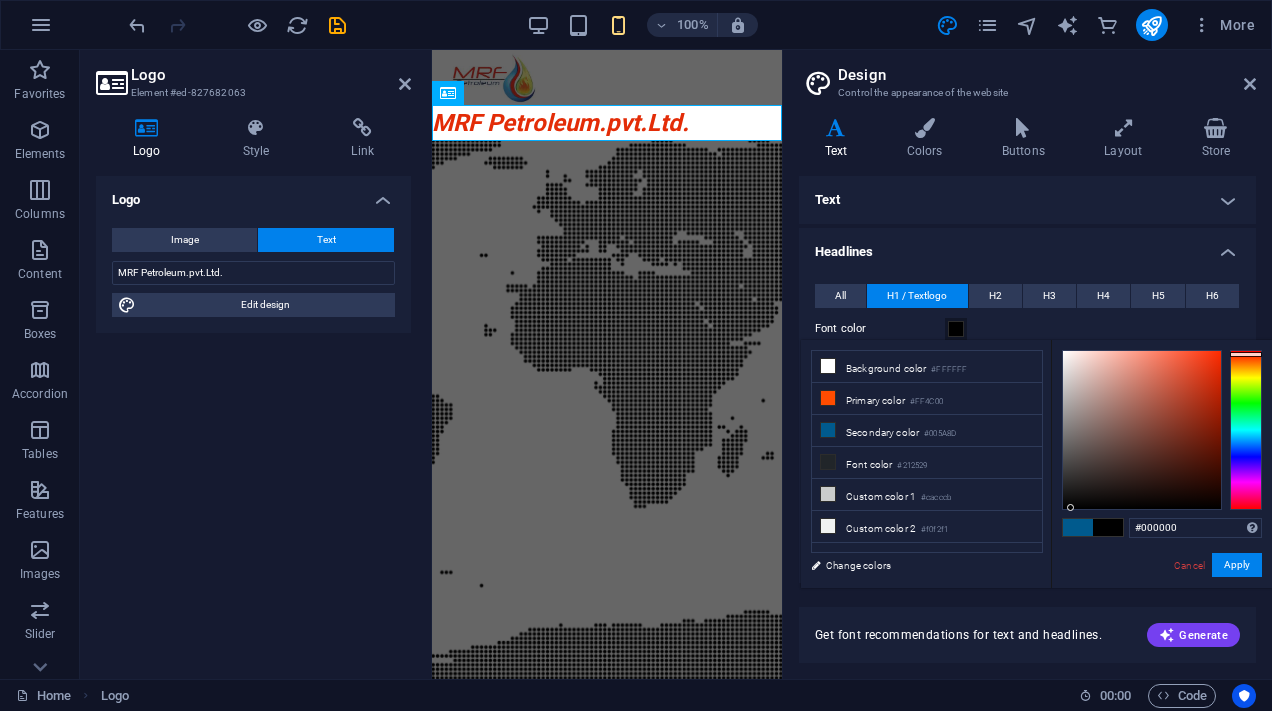 drag, startPoint x: 1213, startPoint y: 368, endPoint x: 1070, endPoint y: 511, distance: 202.23254 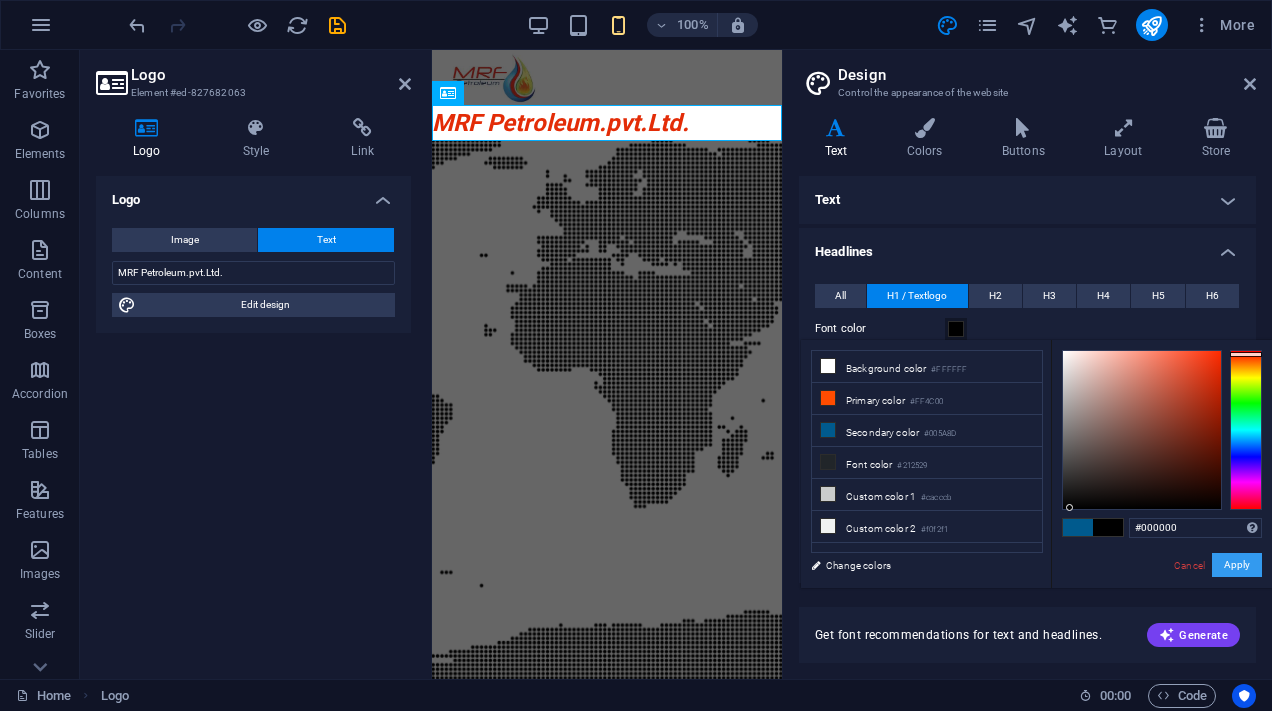 click on "Apply" at bounding box center [1237, 565] 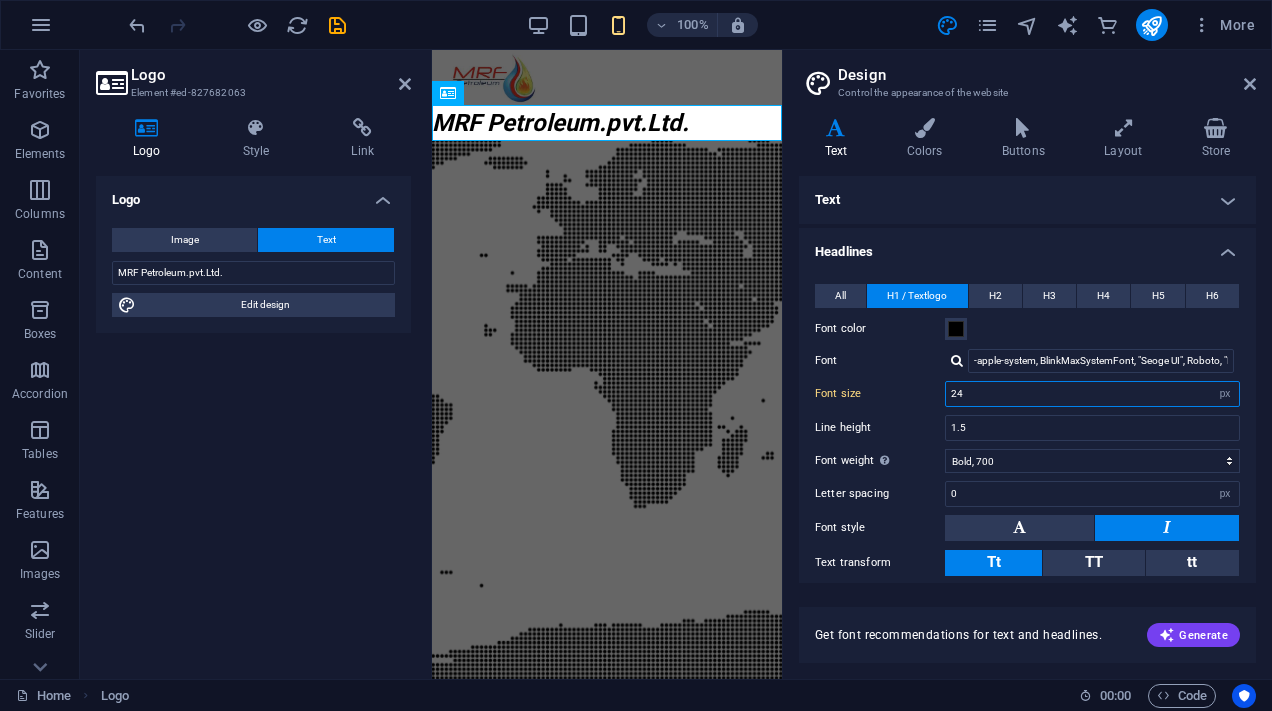 click on "24" at bounding box center [1092, 394] 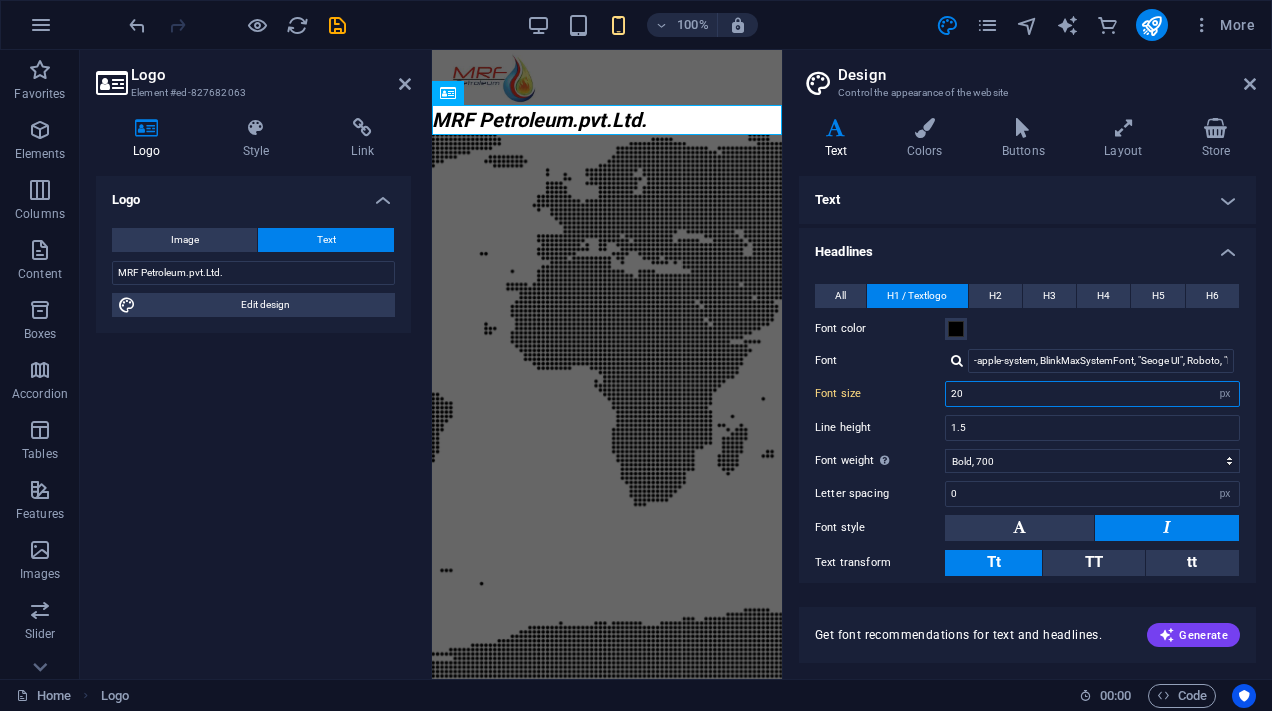 type on "2" 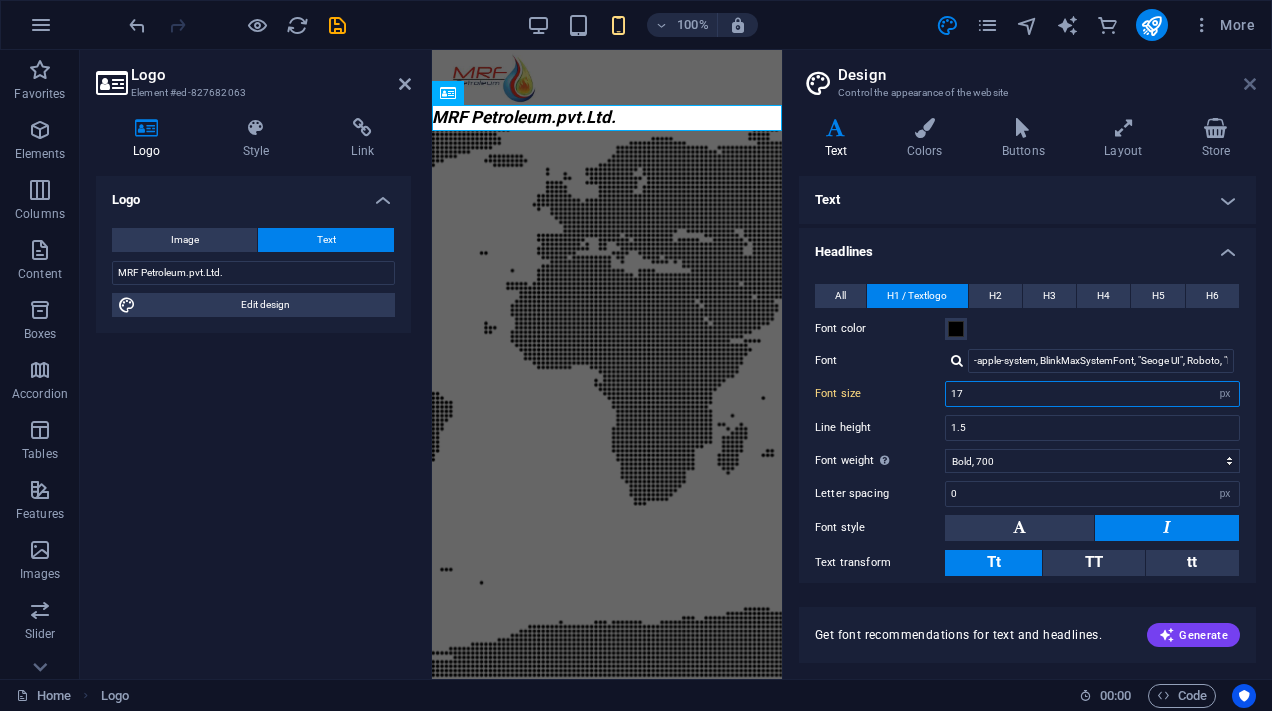 type on "17" 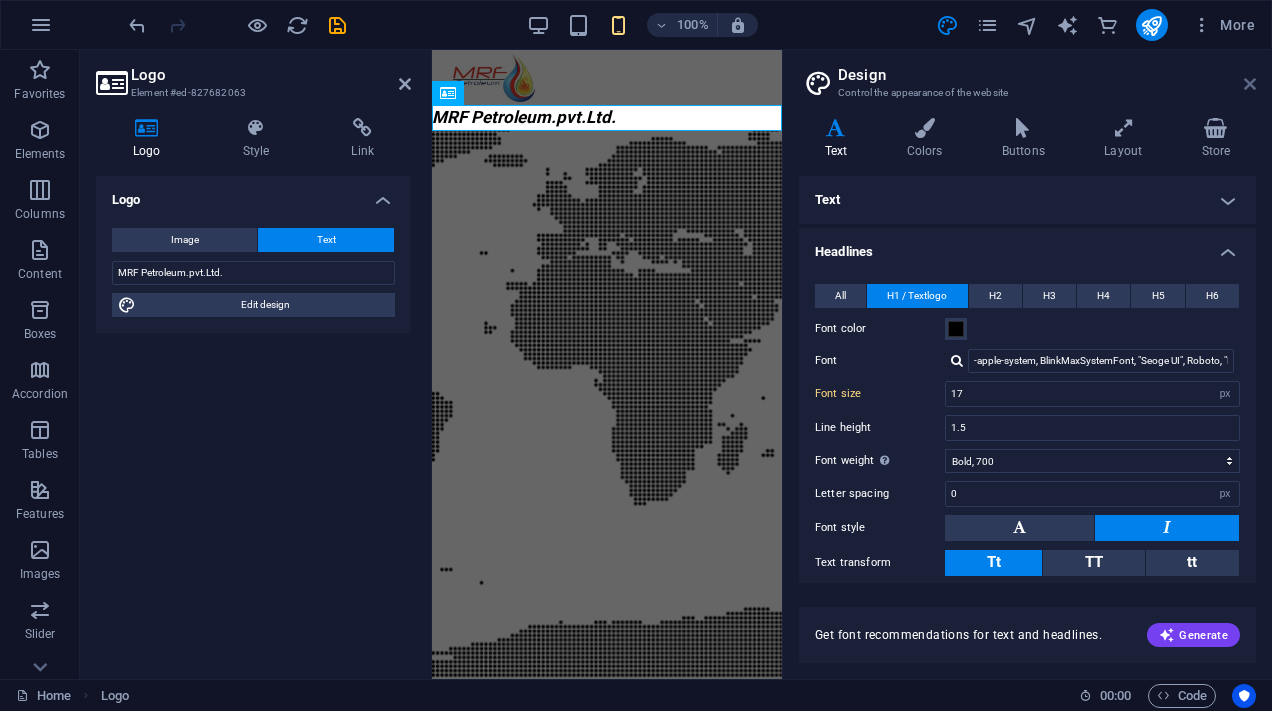 click at bounding box center (1250, 84) 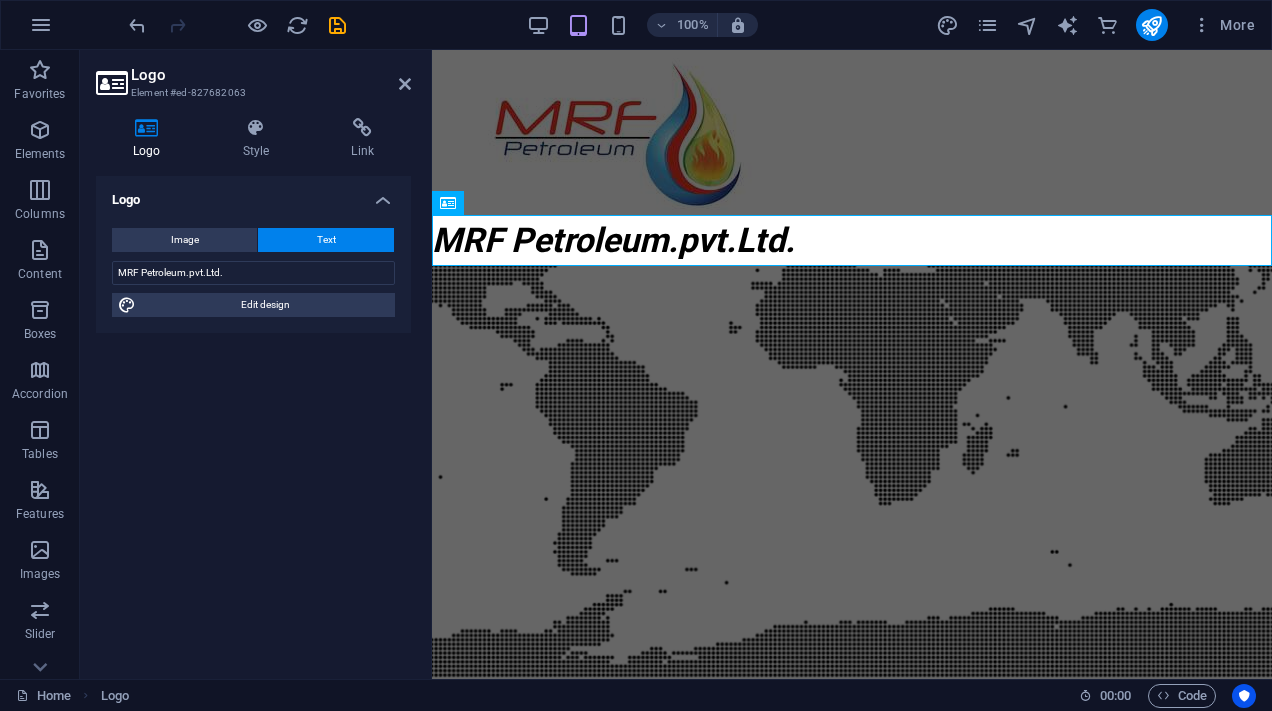 click at bounding box center [237, 25] 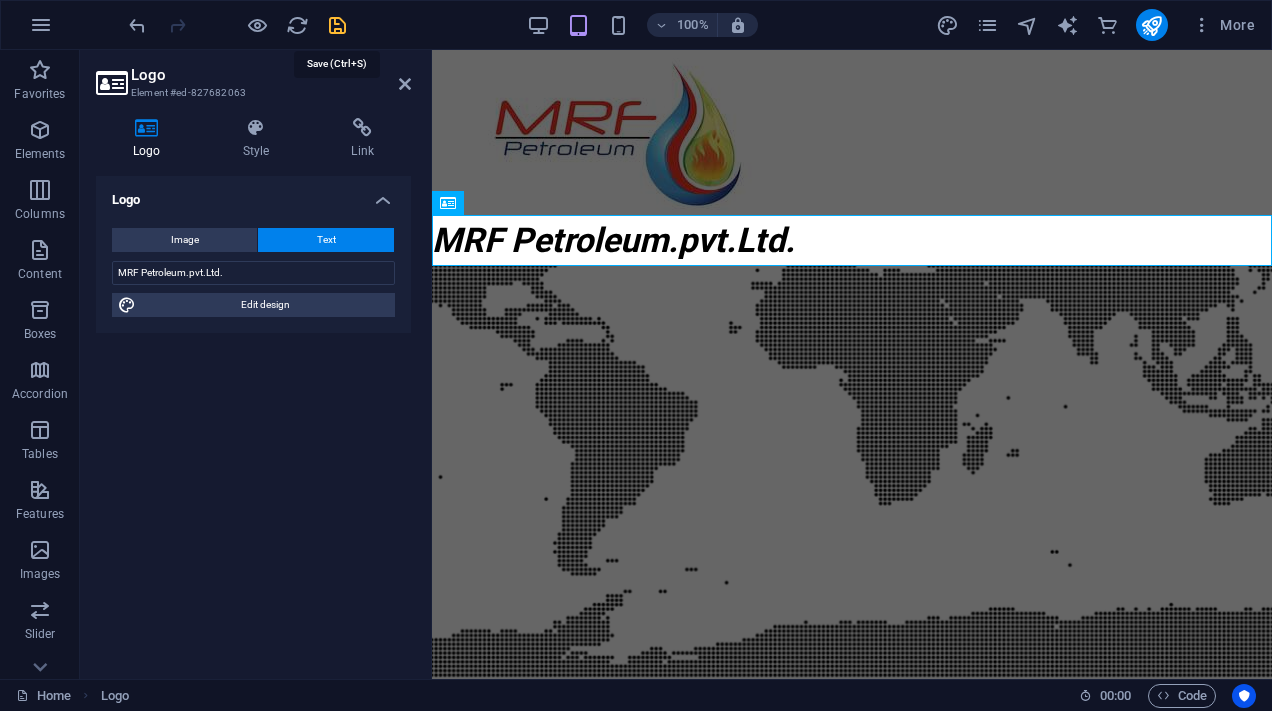 click at bounding box center [337, 25] 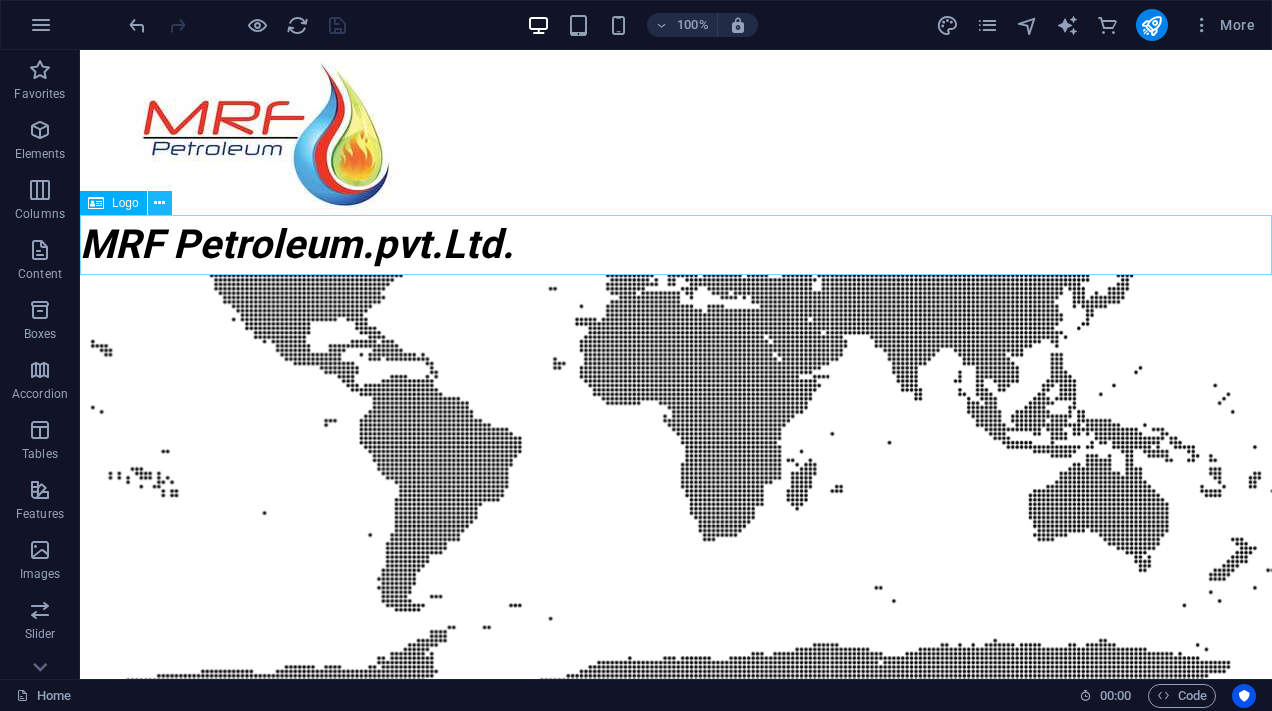 click at bounding box center (159, 203) 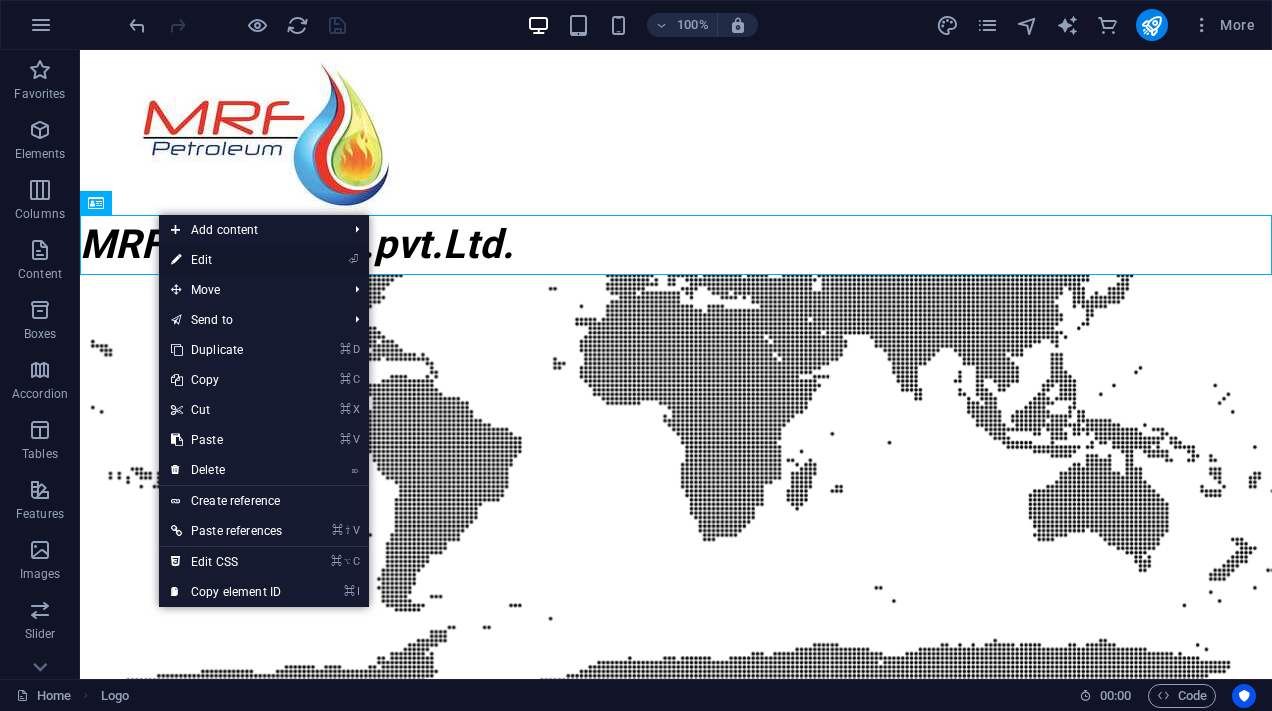 click on "⏎  Edit" at bounding box center [226, 260] 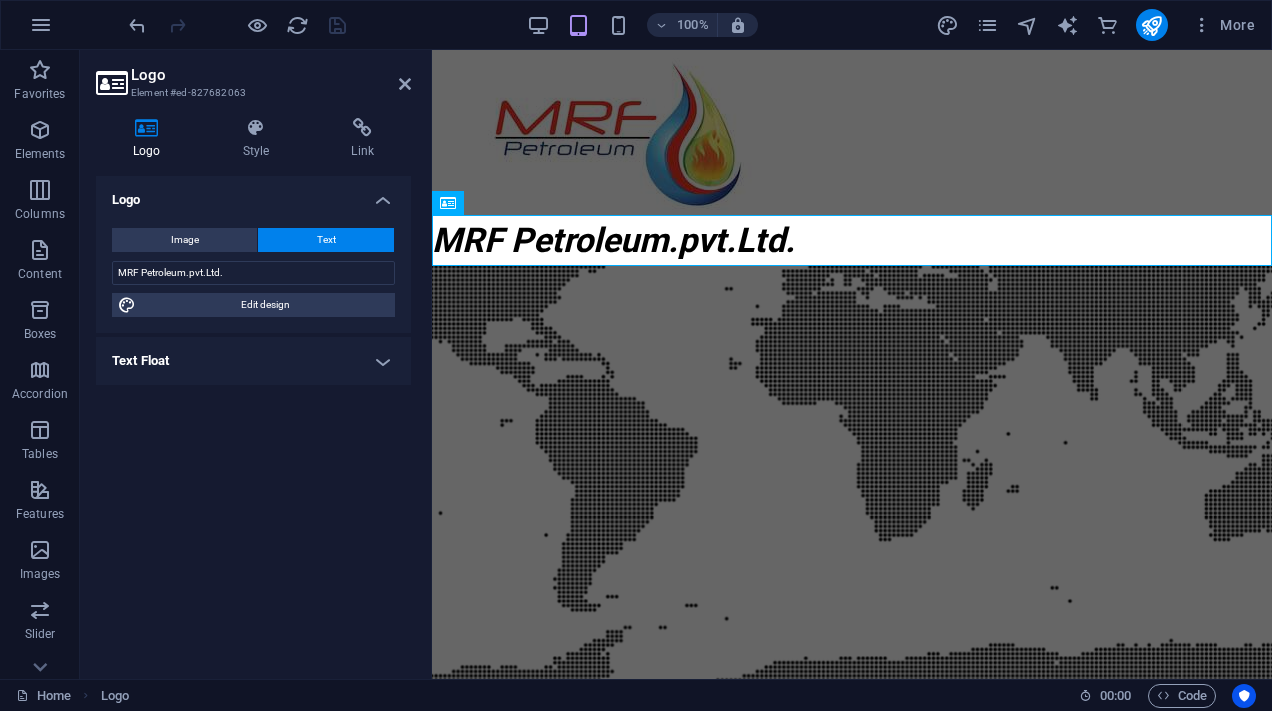 click on "Text Float" at bounding box center [253, 361] 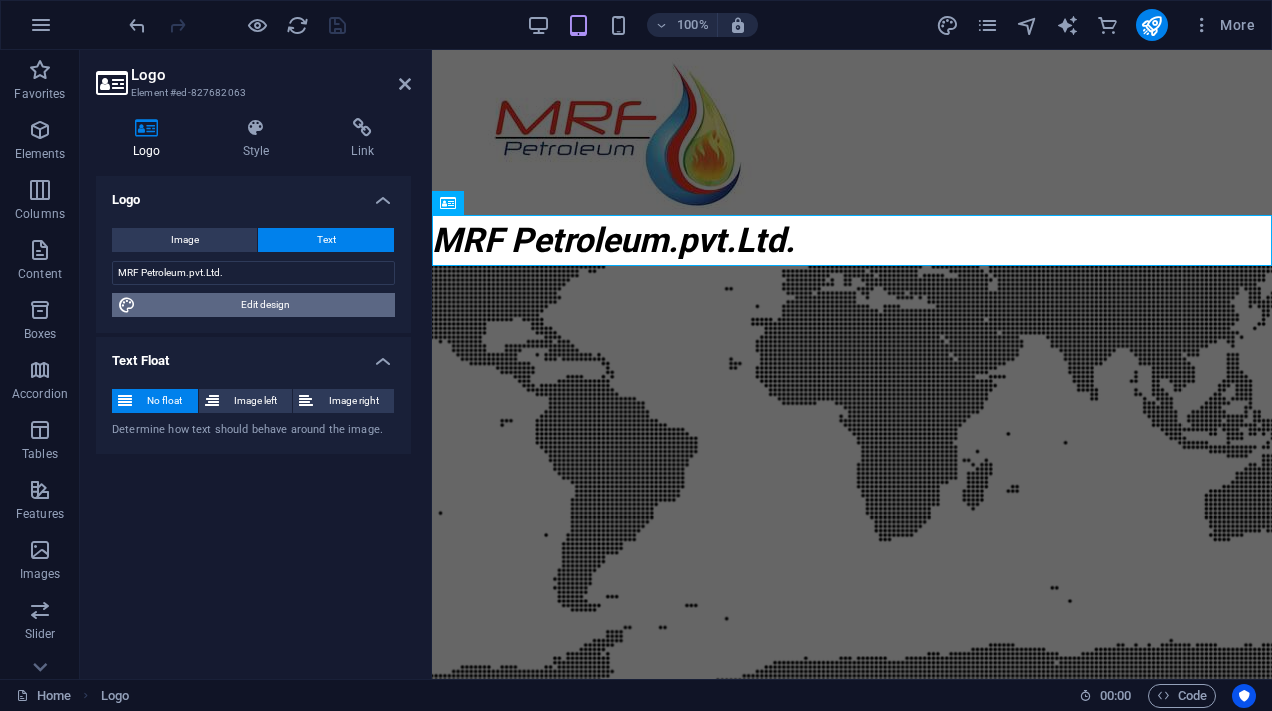 click on "Edit design" at bounding box center [265, 305] 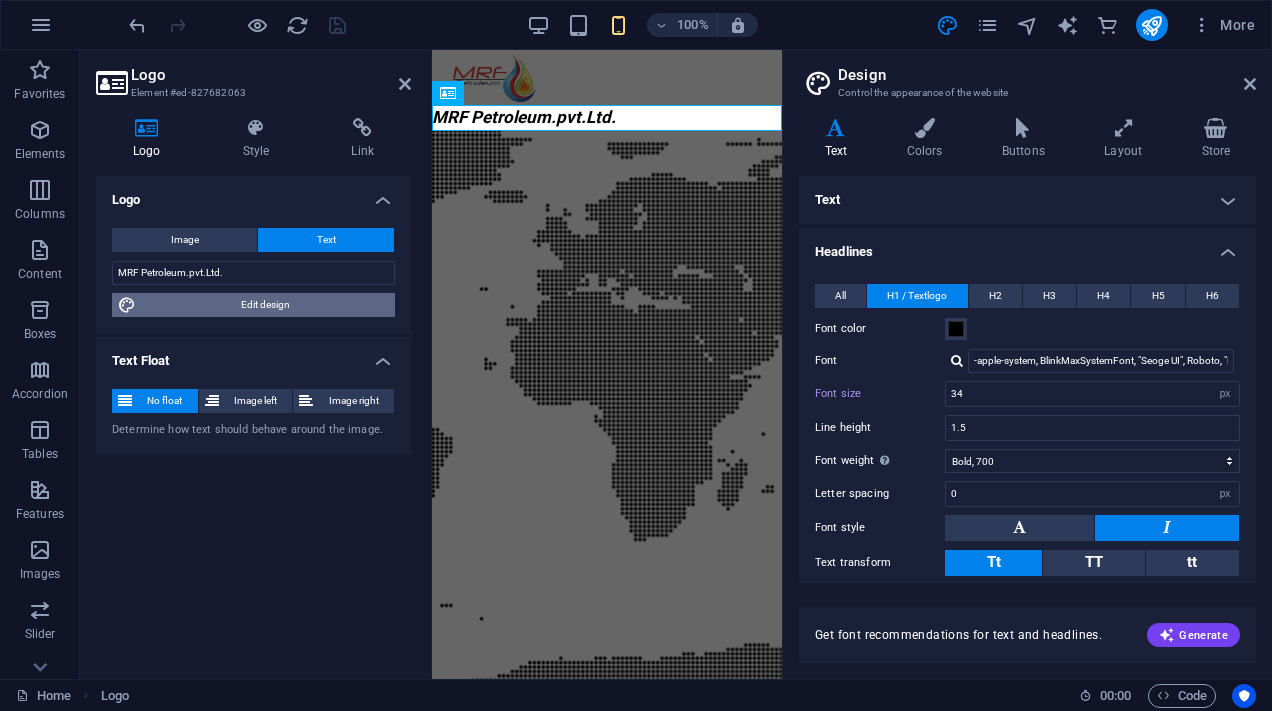type on "17" 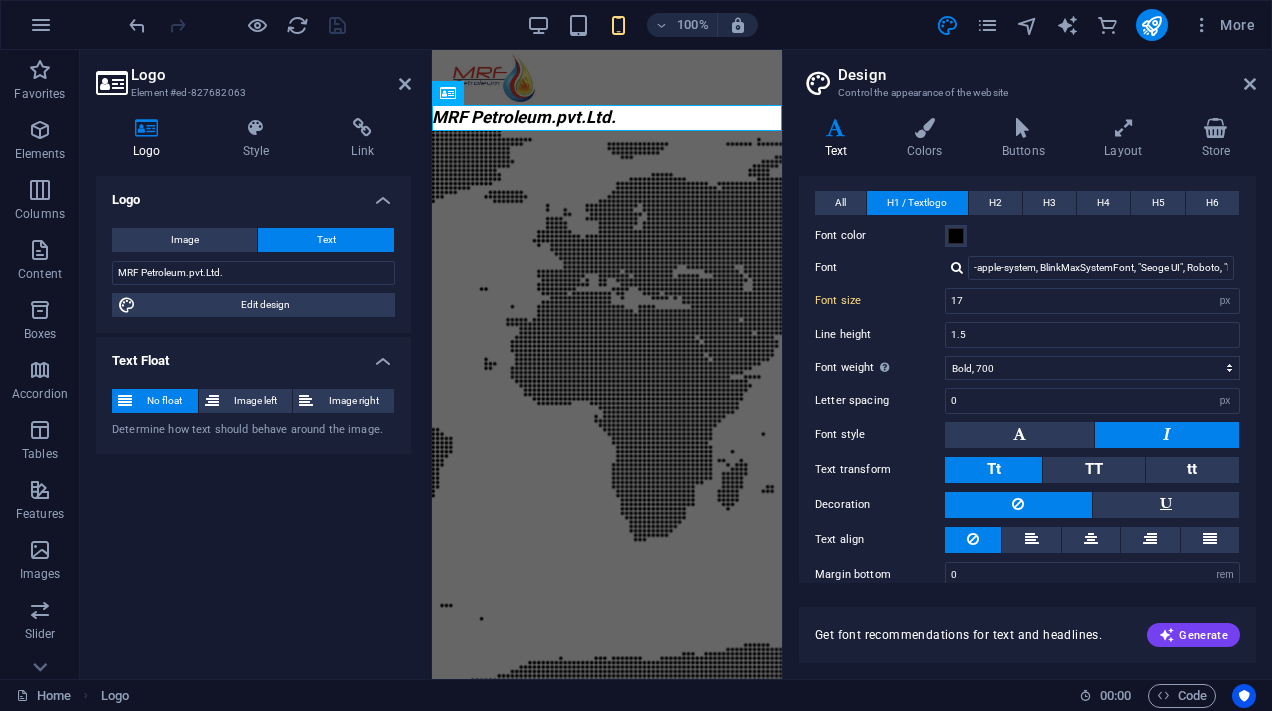 scroll, scrollTop: 115, scrollLeft: 0, axis: vertical 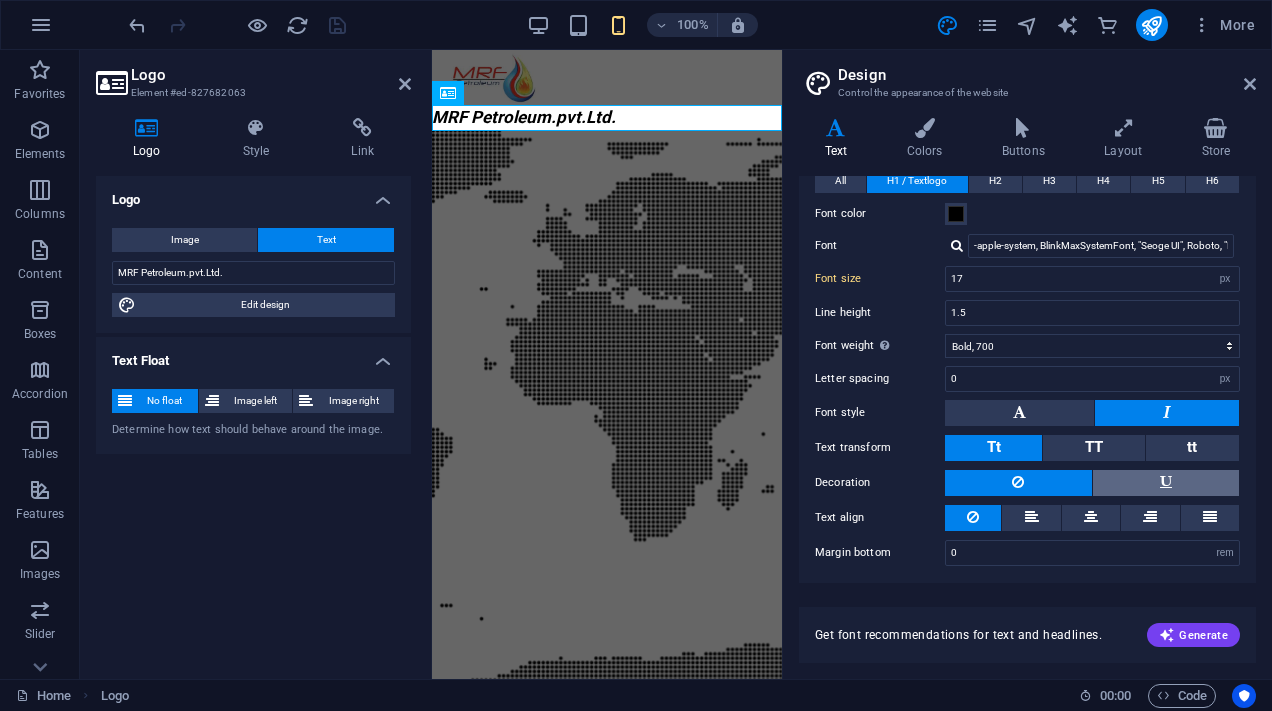 click at bounding box center (1166, 483) 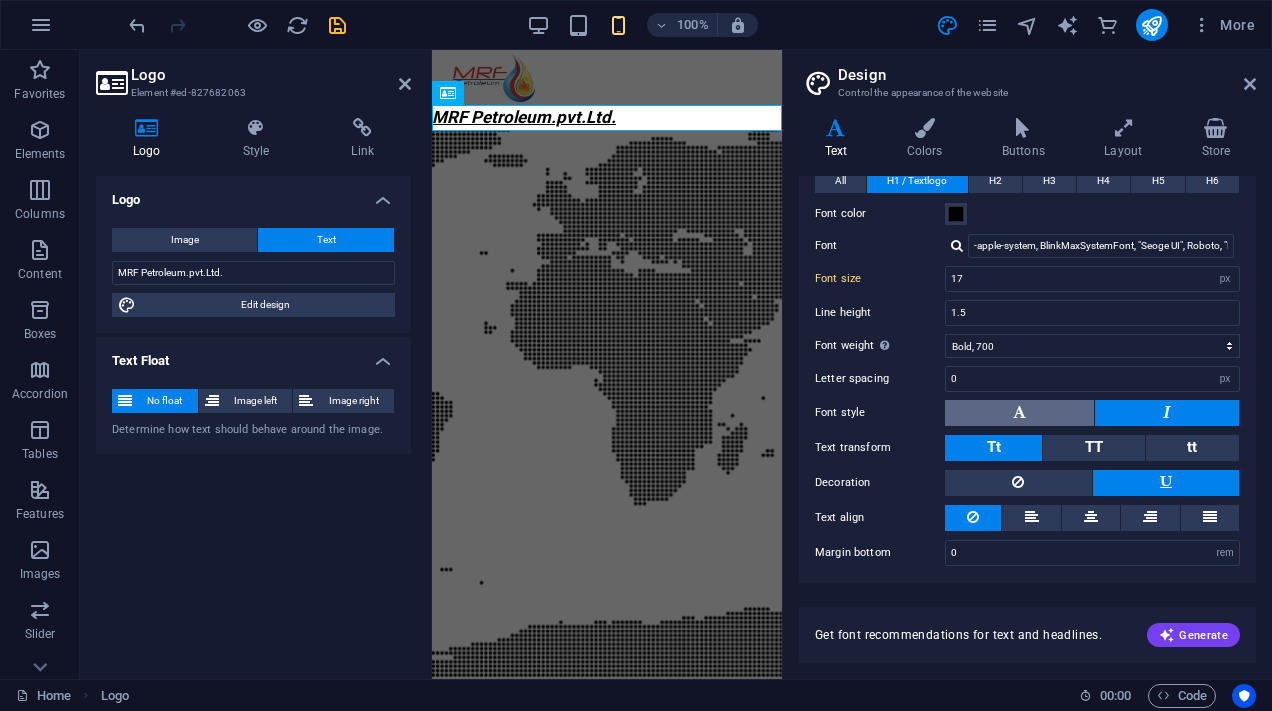 click at bounding box center (1019, 413) 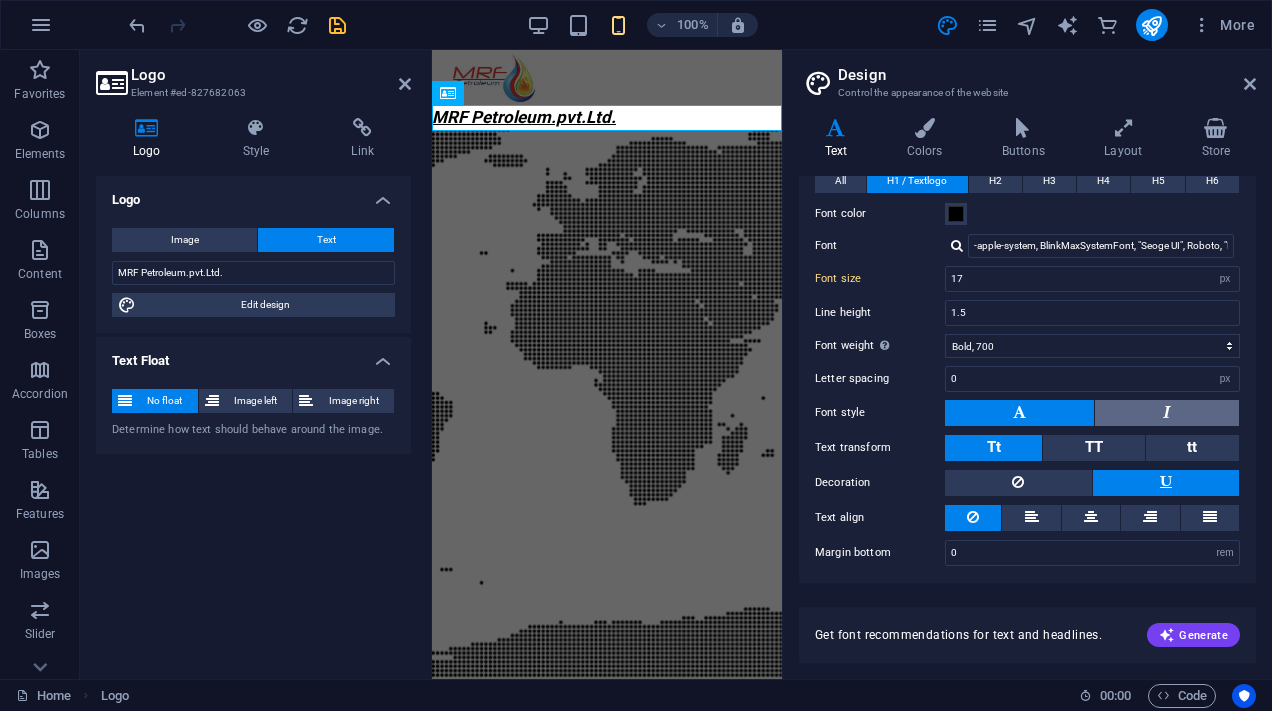 click at bounding box center [1167, 413] 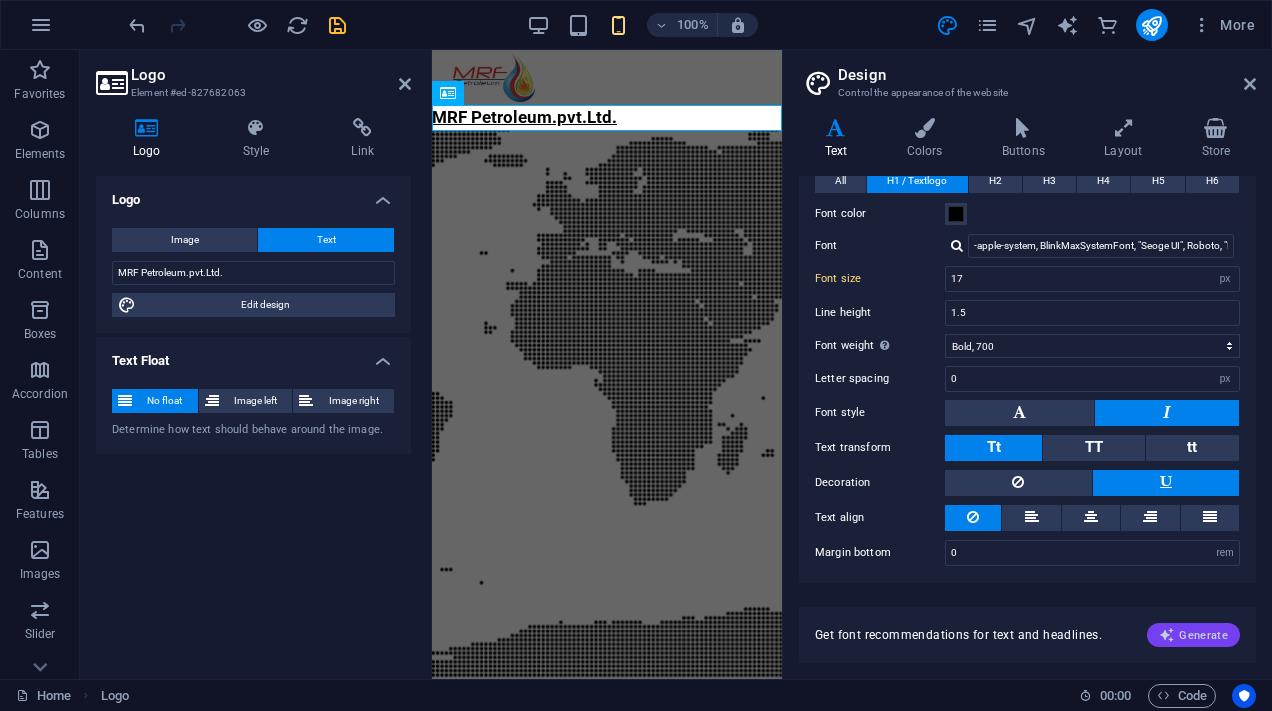 click on "Generate" at bounding box center [1193, 635] 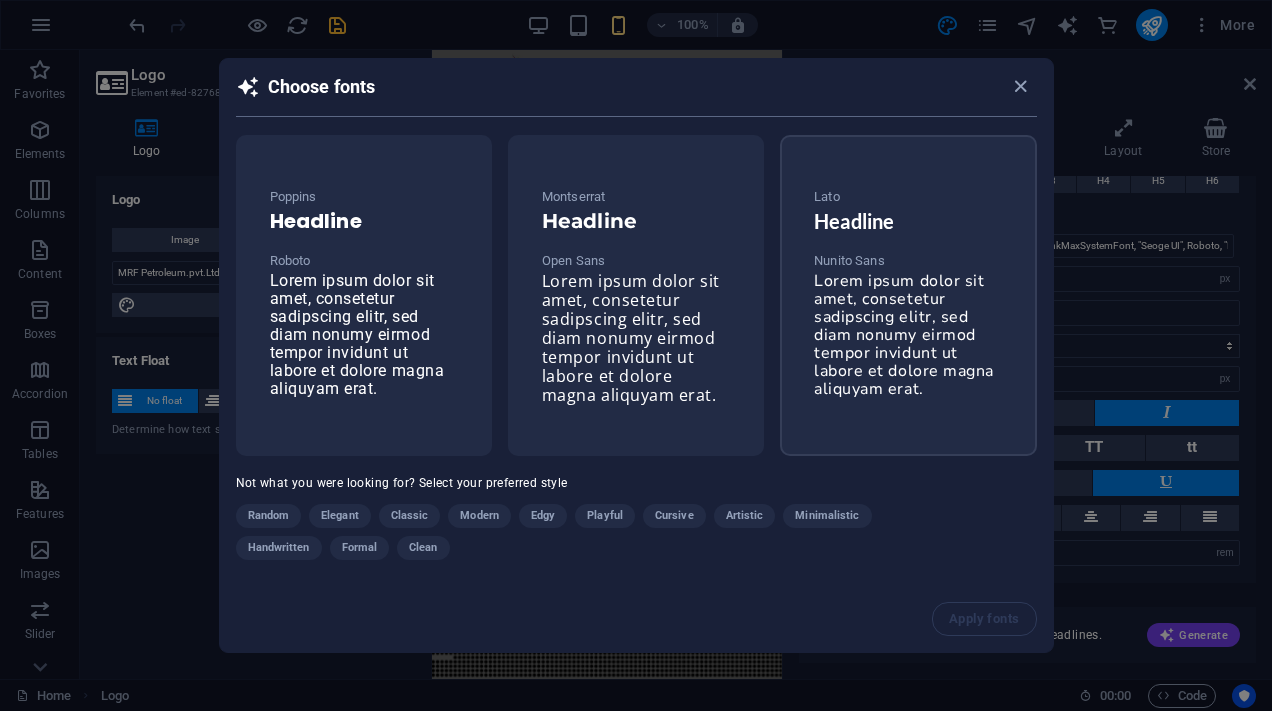 drag, startPoint x: 855, startPoint y: 315, endPoint x: 832, endPoint y: 308, distance: 24.04163 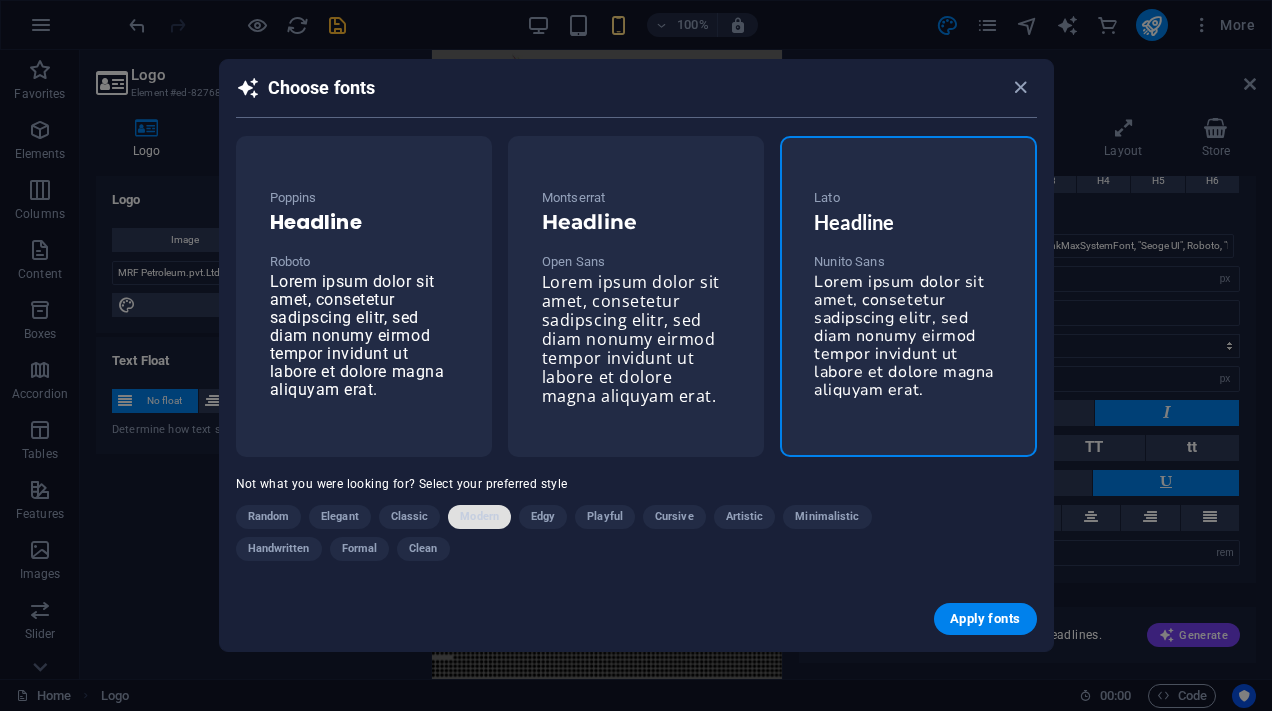 click on "Modern" at bounding box center (479, 517) 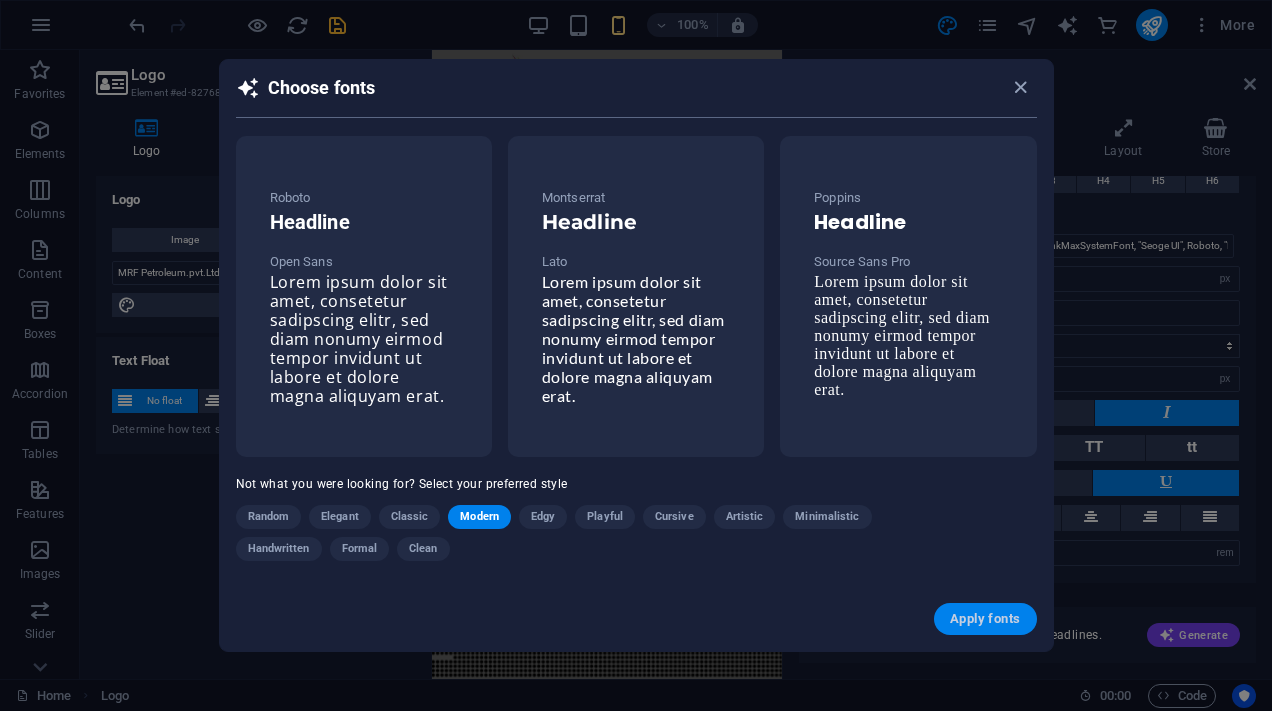 click on "Apply fonts" at bounding box center [985, 619] 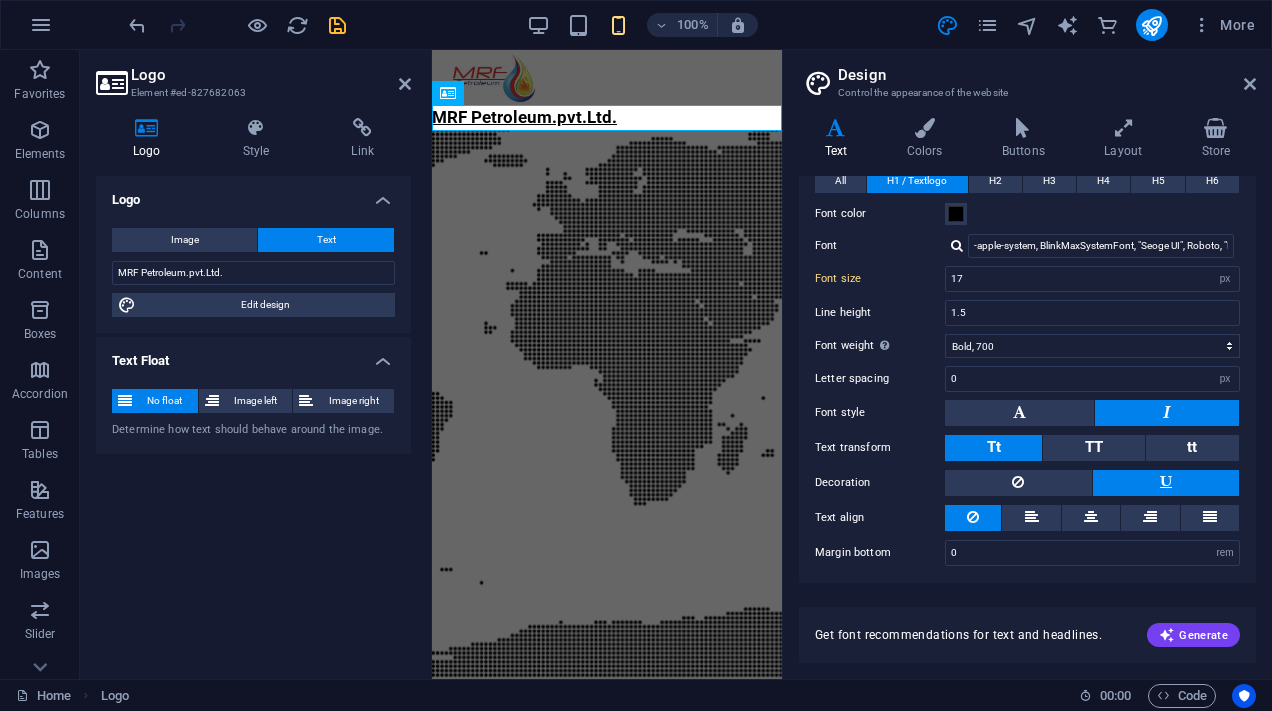 type on "Lato" 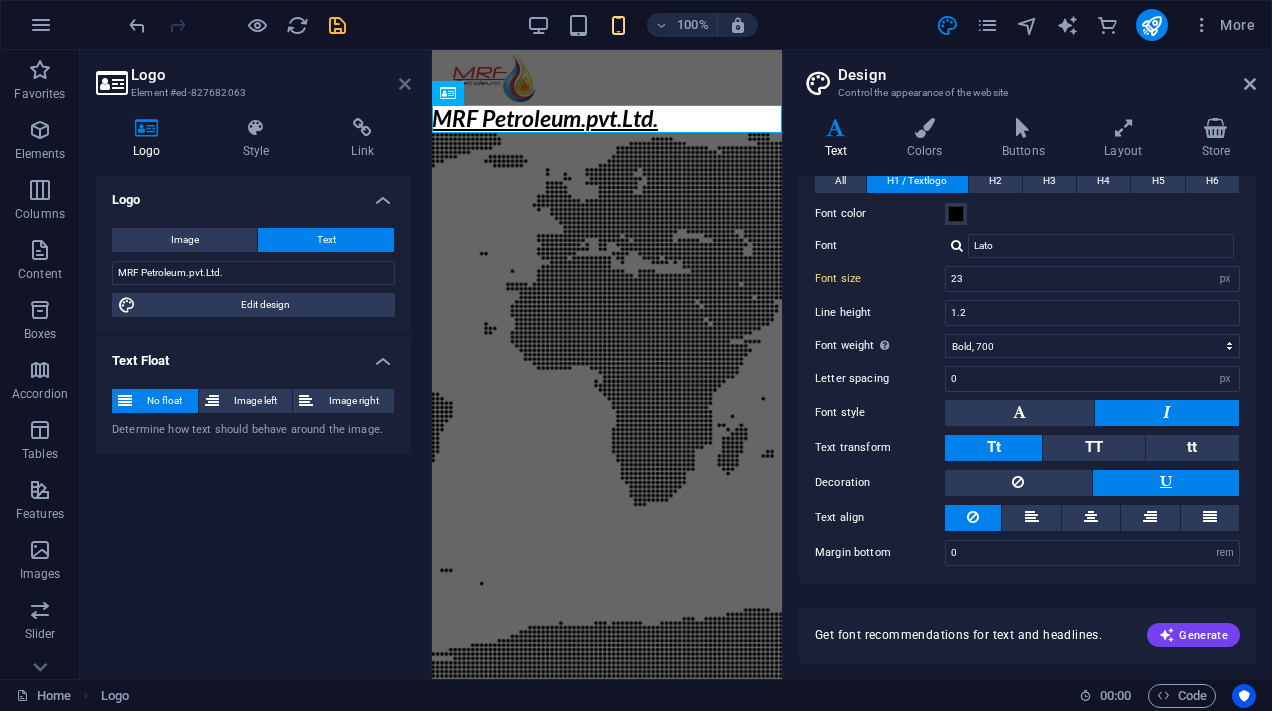 click at bounding box center [405, 84] 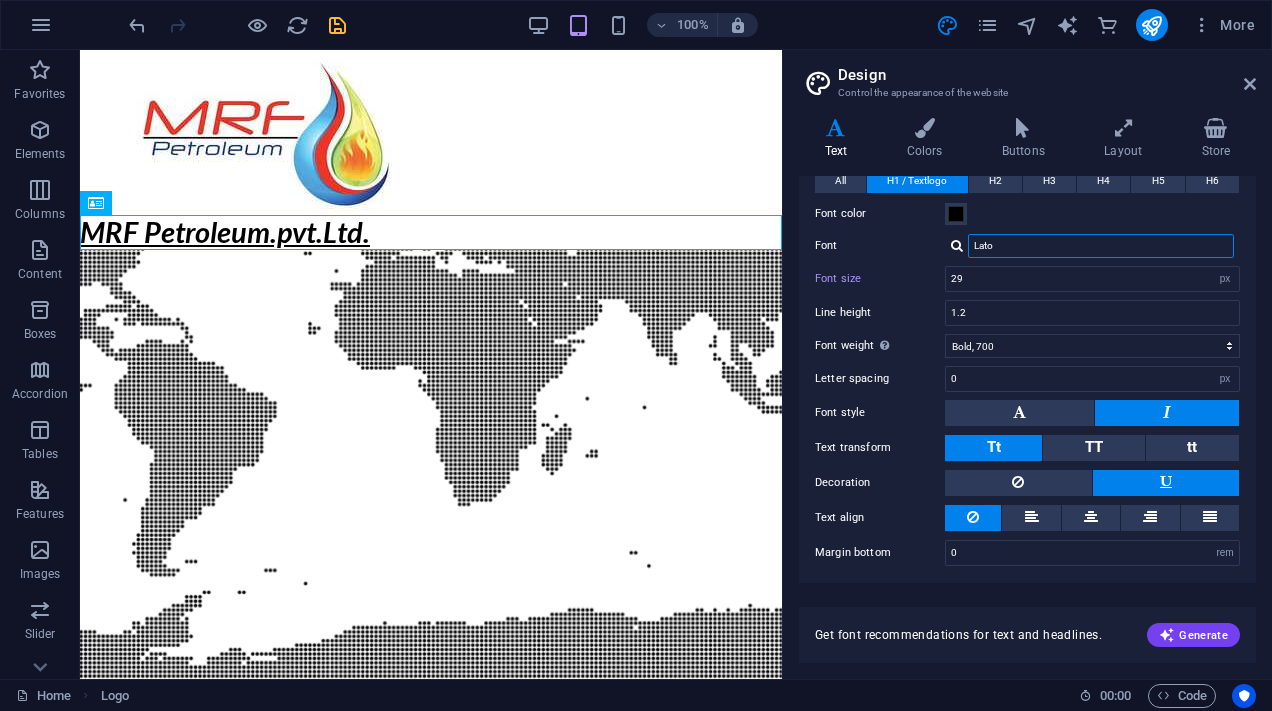 click on "Lato" at bounding box center [1101, 246] 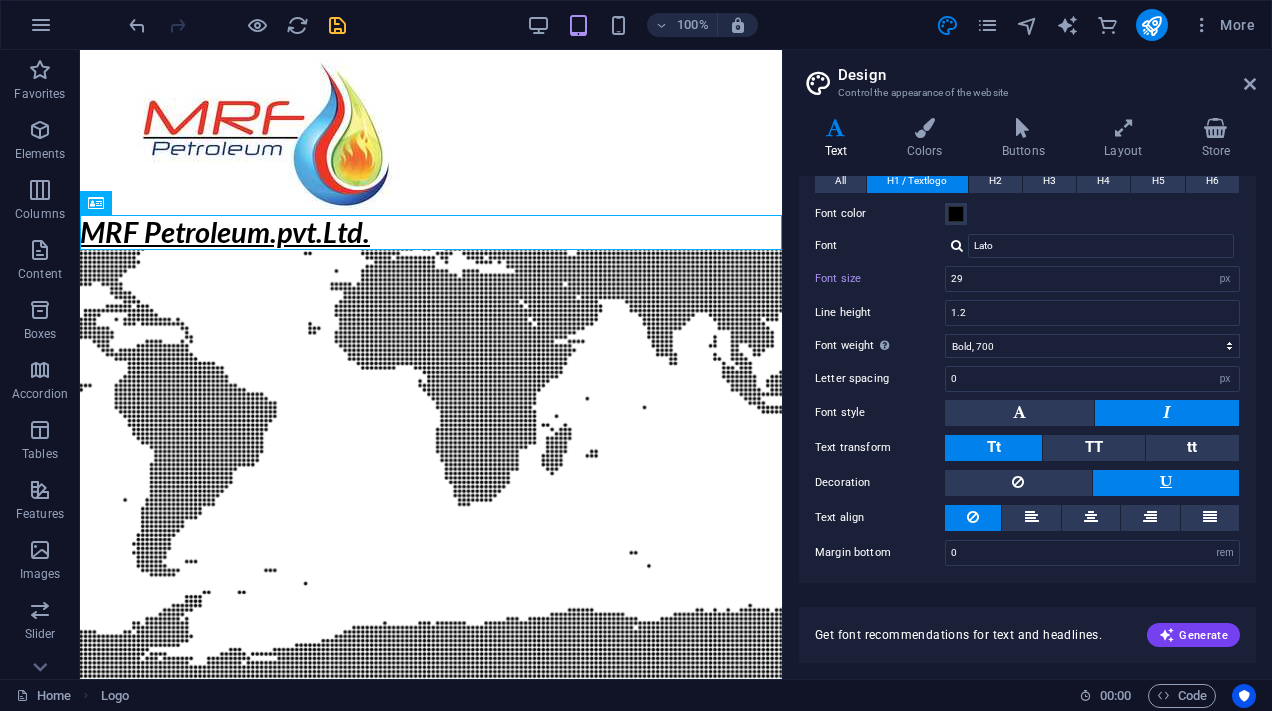 click at bounding box center (957, 245) 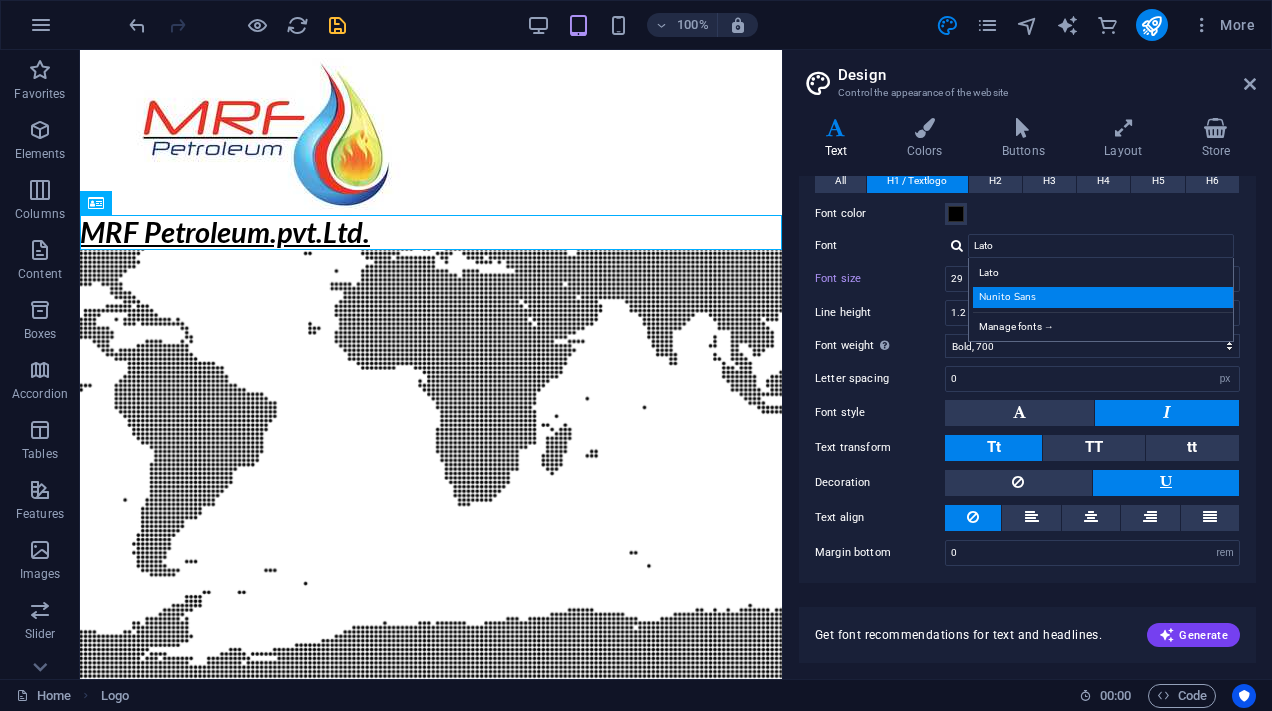 click on "Nunito Sans" at bounding box center (1105, 297) 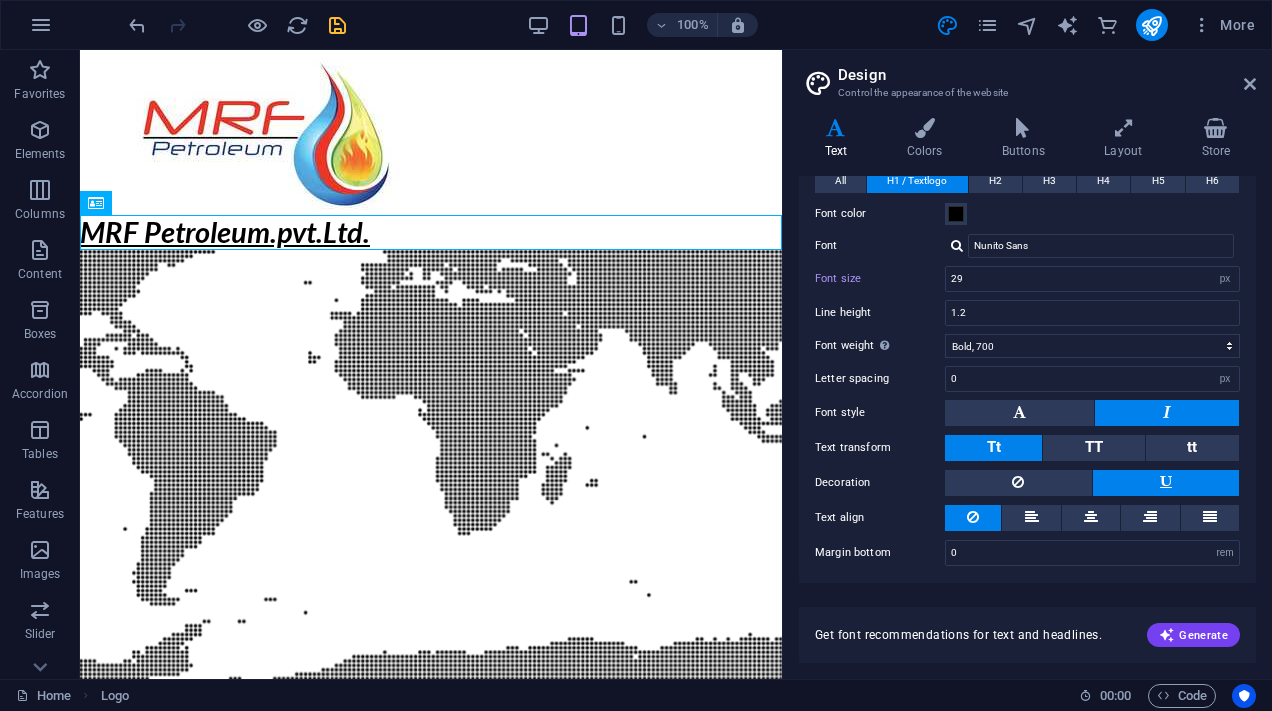 click at bounding box center (957, 245) 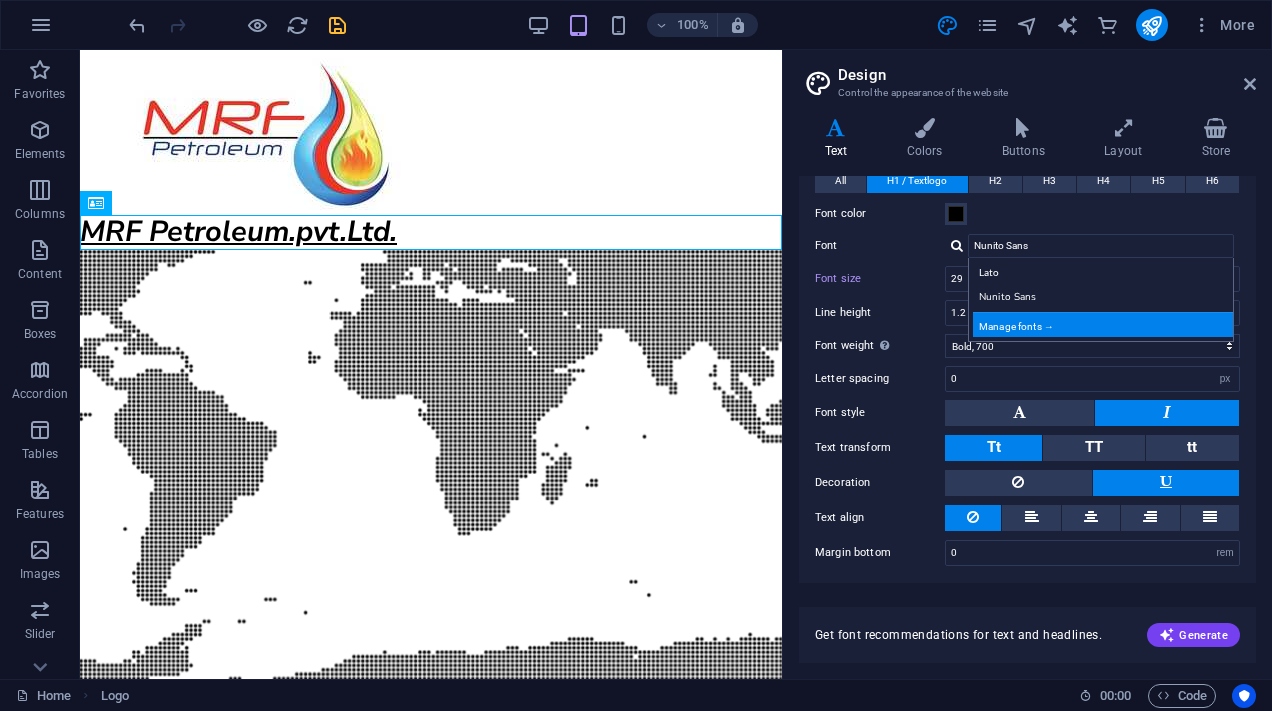 click on "Manage fonts →" at bounding box center [1105, 324] 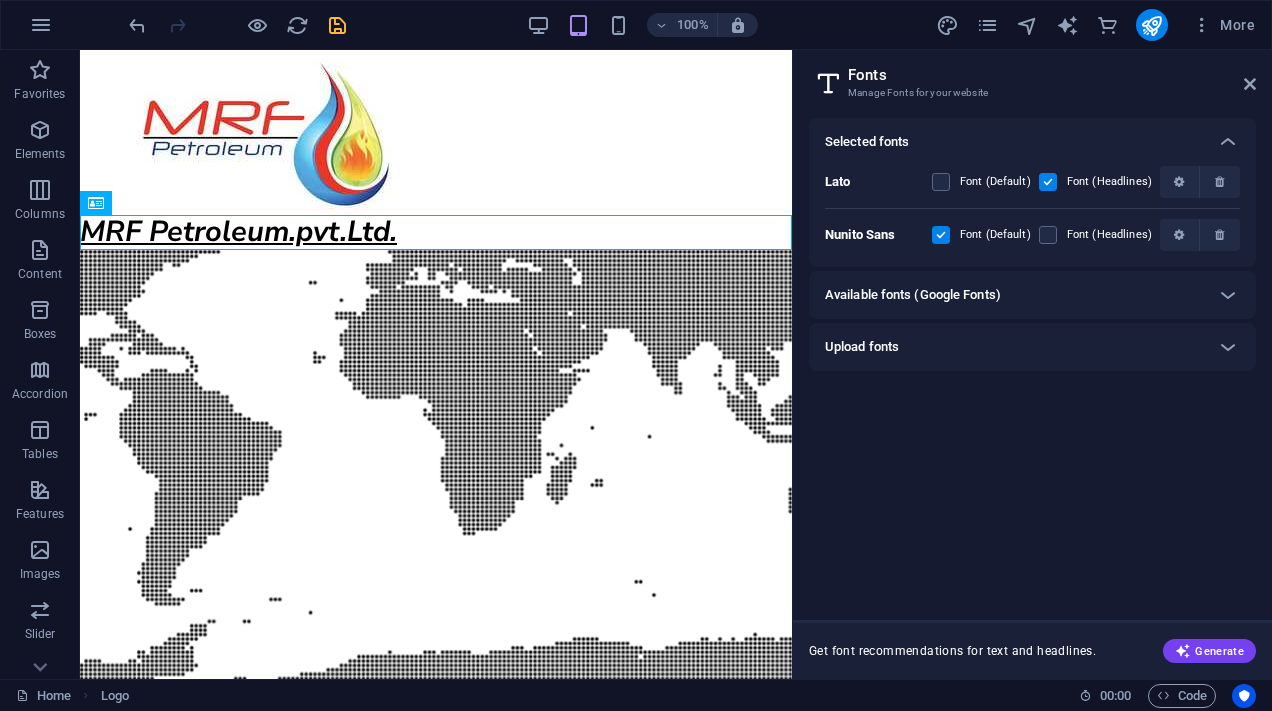 click on "Upload fonts" at bounding box center (1032, 347) 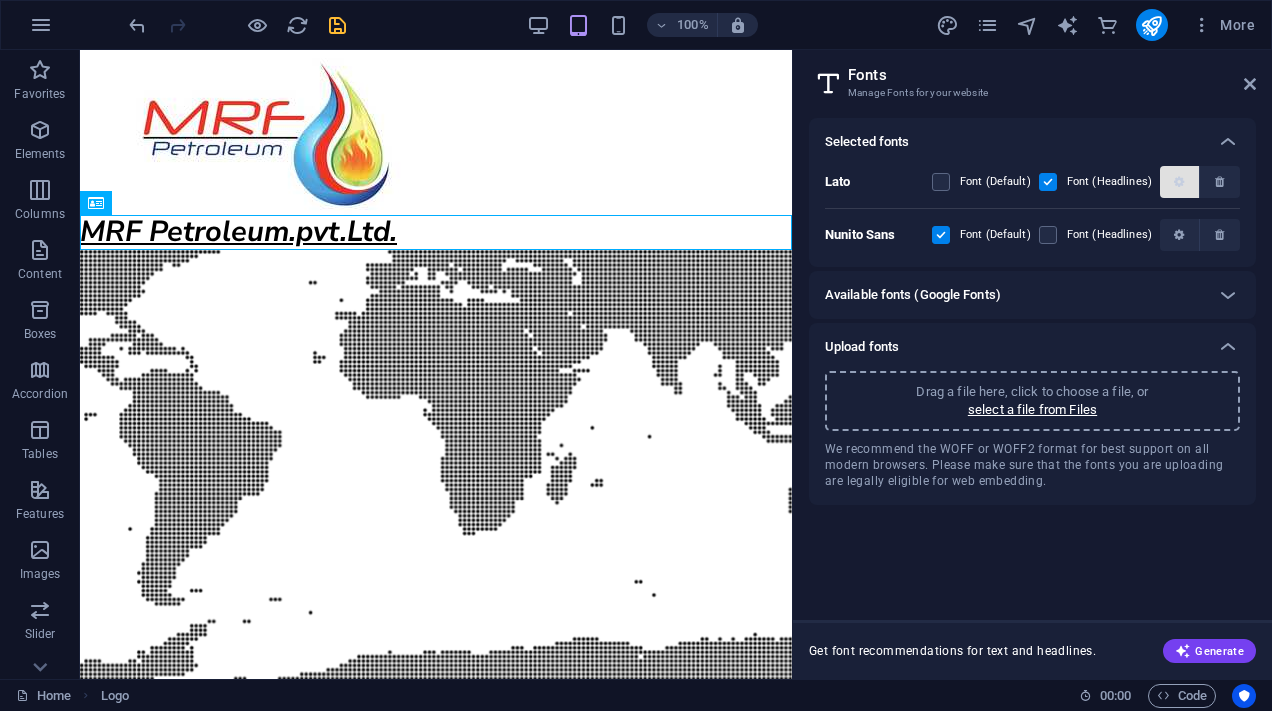 click at bounding box center (1179, 182) 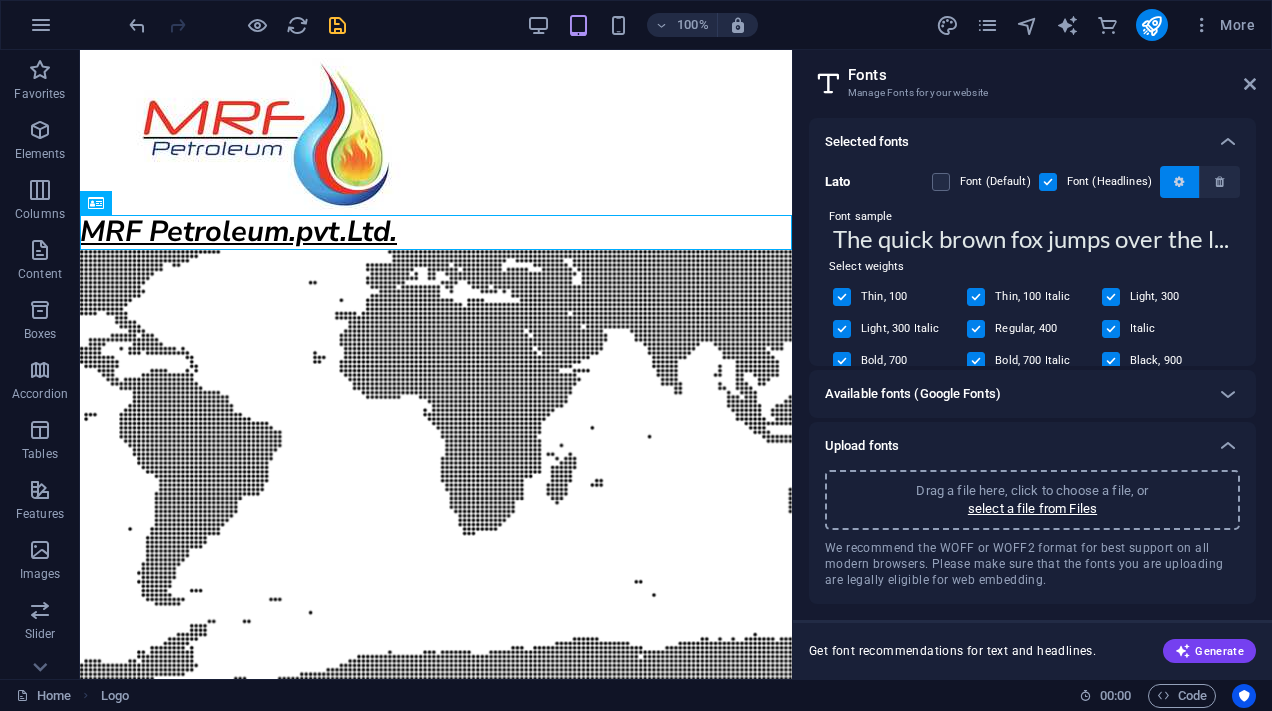 click at bounding box center (1180, 182) 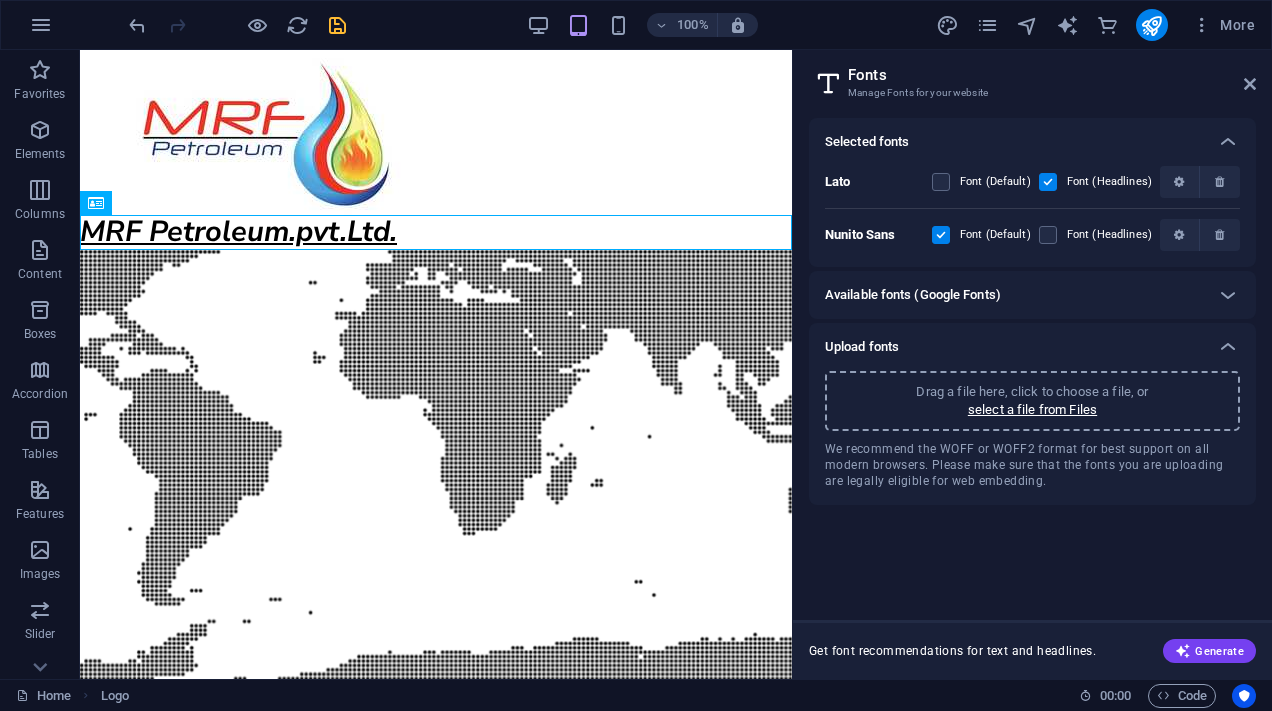 click on "Available fonts (Google Fonts)" at bounding box center (913, 295) 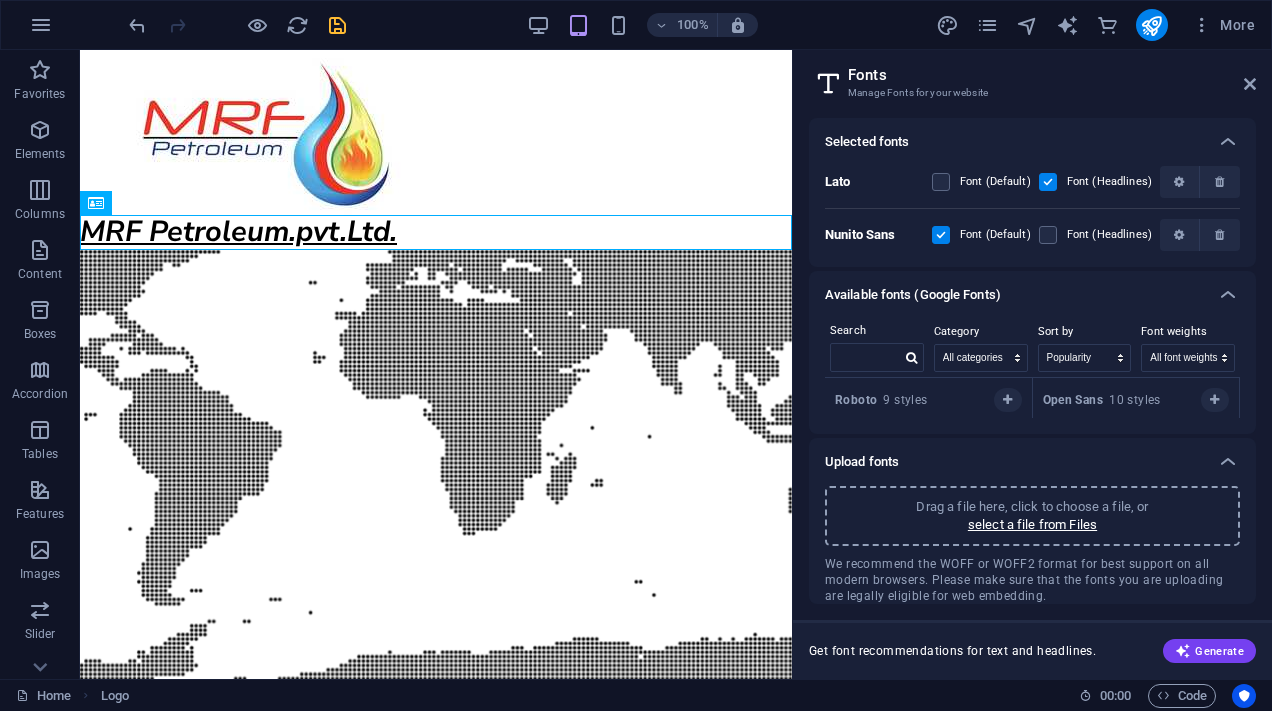click on "Roboto 9   styles" at bounding box center (928, 397) 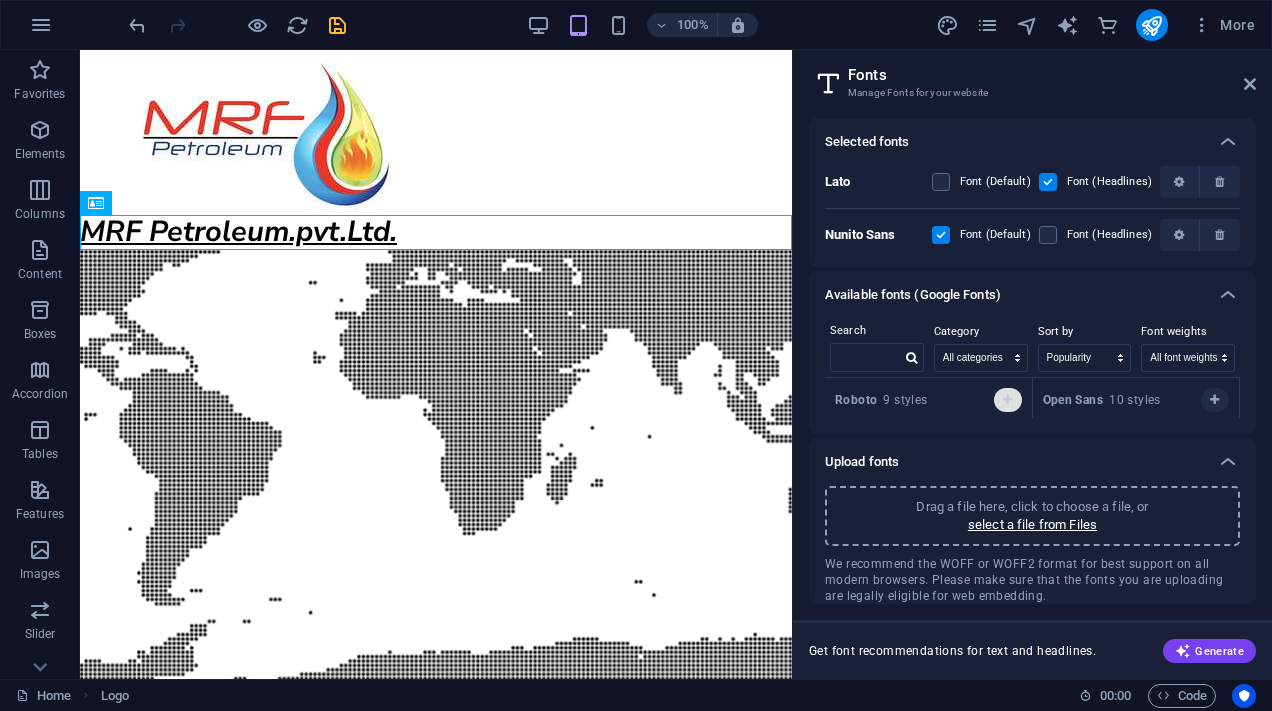 click at bounding box center [1007, 400] 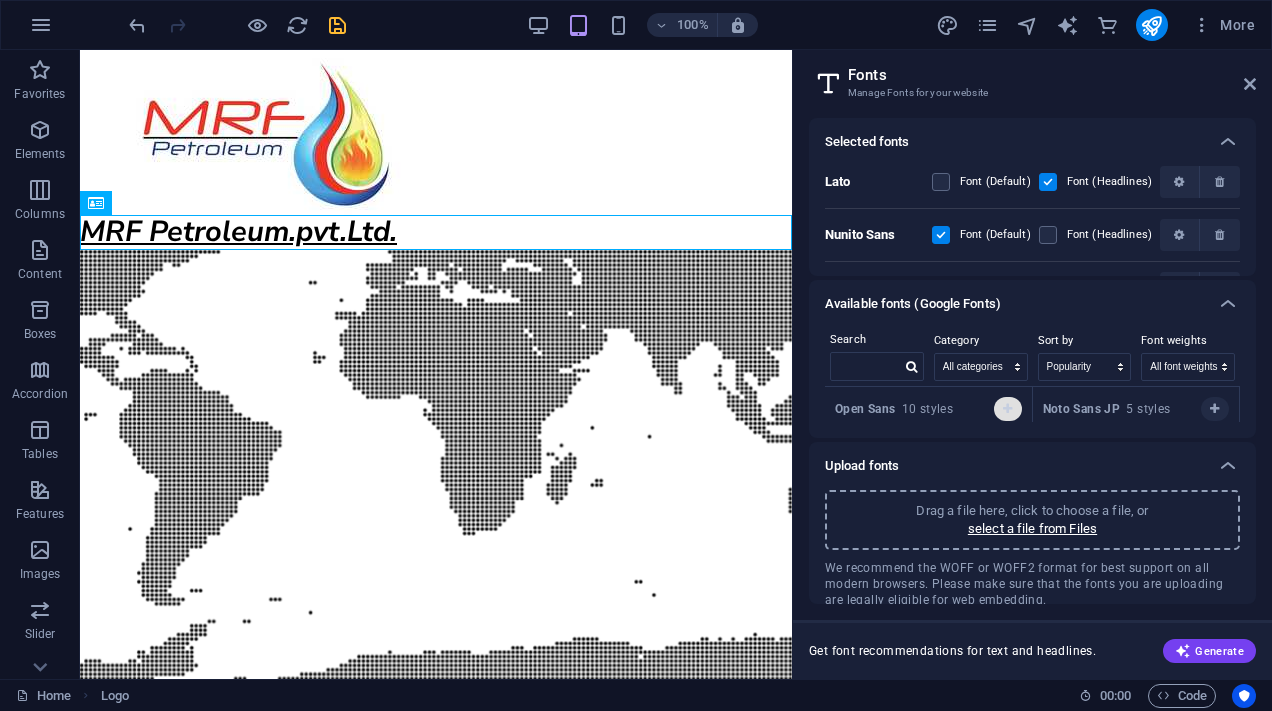click at bounding box center [1008, 409] 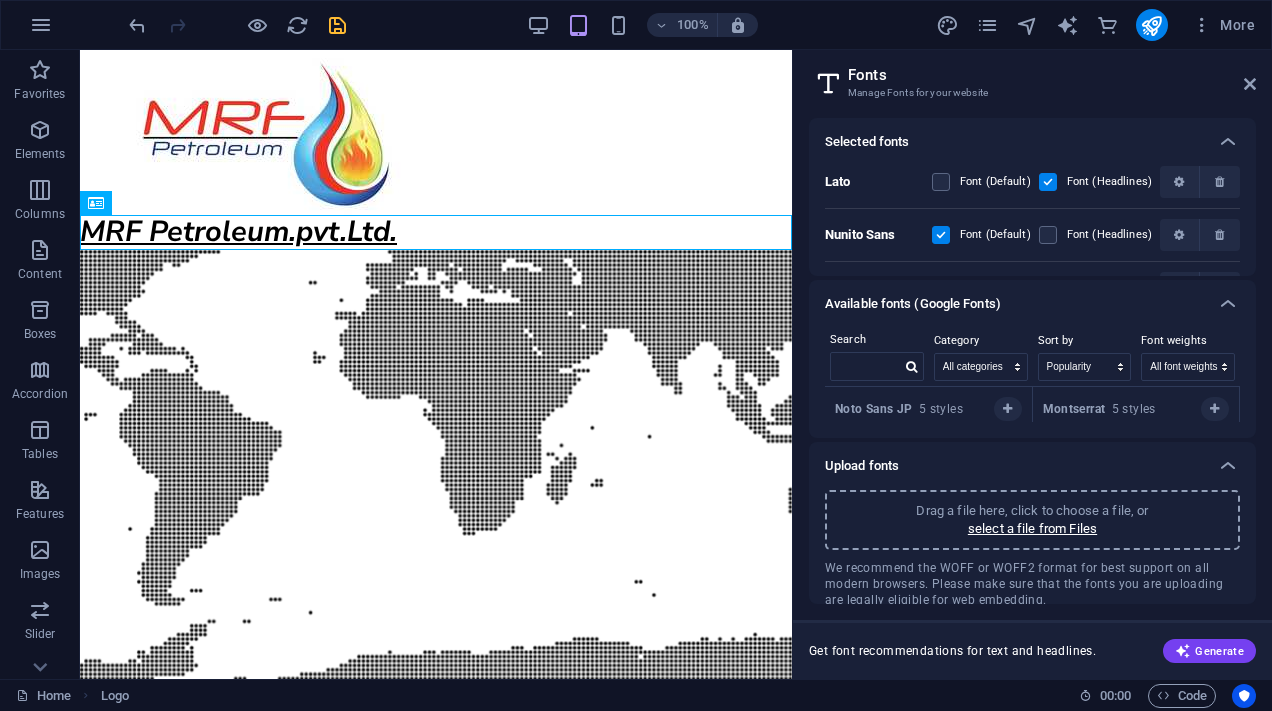 click on "Noto Sans JP 5   styles" at bounding box center [899, 409] 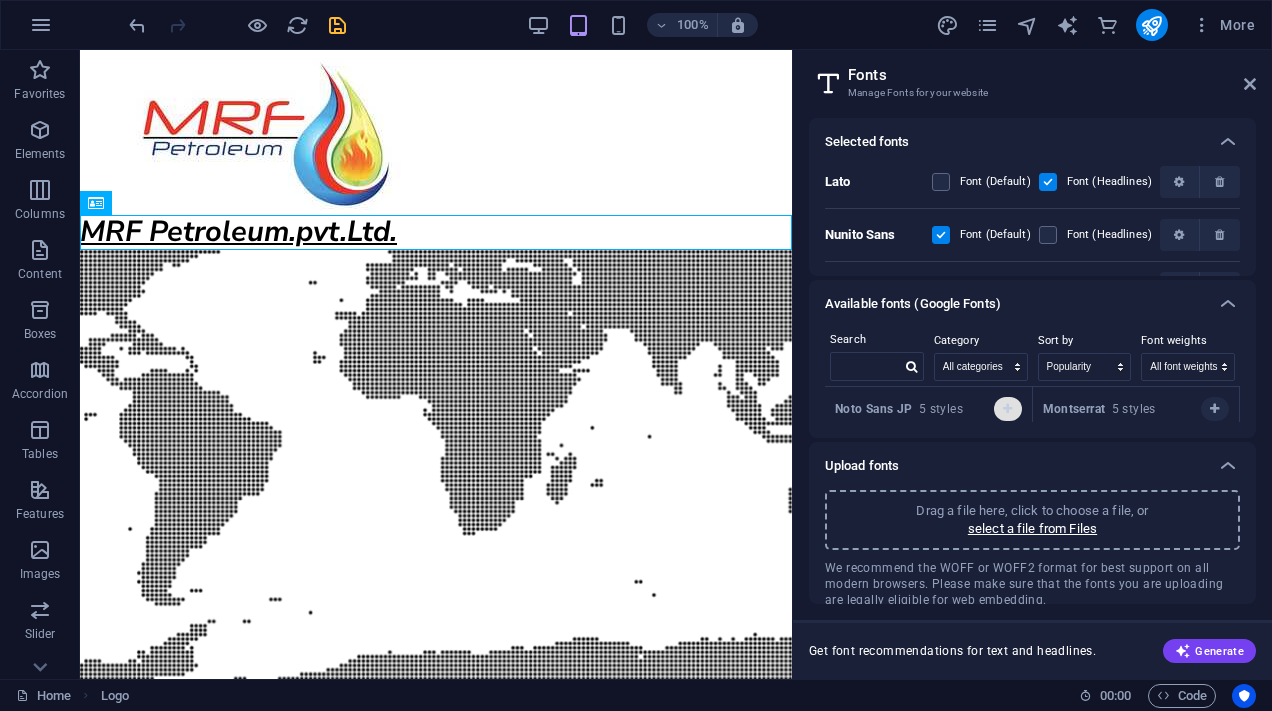 click at bounding box center [1008, 409] 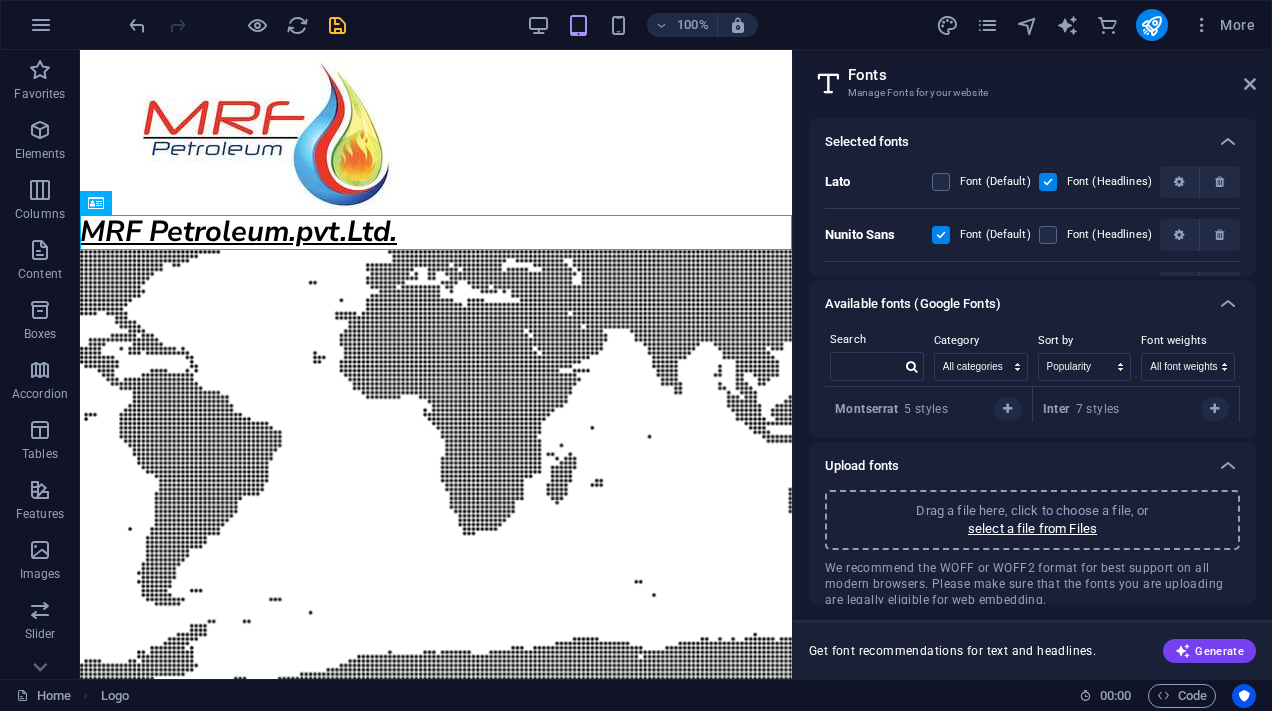 click on "Fonts Manage Fonts for your website" at bounding box center [1034, 76] 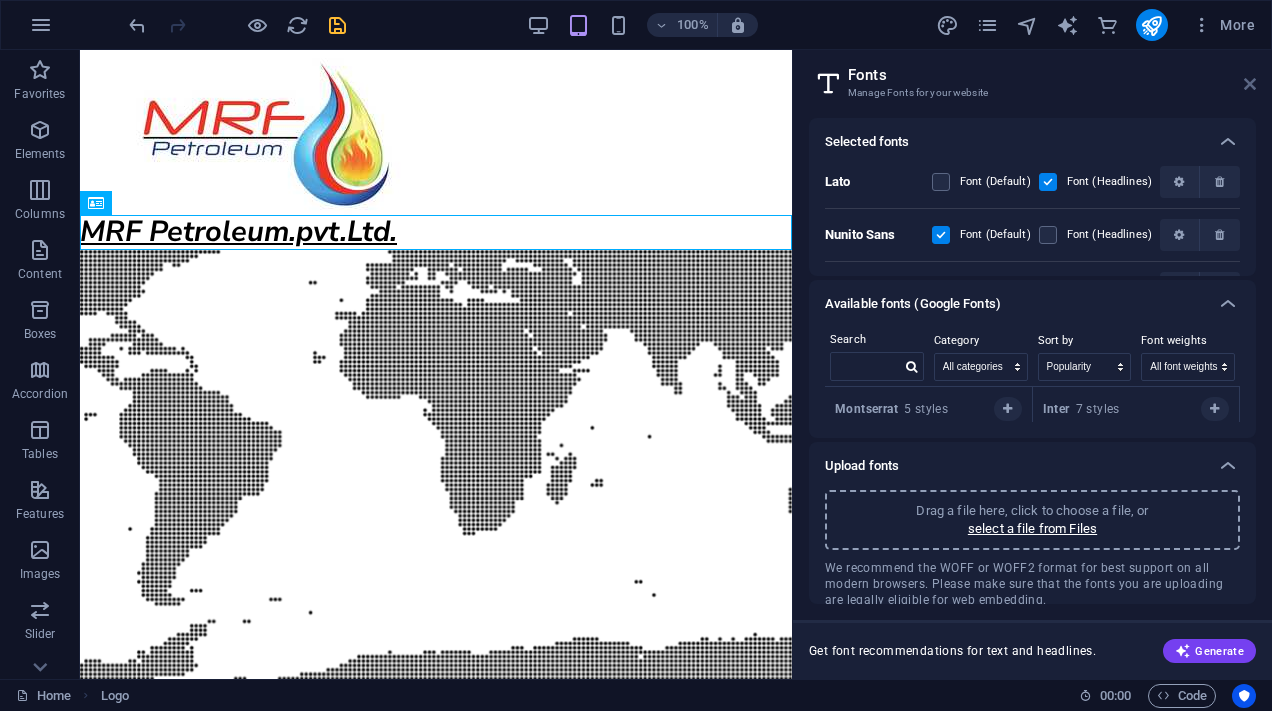 click at bounding box center (1250, 84) 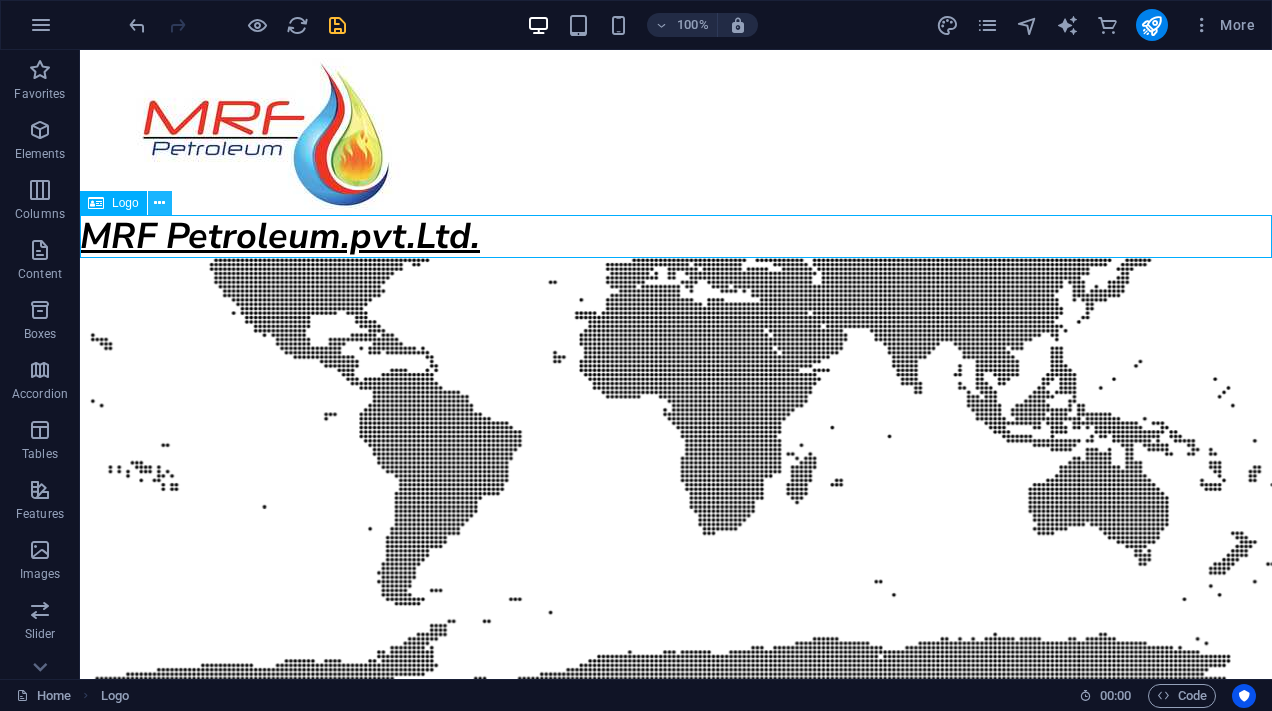 click at bounding box center [159, 203] 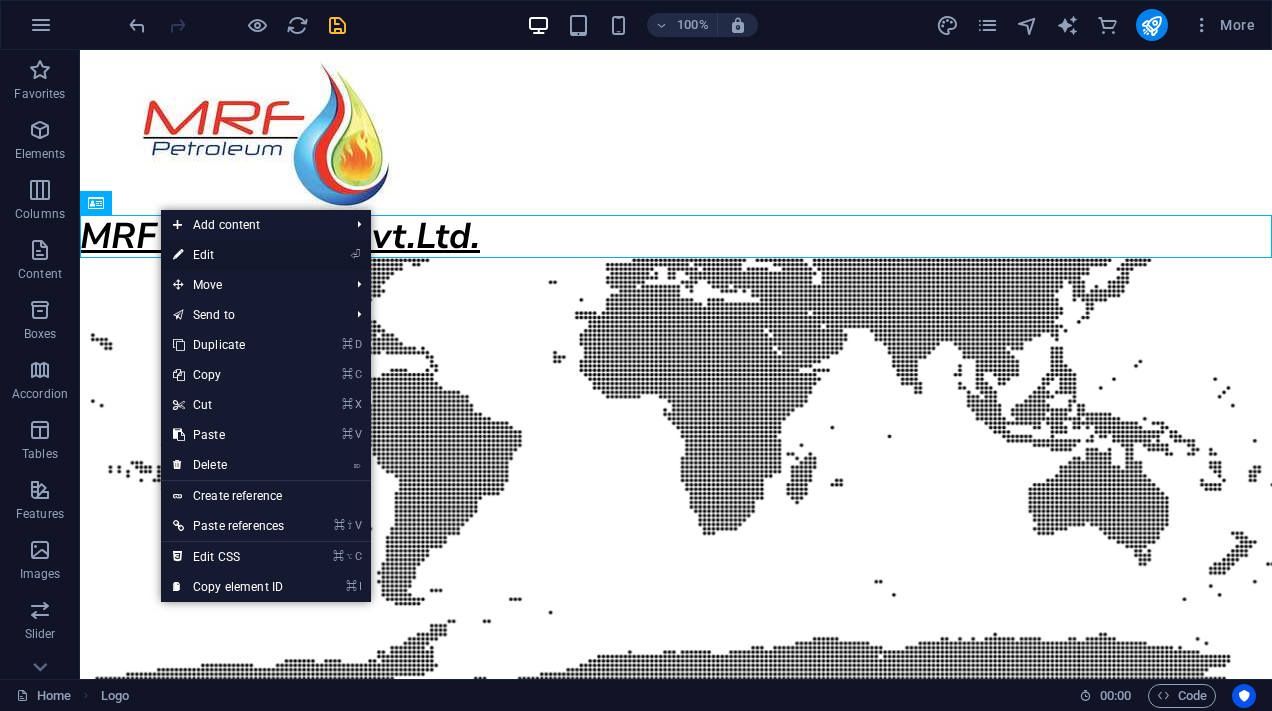 click on "⏎  Edit" at bounding box center (228, 255) 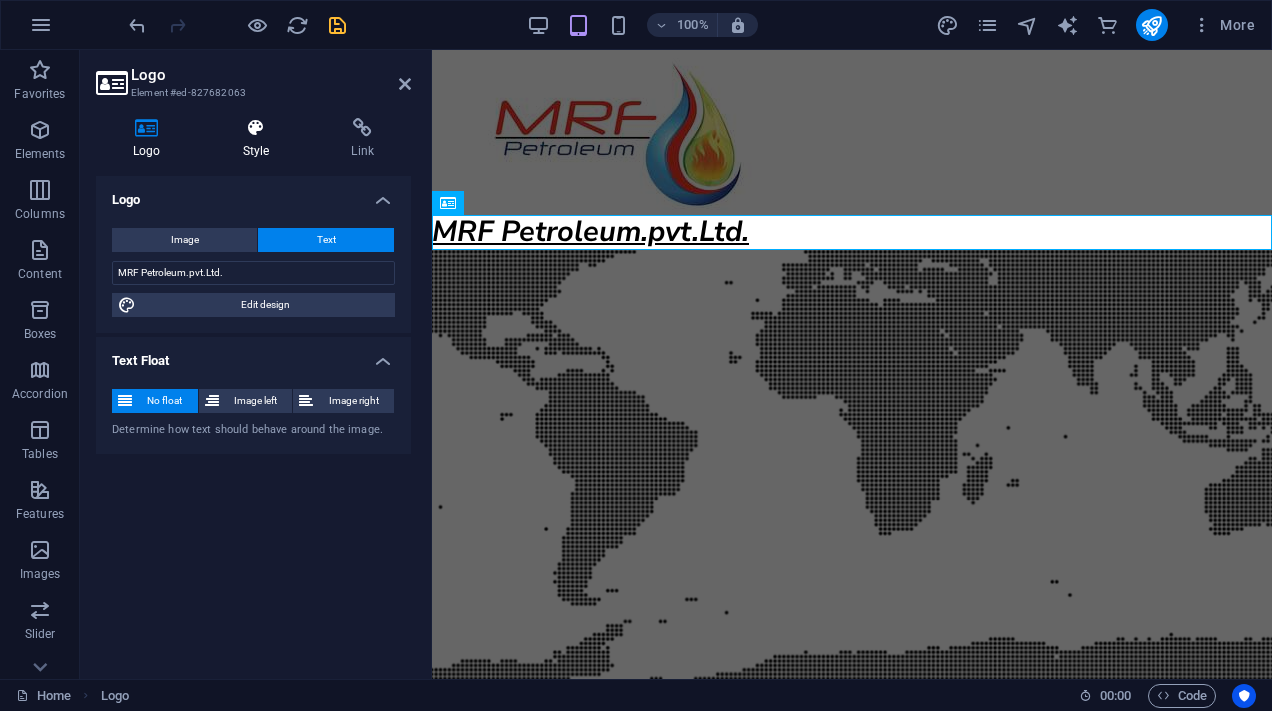click on "Style" at bounding box center (260, 139) 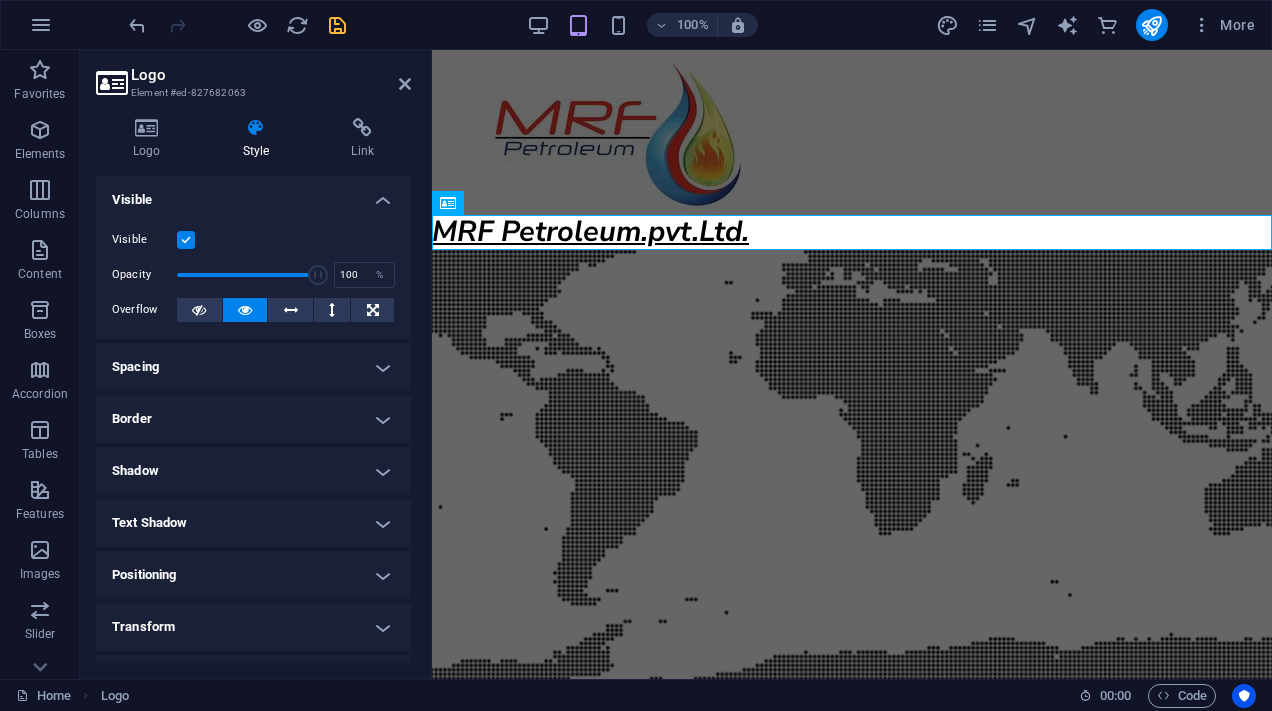 click on "Spacing" at bounding box center (253, 367) 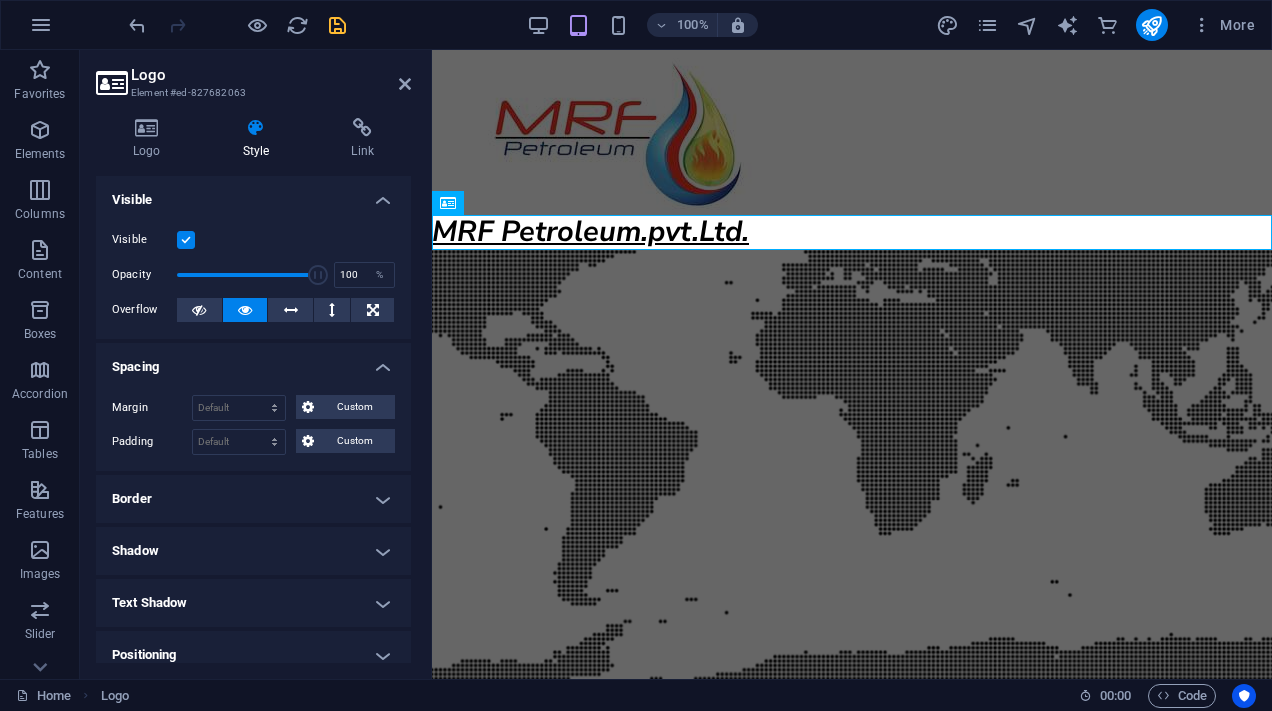 click on "Spacing" at bounding box center [253, 361] 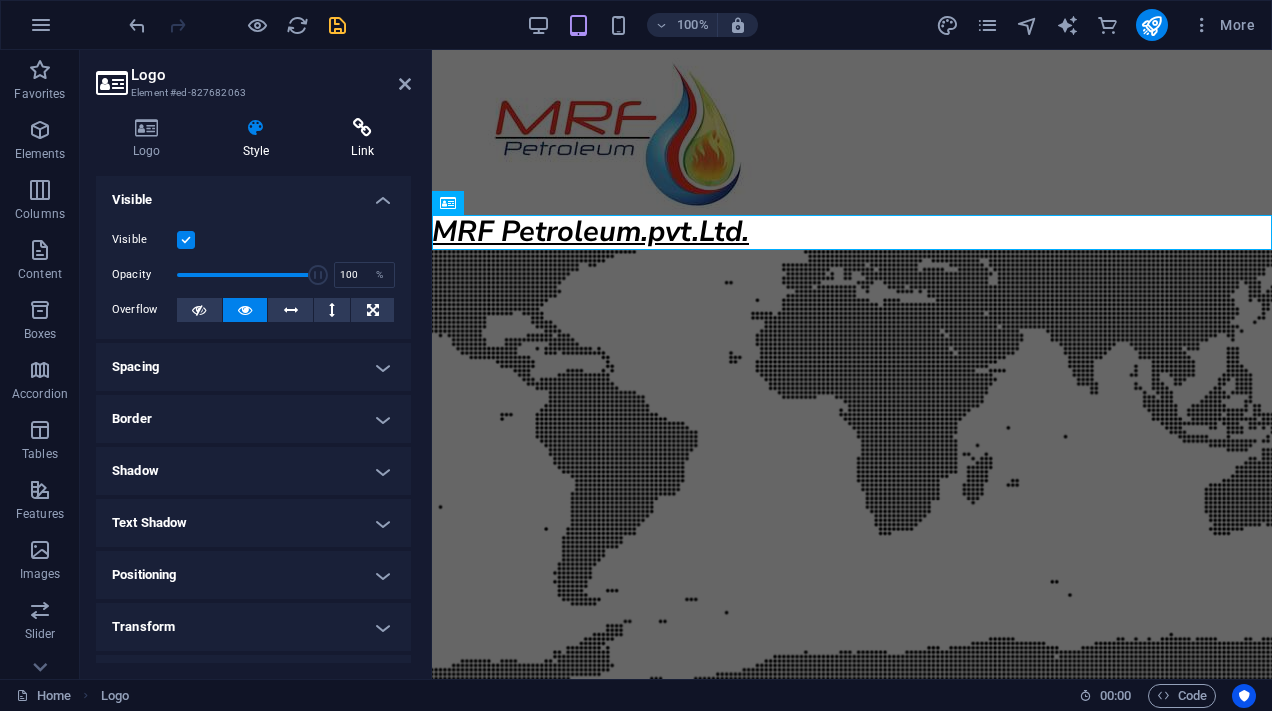 click on "Link" at bounding box center (362, 139) 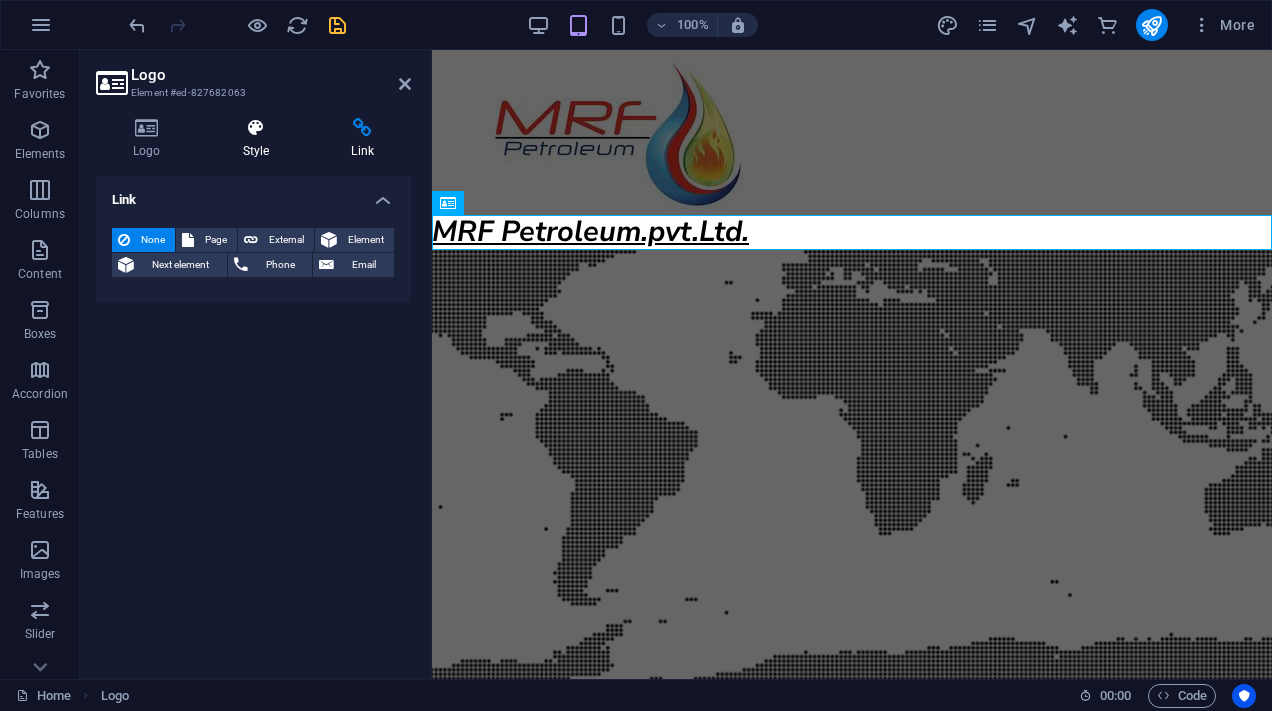 click at bounding box center [256, 128] 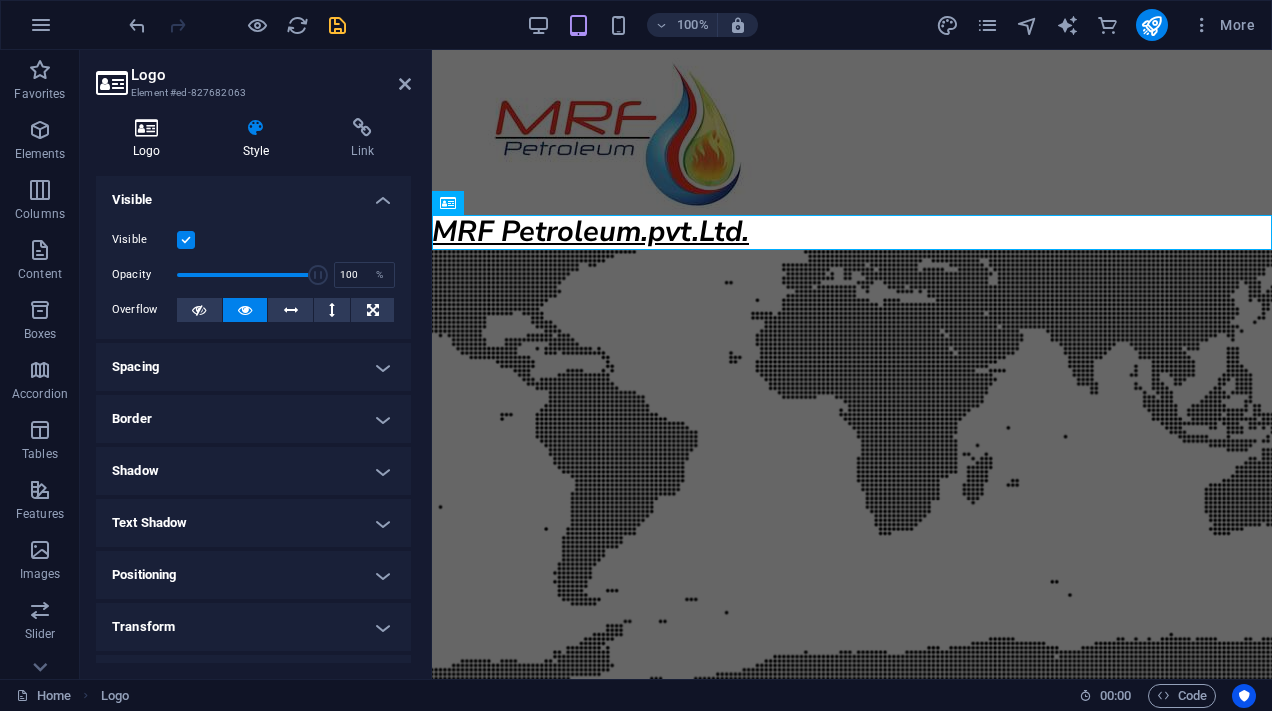 click on "Logo" at bounding box center (151, 139) 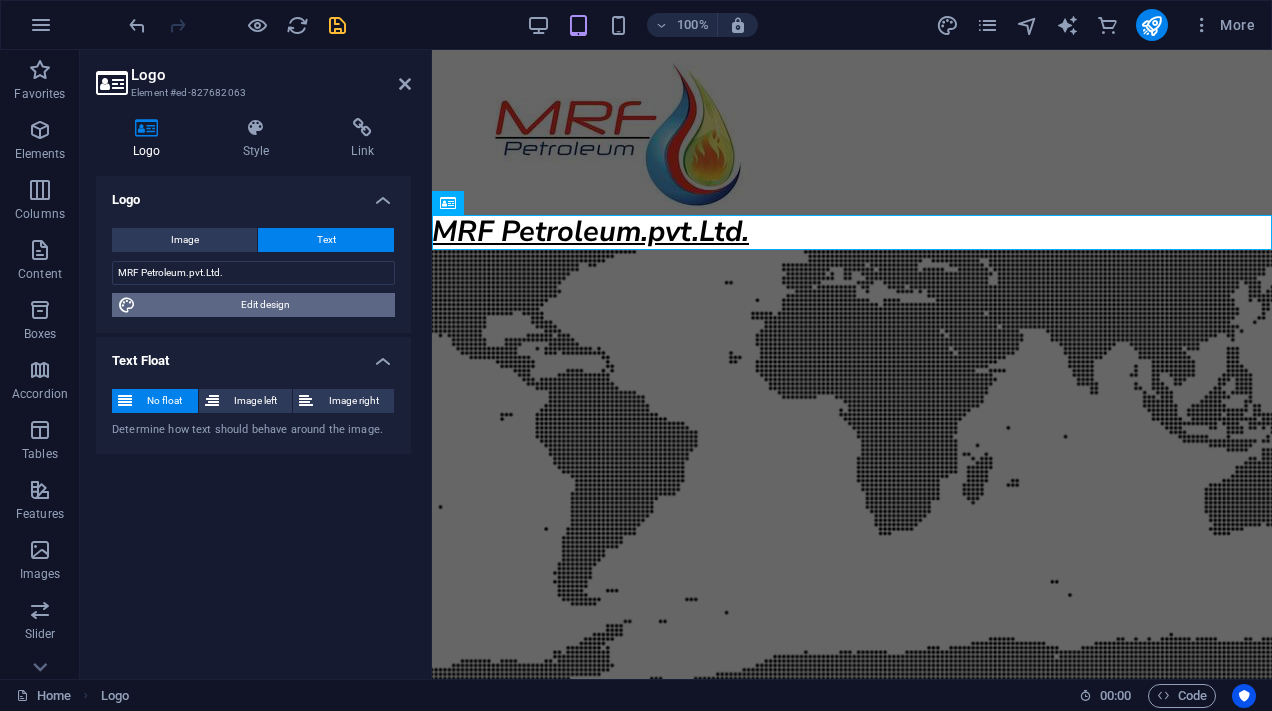 click on "Edit design" at bounding box center (265, 305) 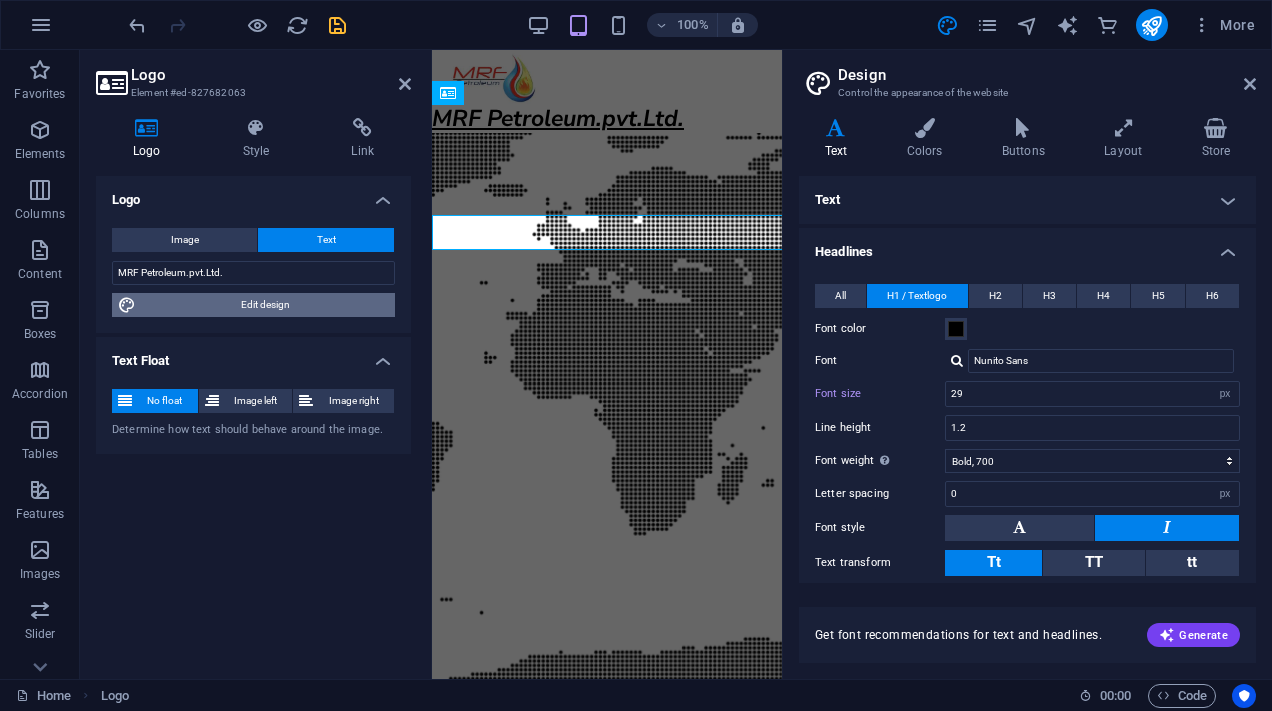 type on "23" 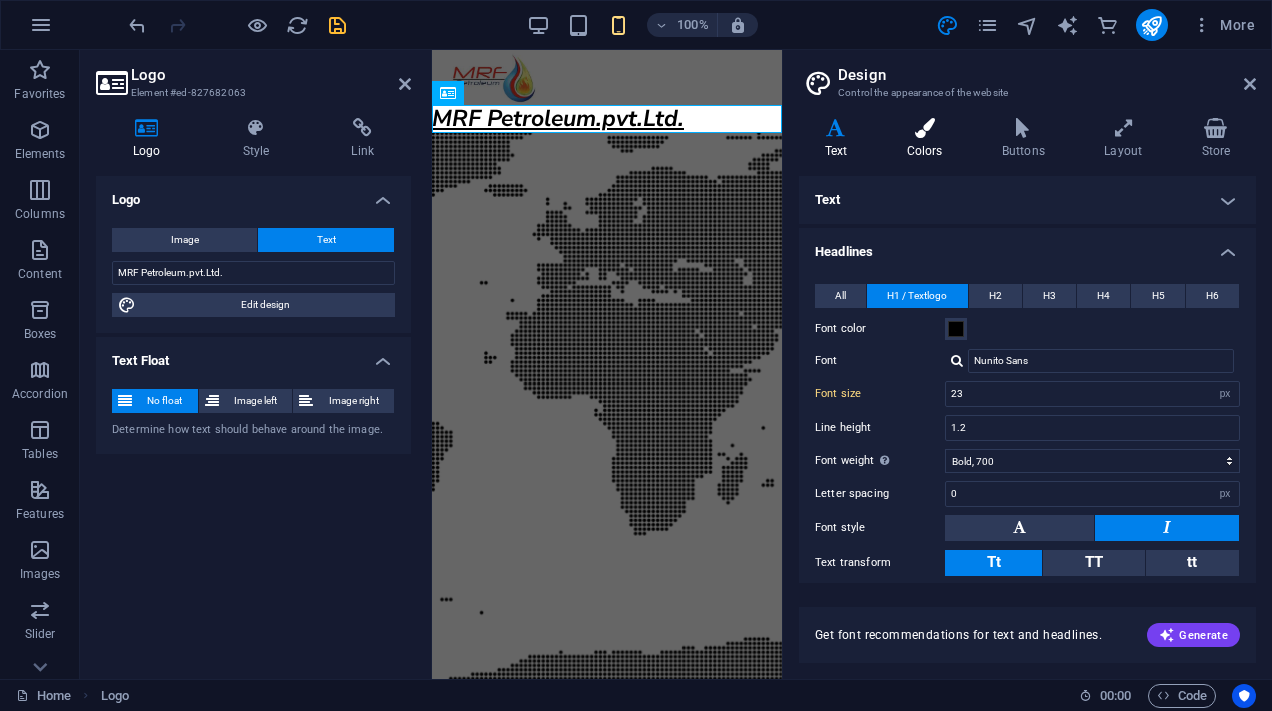 click on "Colors" at bounding box center [928, 139] 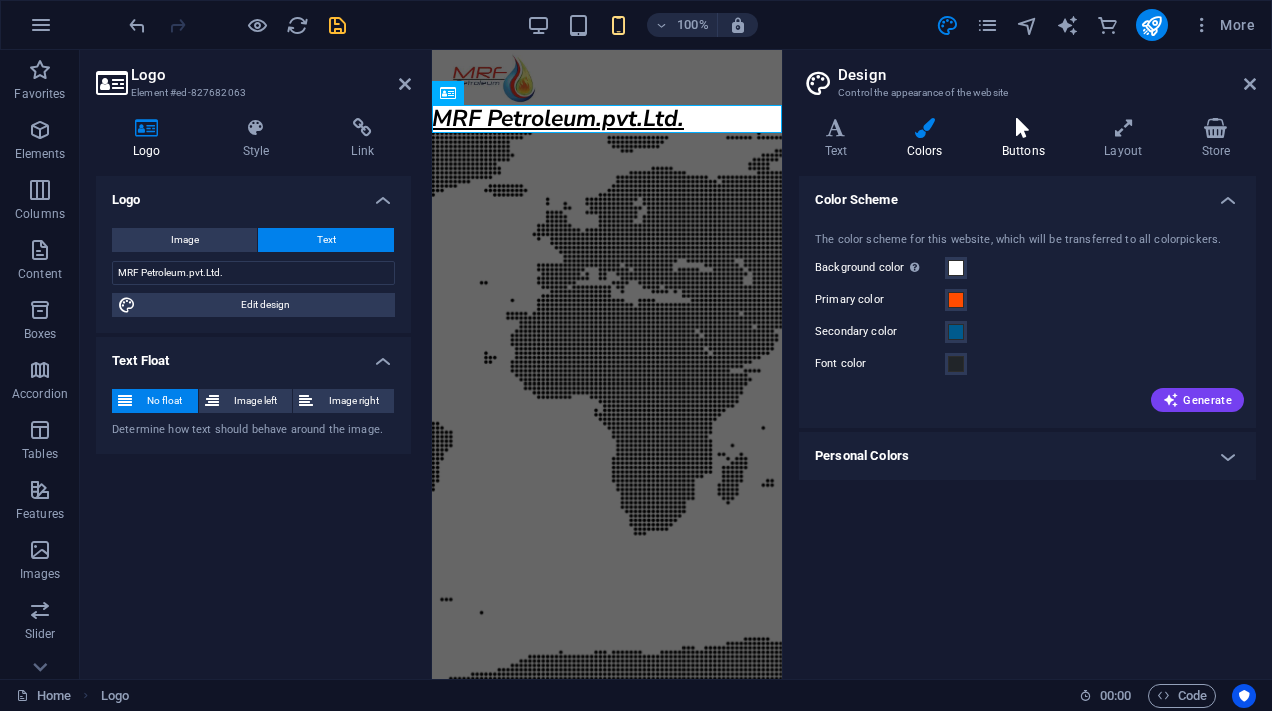 click on "Buttons" at bounding box center [1027, 139] 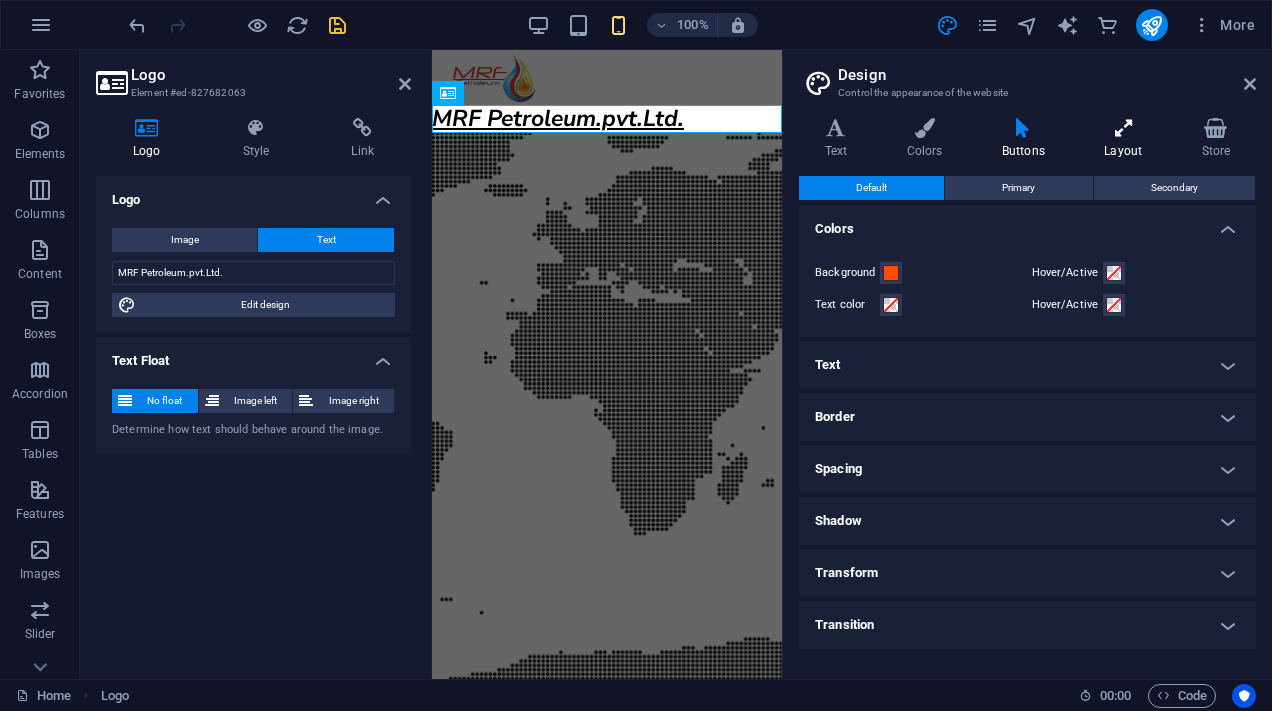 click at bounding box center [1123, 128] 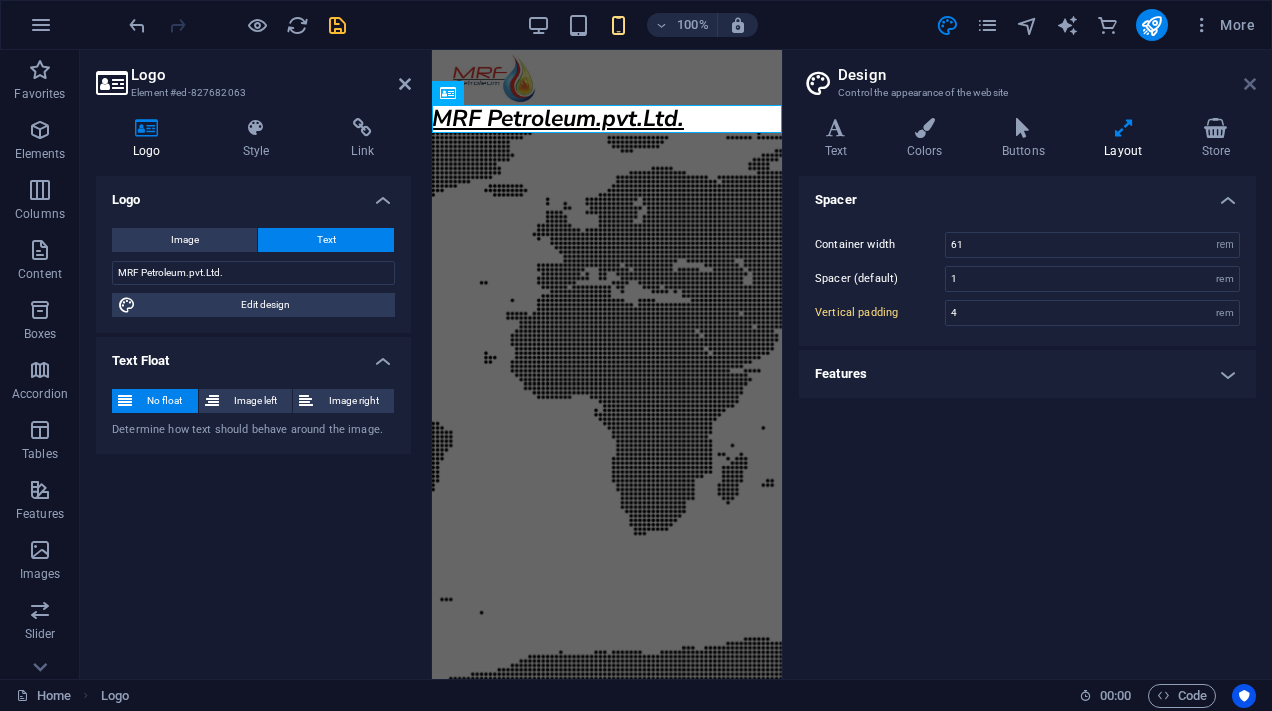 click at bounding box center [1250, 84] 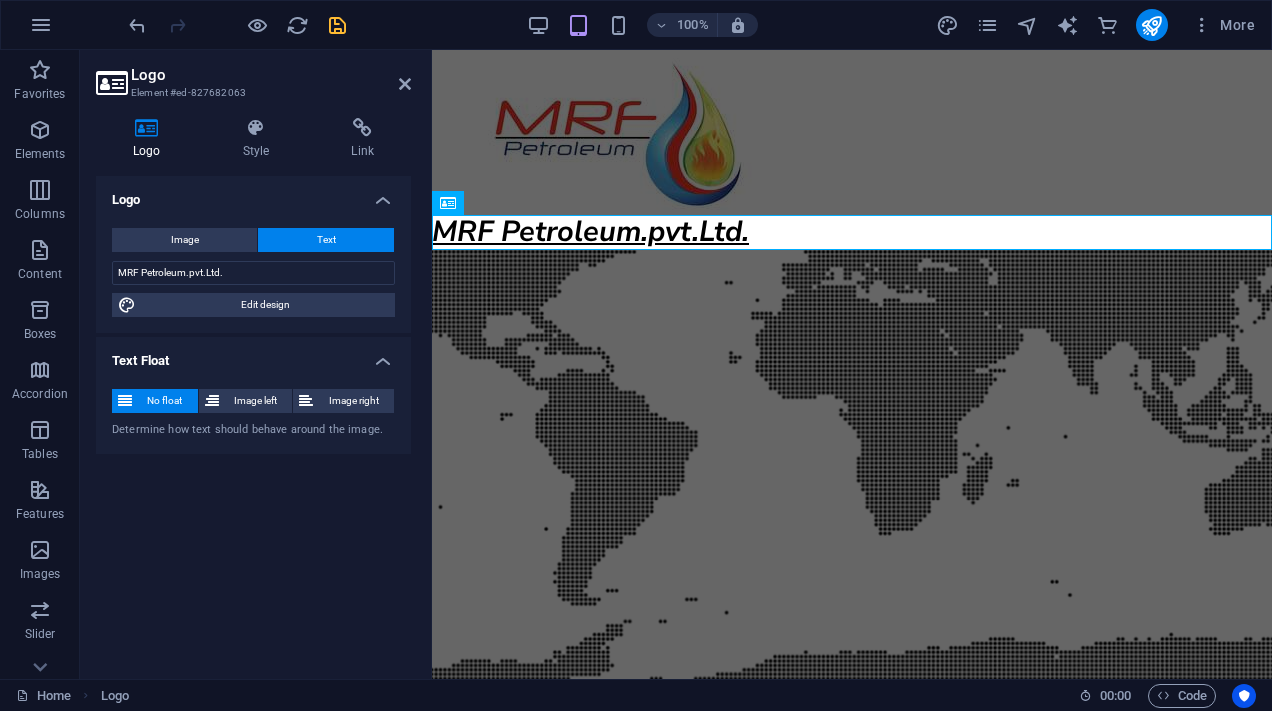 click on "Logo Element #ed-827682063 Logo Style Link Logo Image Text Drag files here, click to choose files or select files from Files or our free stock photos & videos Select files from the file manager, stock photos, or upload file(s) Upload Width 200 Default auto px rem % em vh vw Fit image Automatically fit image to a fixed width and height Height Default auto px Alignment Lazyload Loading images after the page loads improves page speed. Responsive Automatically load retina image and smartphone optimized sizes. Lightbox Use as headline The image will be wrapped in an H1 headline tag. Useful for giving alternative text the weight of an H1 headline, e.g. for the logo. Leave unchecked if uncertain. Optimized Images are compressed to improve page speed. Position Direction Custom X offset 50 px rem % vh vw Y offset 50 px rem % vh vw MRF Petroleum.pvt.Ltd. Edit design Text Float No float Image left Image right Determine how text should behave around the image. Text Alternative text Image caption Paragraph Format Normal 8" at bounding box center [256, 364] 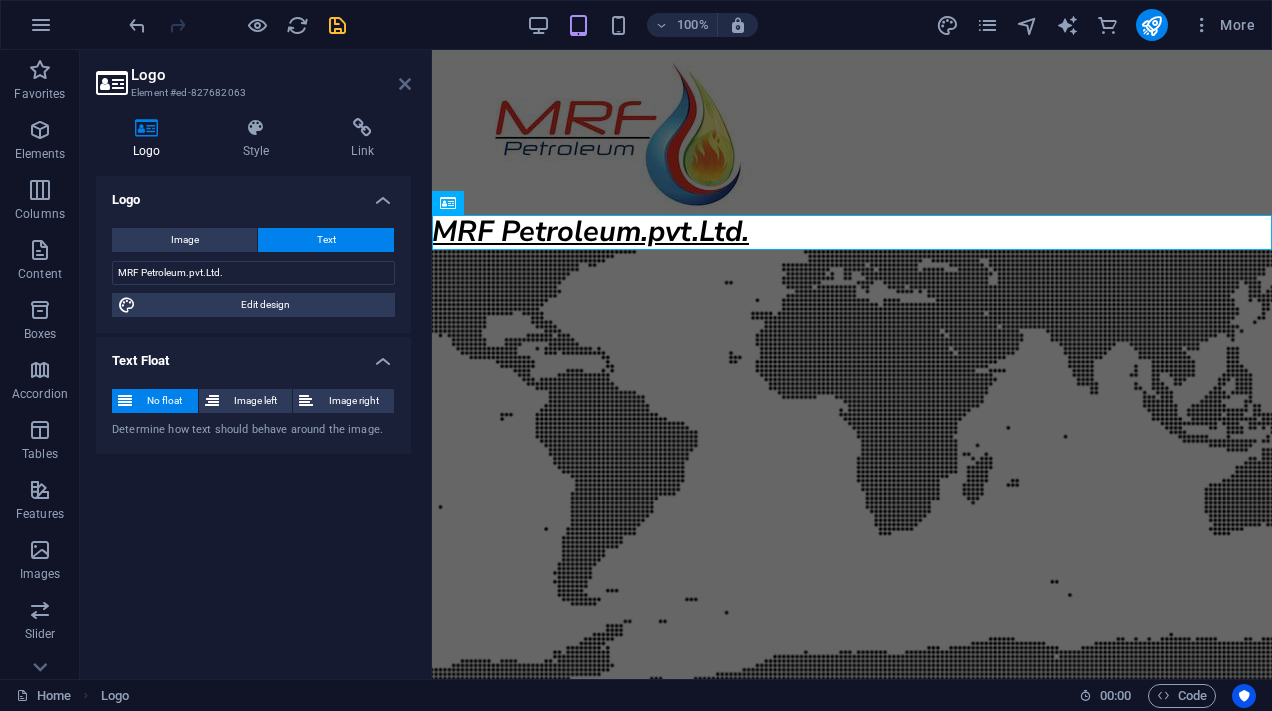 click at bounding box center (405, 84) 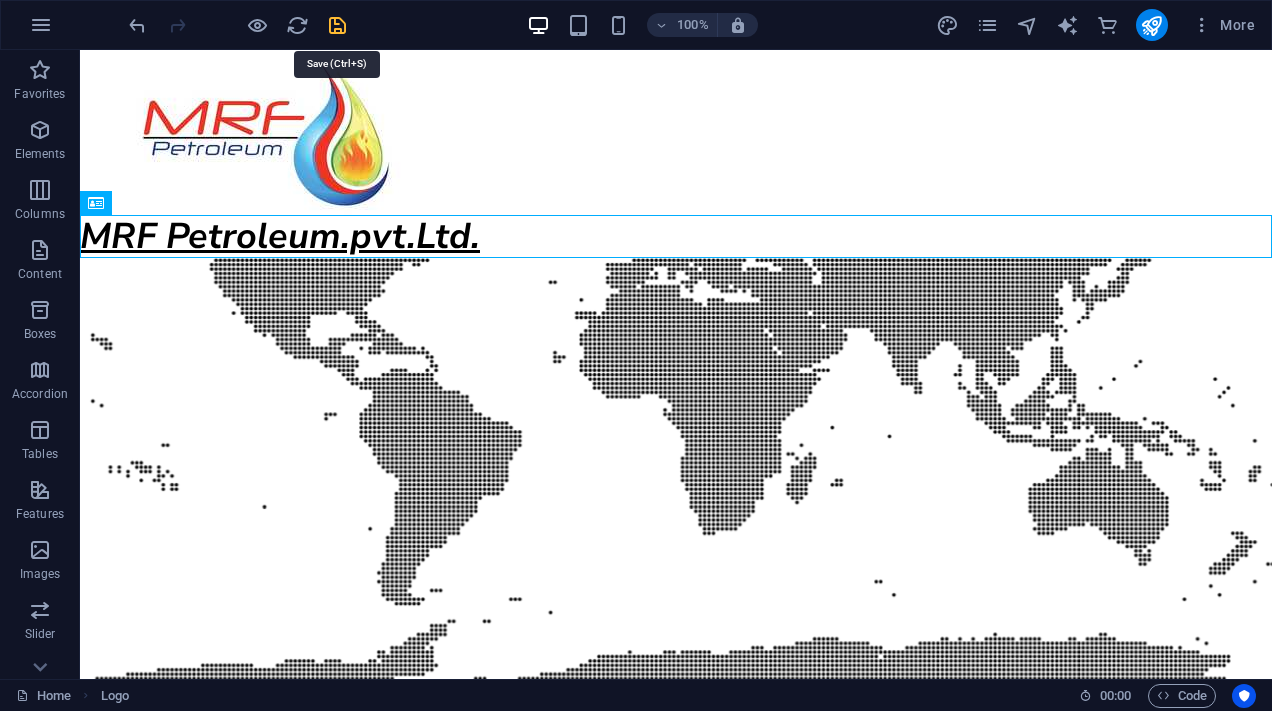 click at bounding box center (337, 25) 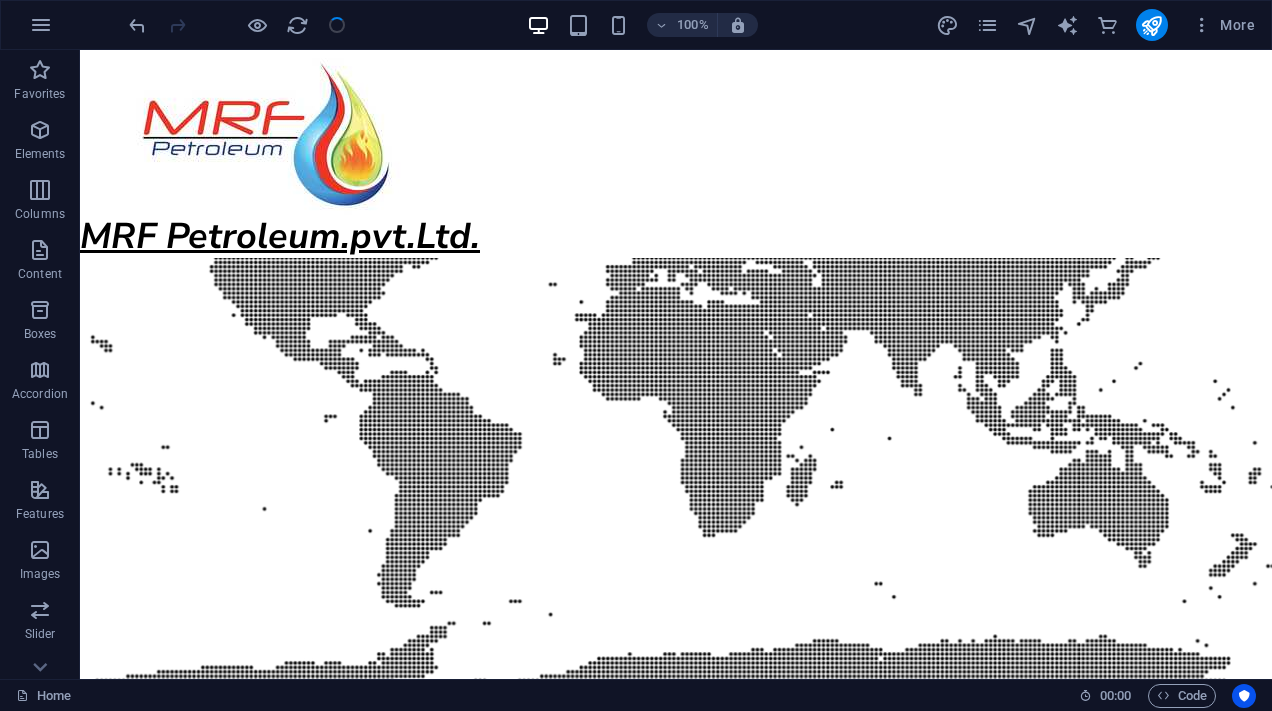 click at bounding box center (237, 25) 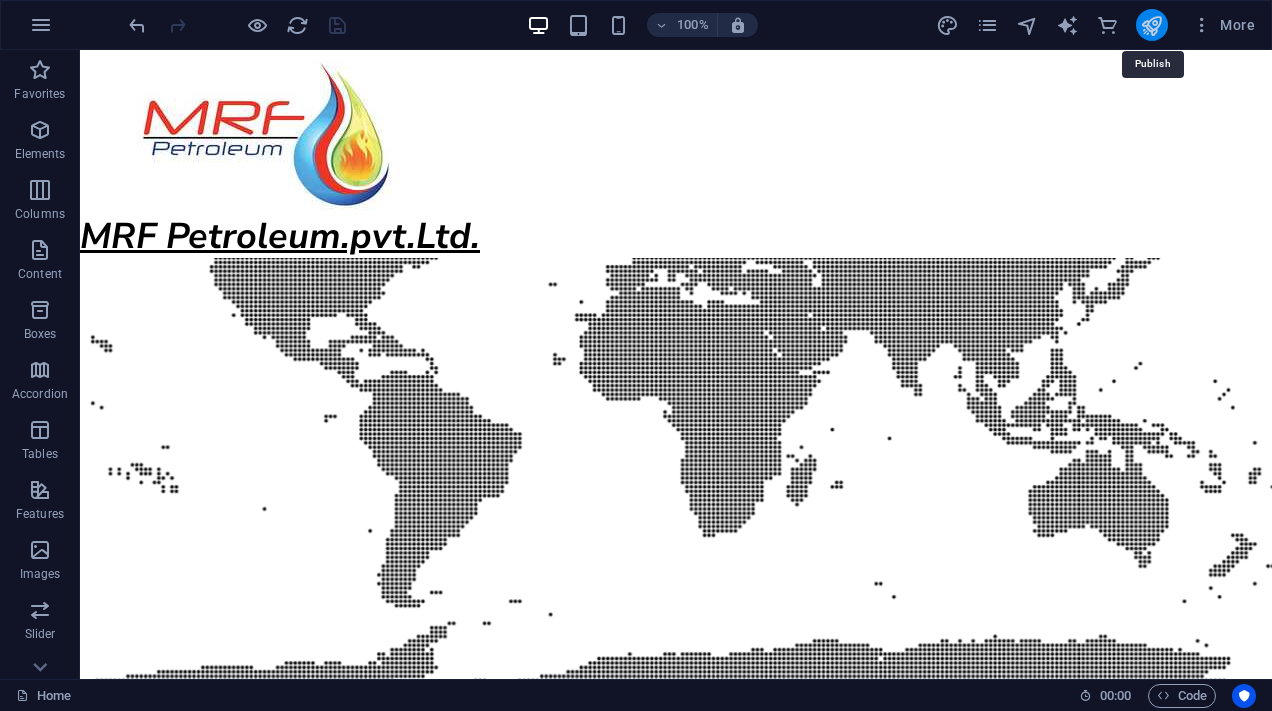 click at bounding box center [1151, 25] 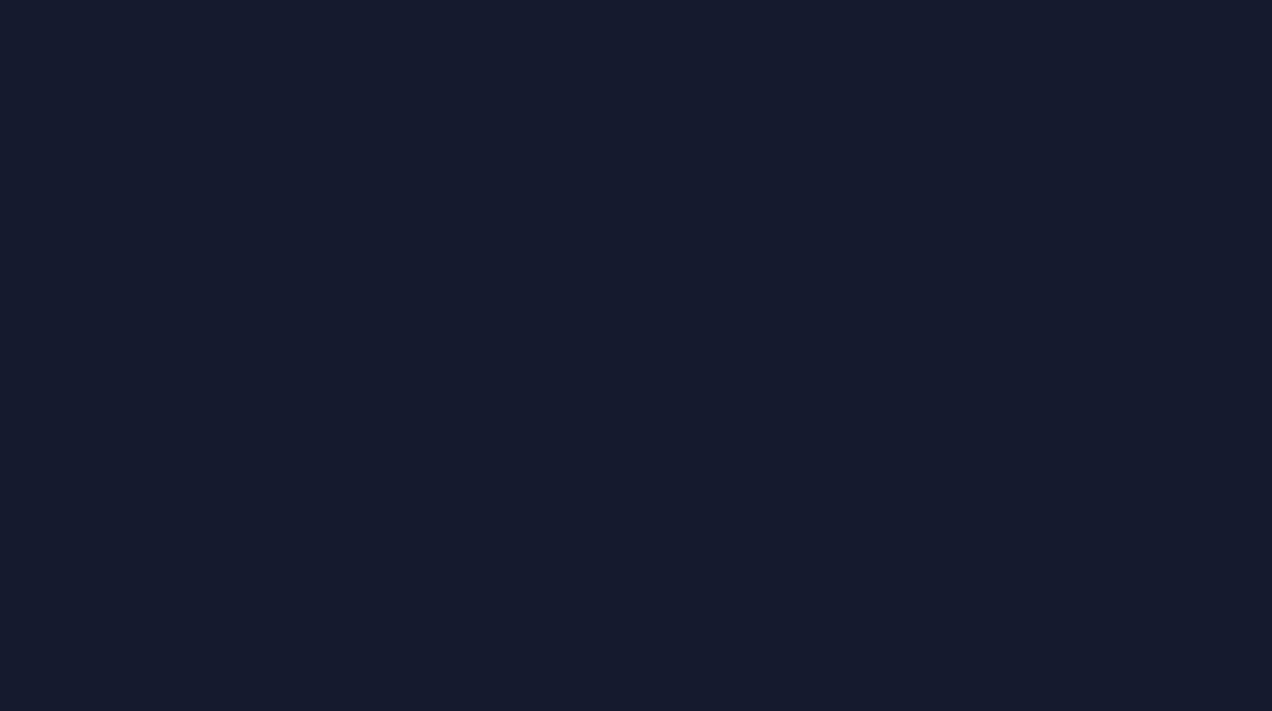 scroll, scrollTop: 0, scrollLeft: 0, axis: both 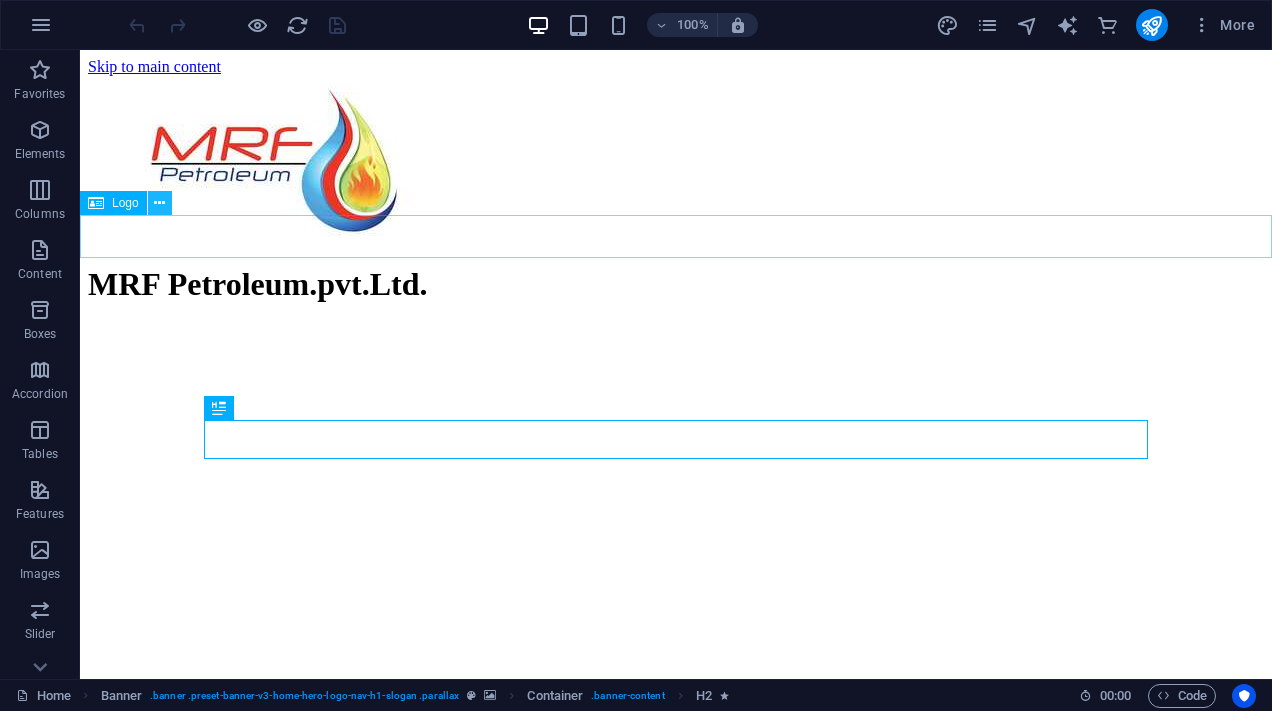 click at bounding box center [159, 203] 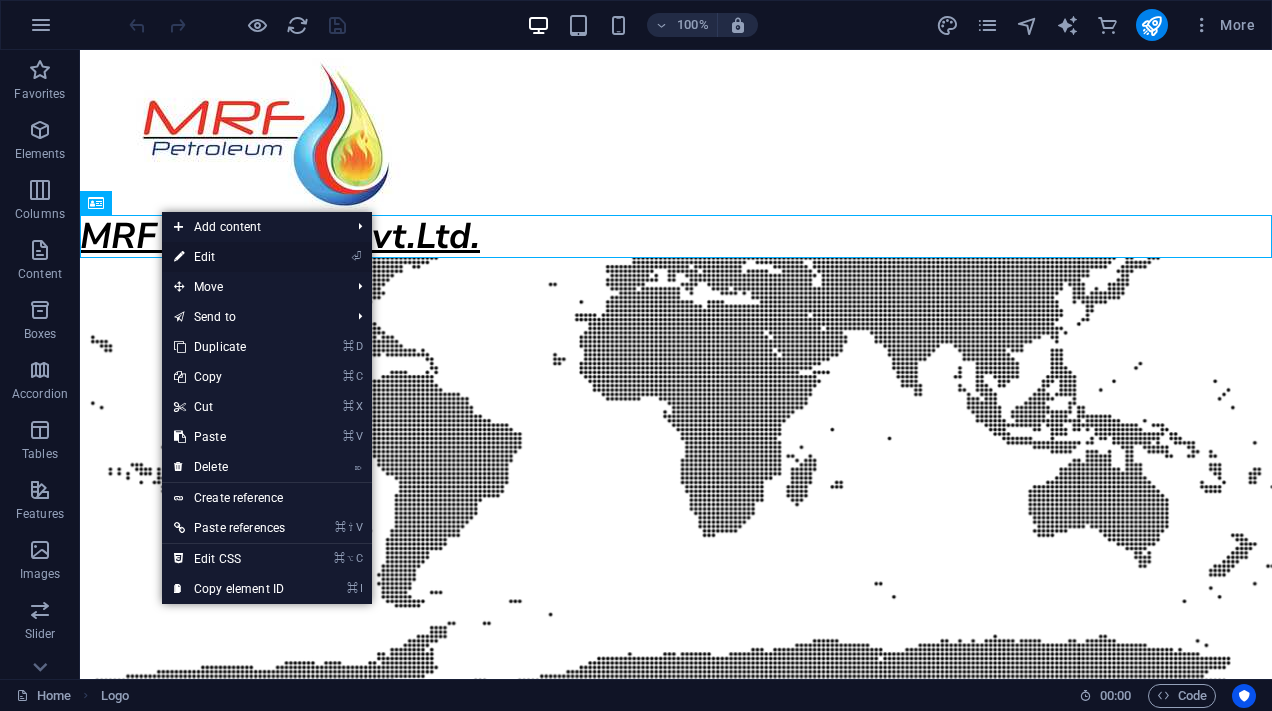 drag, startPoint x: 248, startPoint y: 259, endPoint x: 37, endPoint y: 213, distance: 215.95601 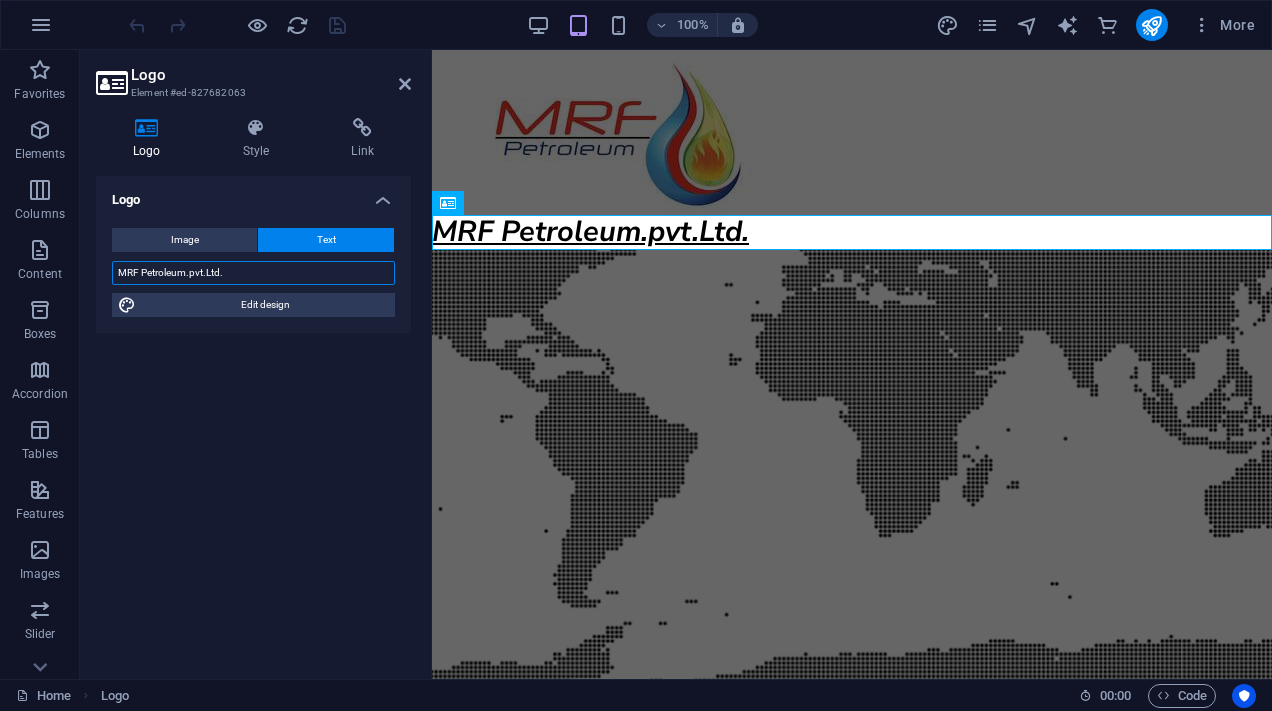 click on "MRF Petroleum.pvt.Ltd." at bounding box center (253, 273) 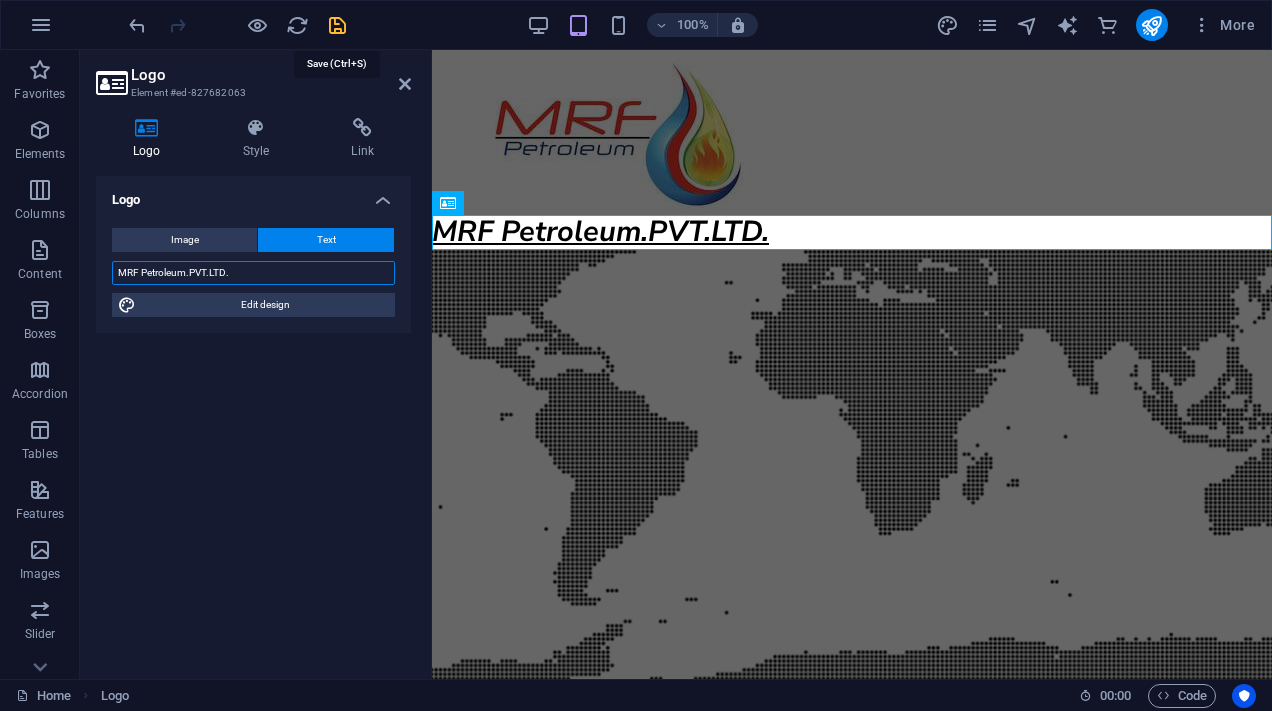 type on "MRF Petroleum.PVT.LTD." 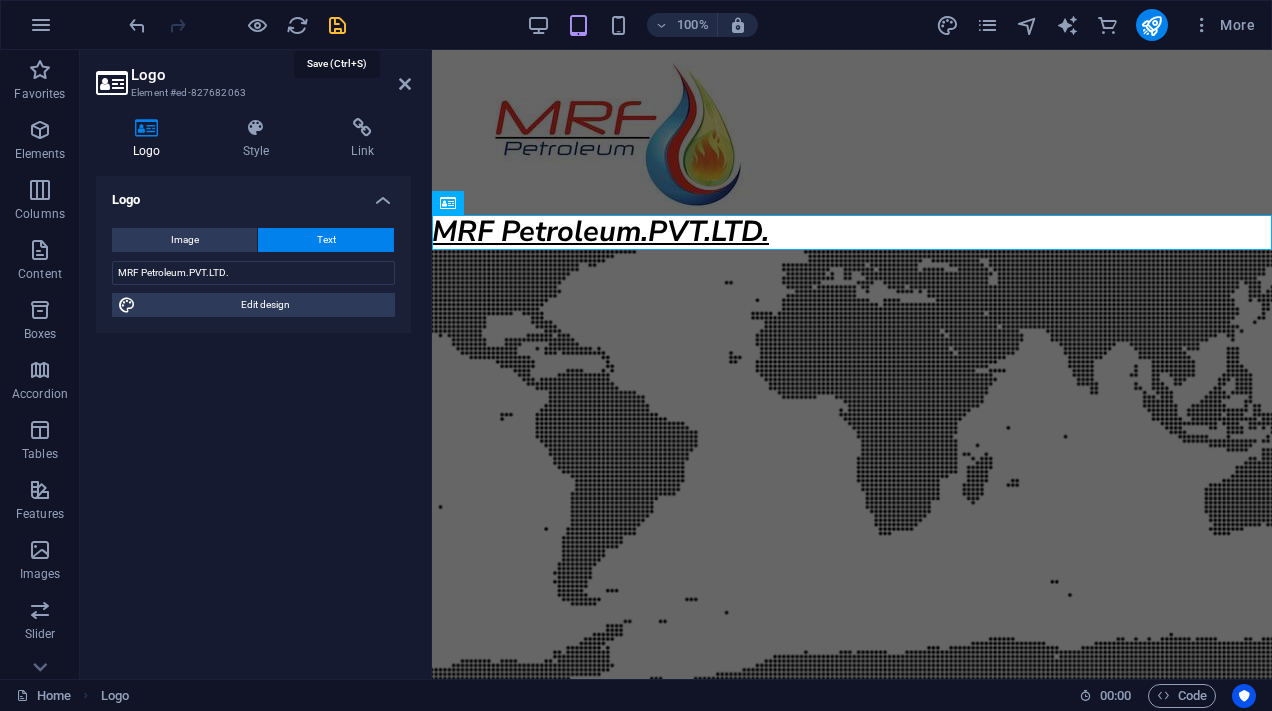 click at bounding box center [337, 25] 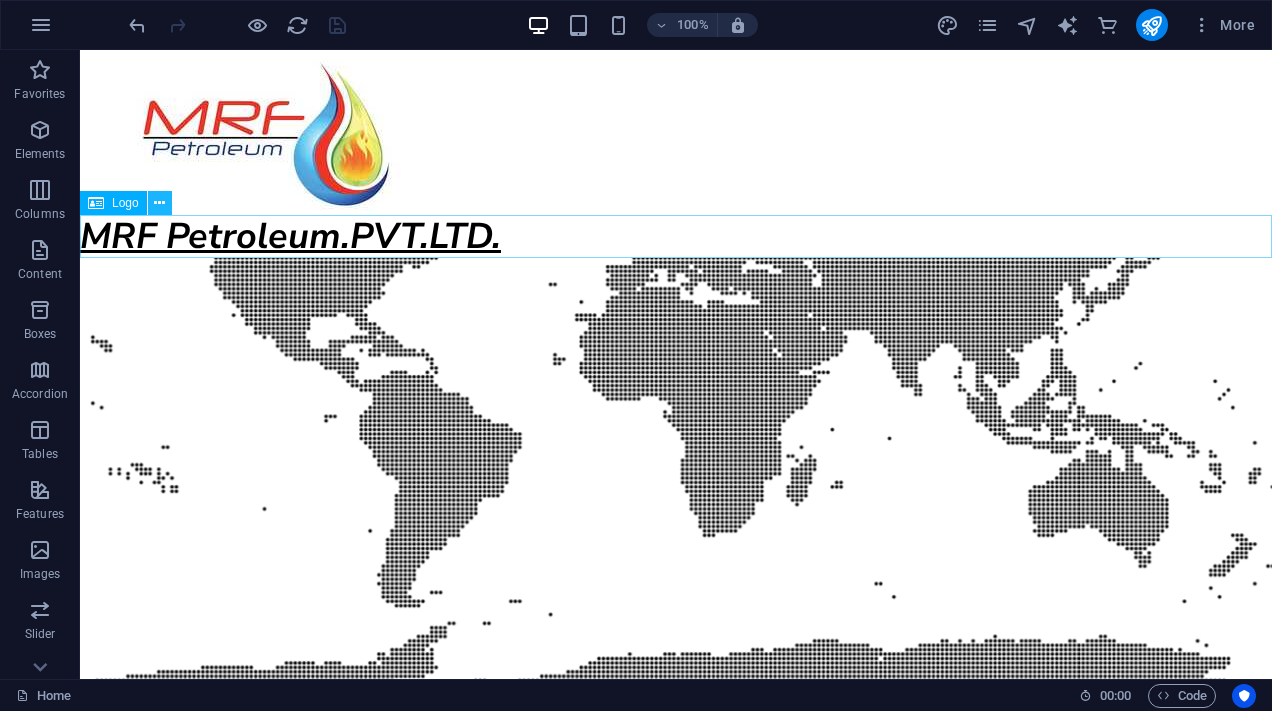 click at bounding box center [159, 203] 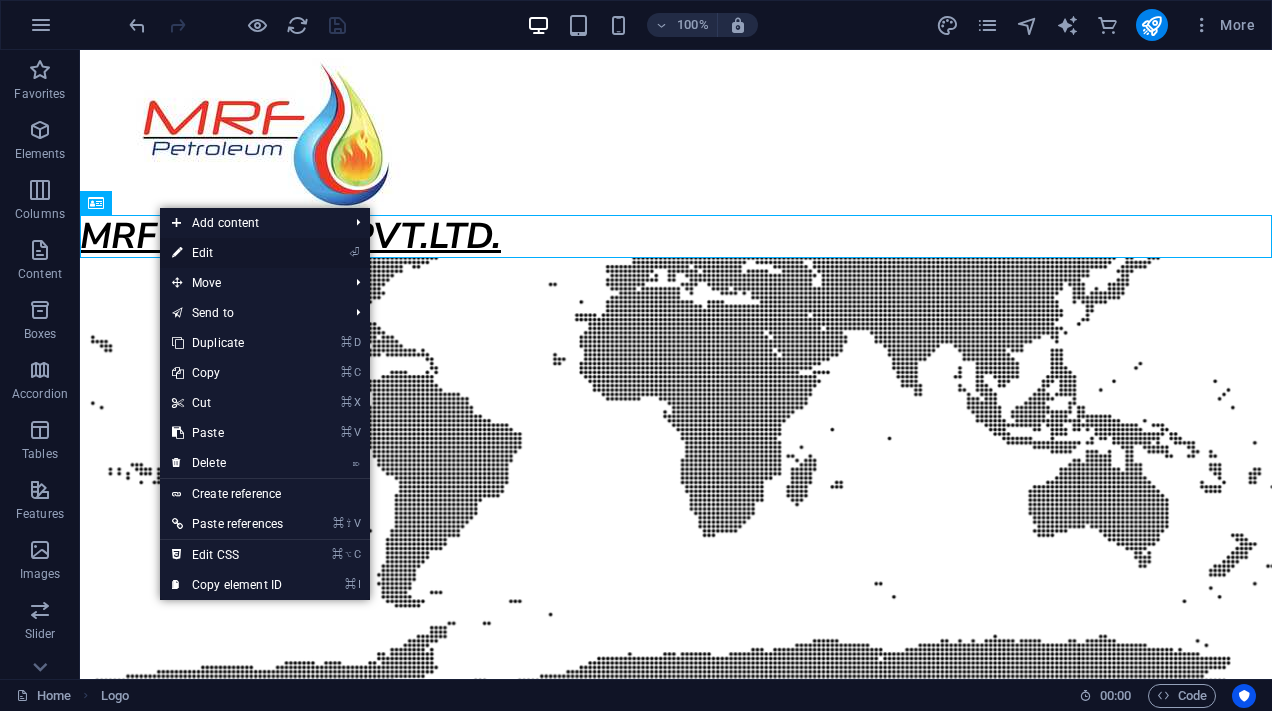 click on "⏎  Edit" at bounding box center [227, 253] 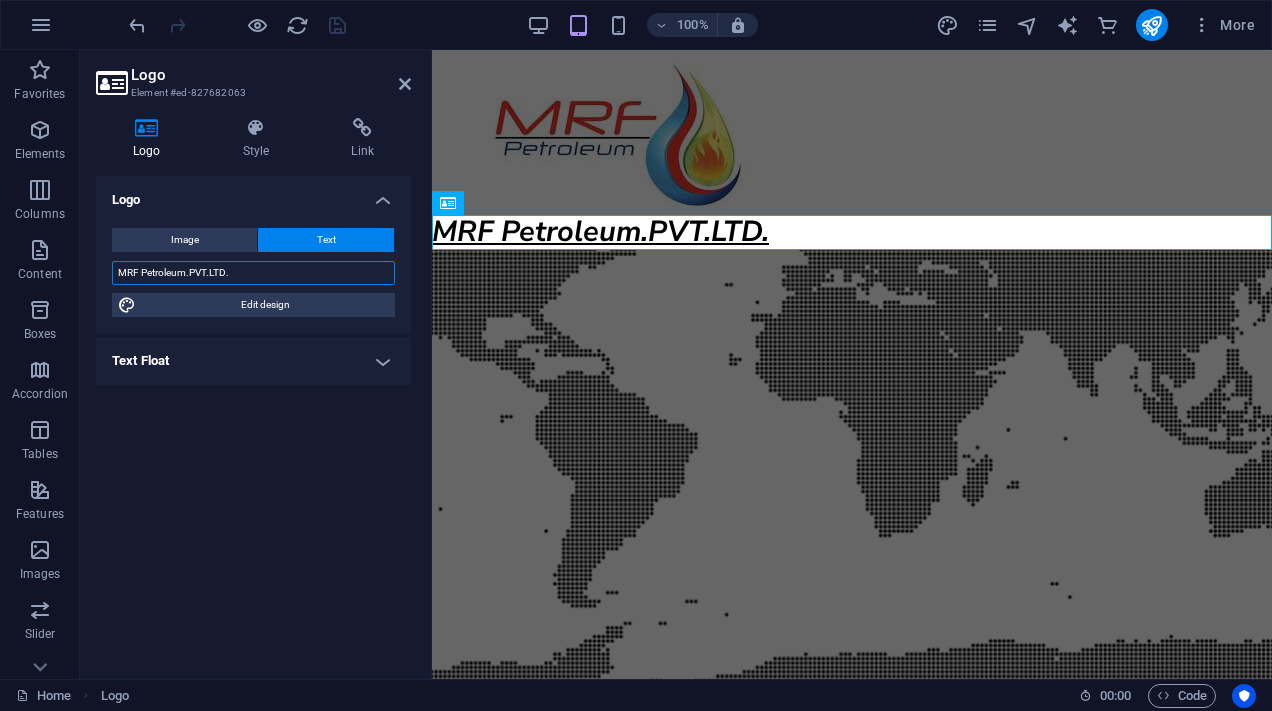 click on "MRF Petroleum.PVT.LTD." at bounding box center (253, 273) 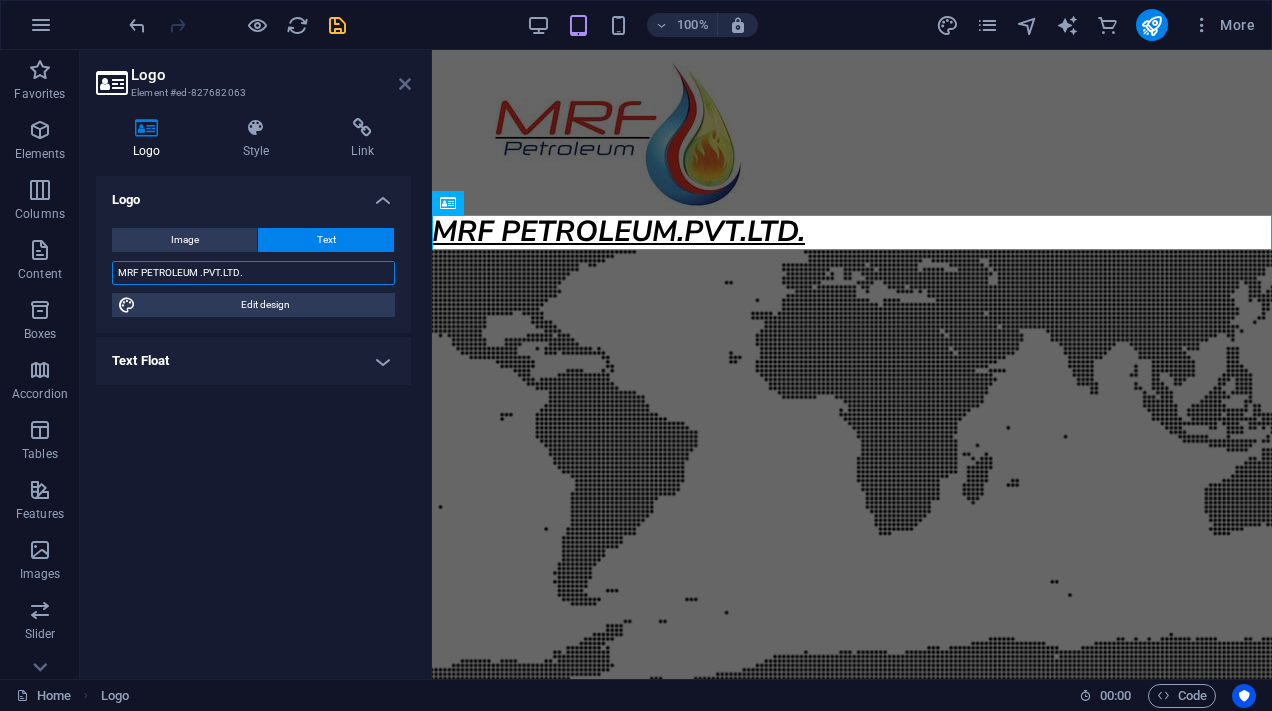 type on "MRF PETROLEUM .PVT.LTD." 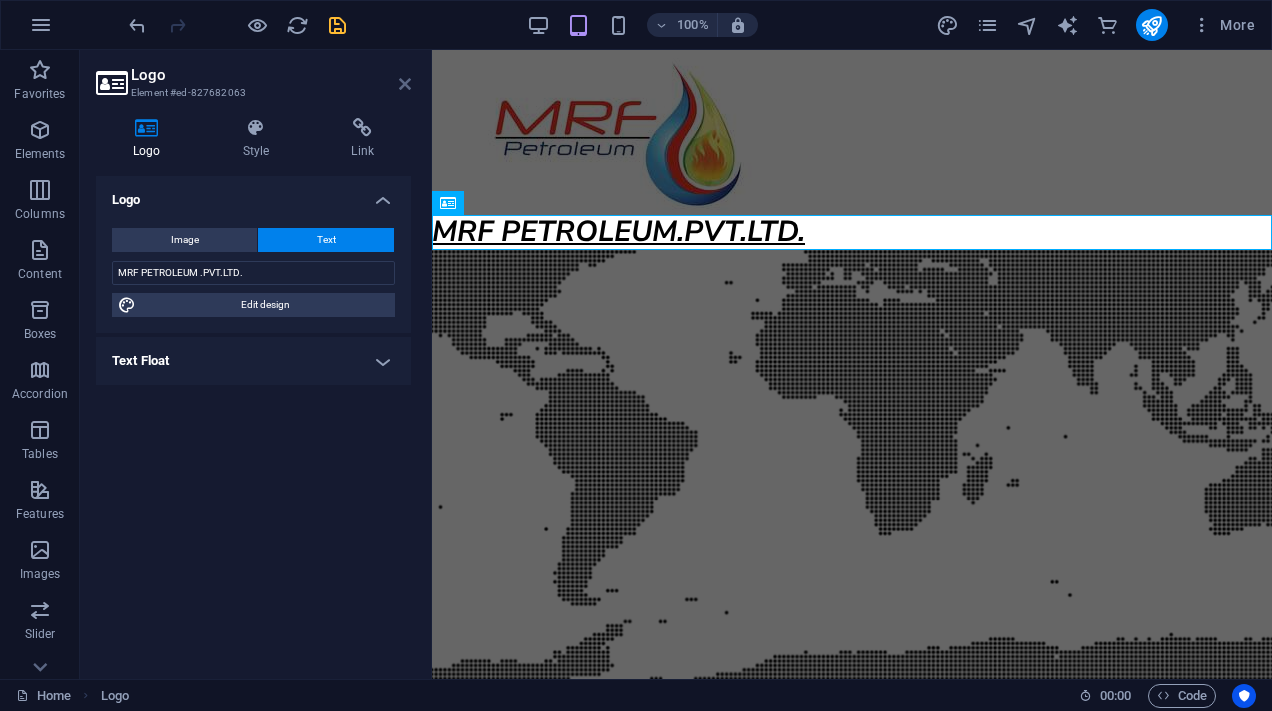 click at bounding box center (405, 84) 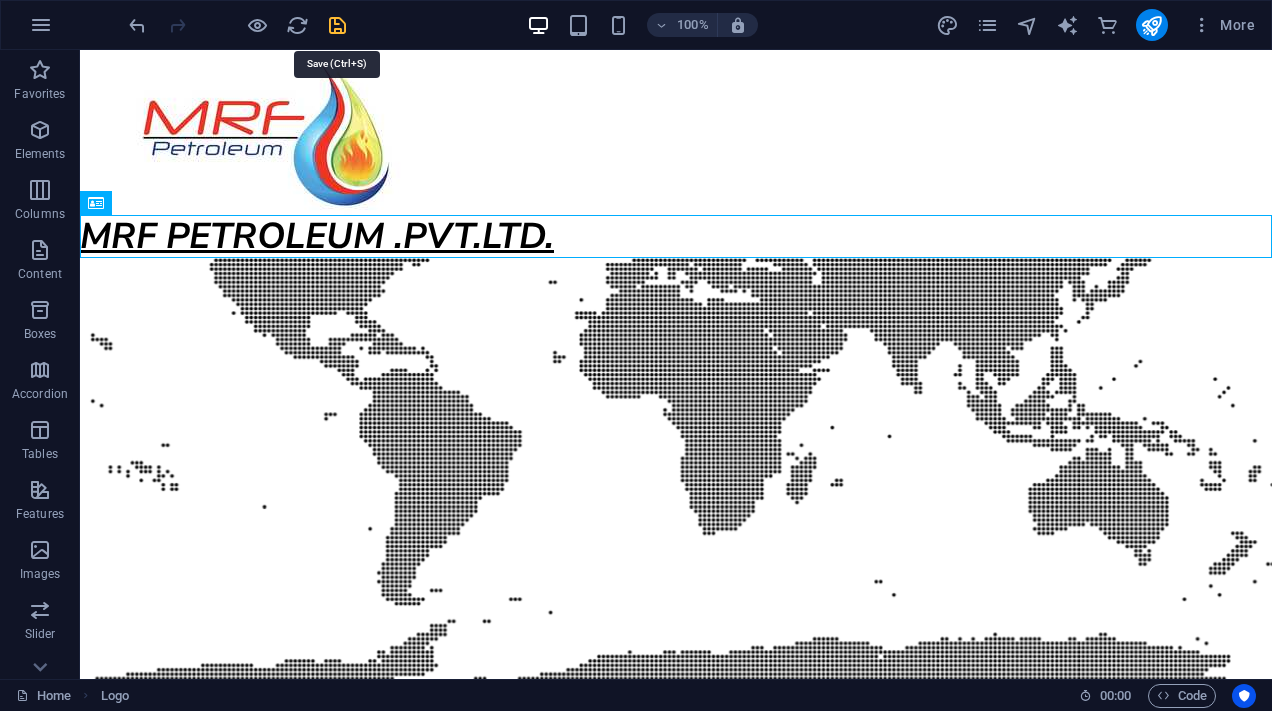 click at bounding box center (337, 25) 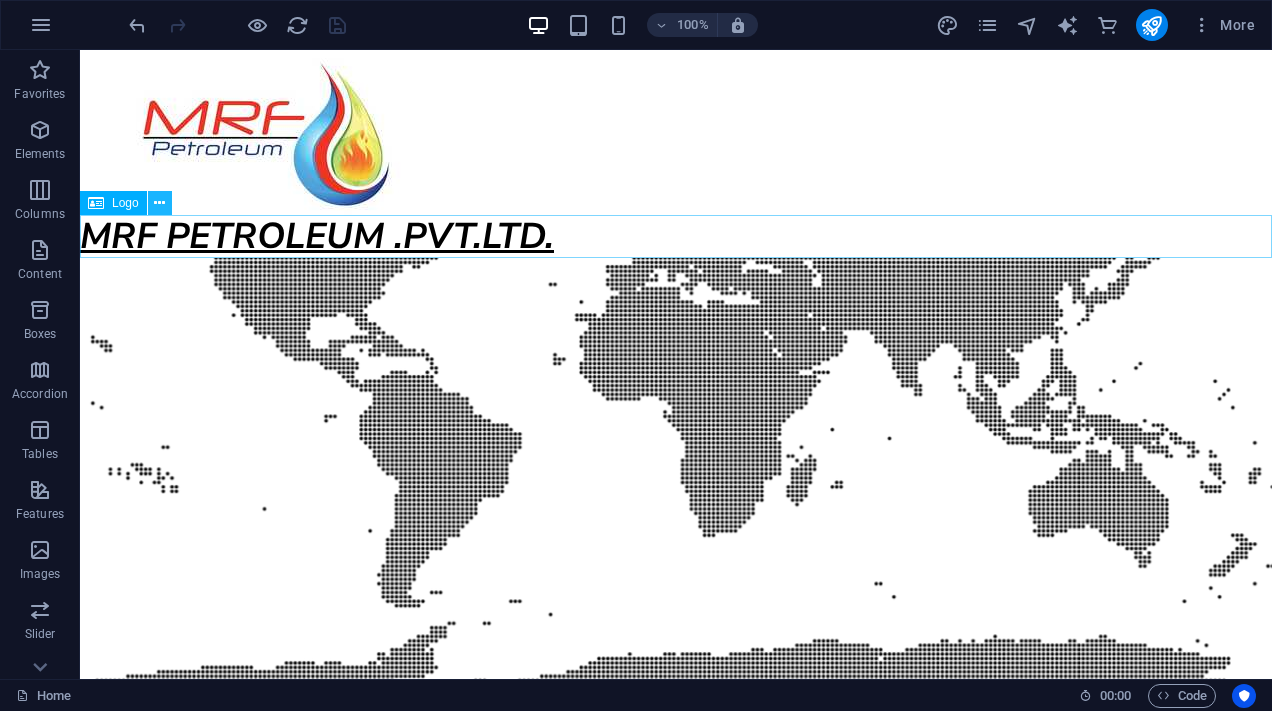 click at bounding box center [159, 203] 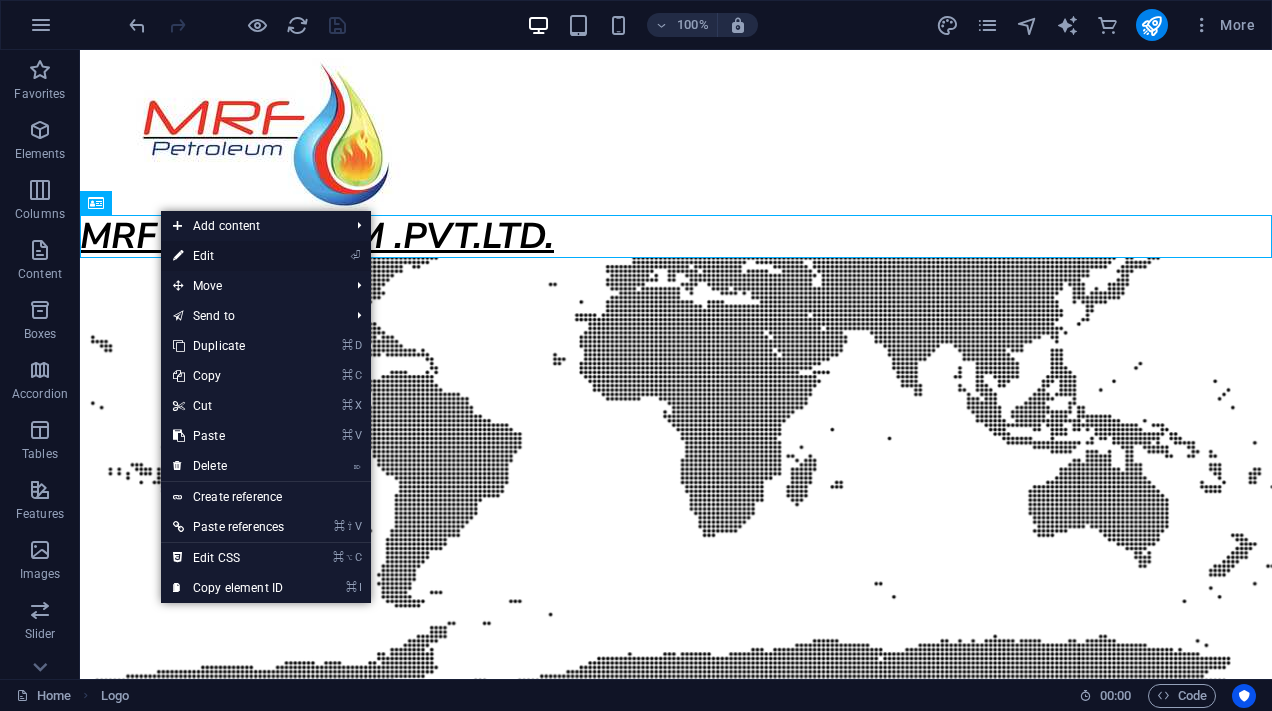 click on "⏎  Edit" at bounding box center [228, 256] 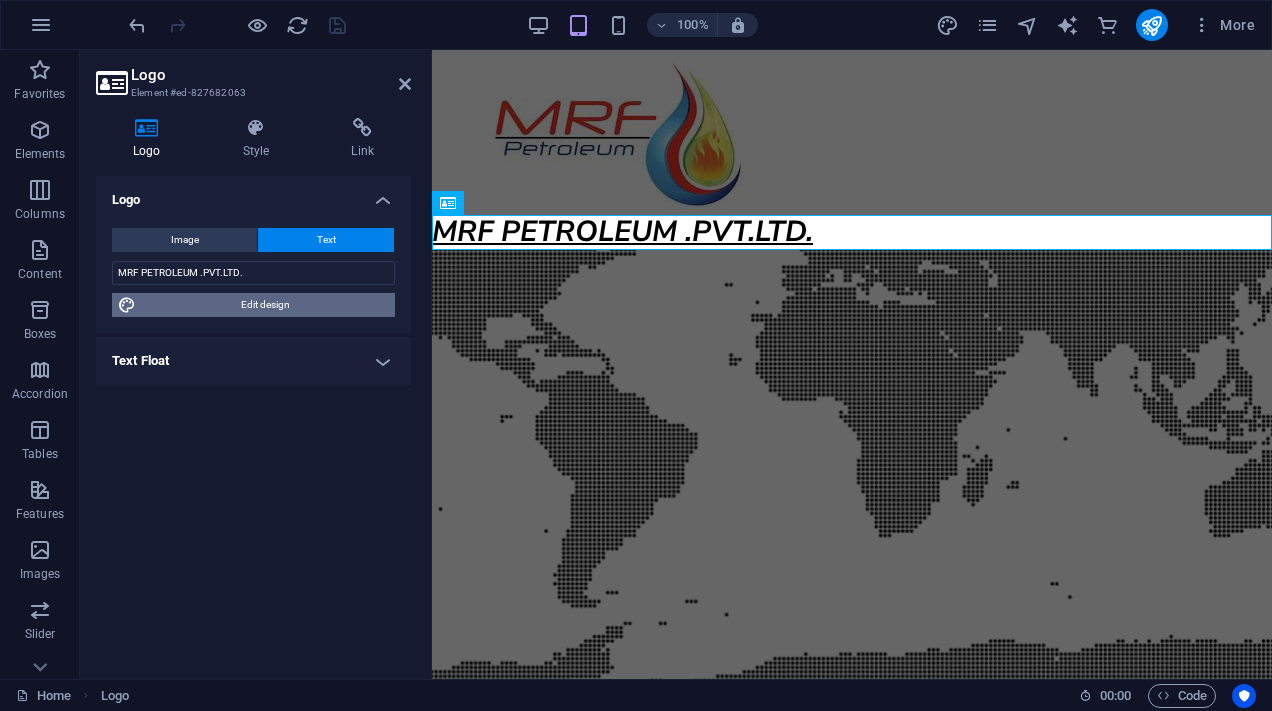 click on "Edit design" at bounding box center [265, 305] 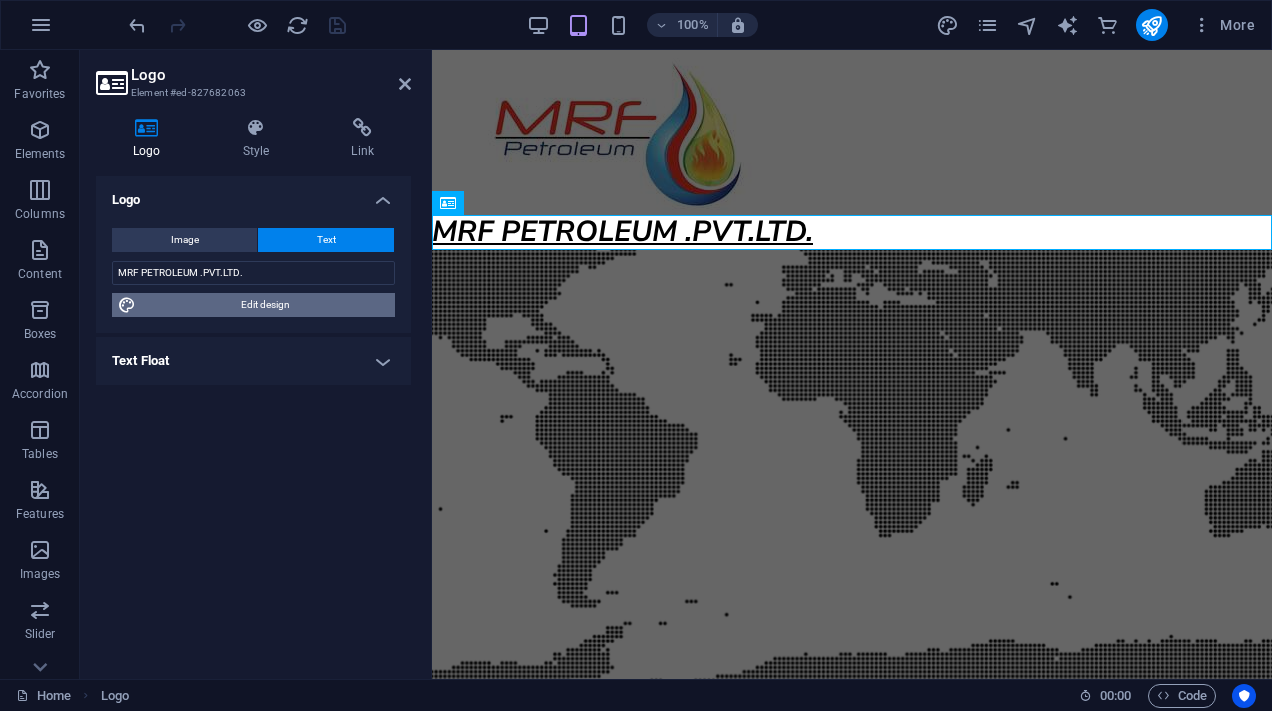 select on "px" 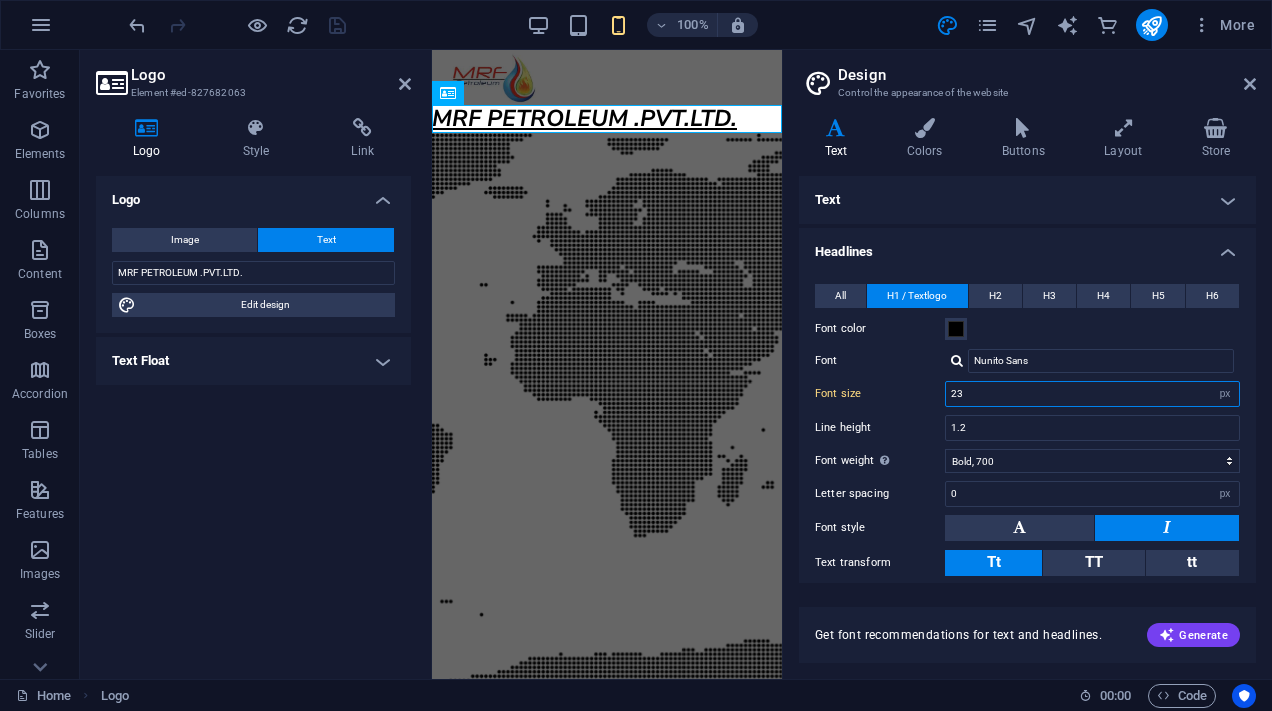 click on "23" at bounding box center [1092, 394] 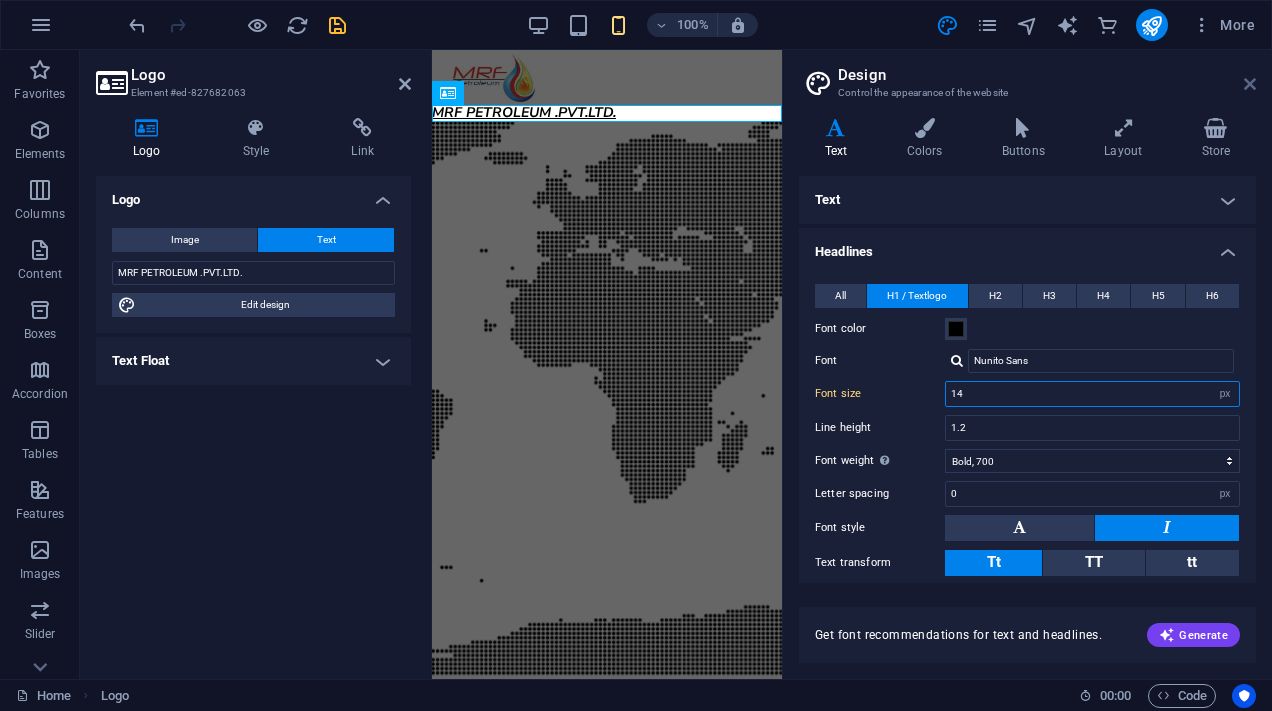 type on "14" 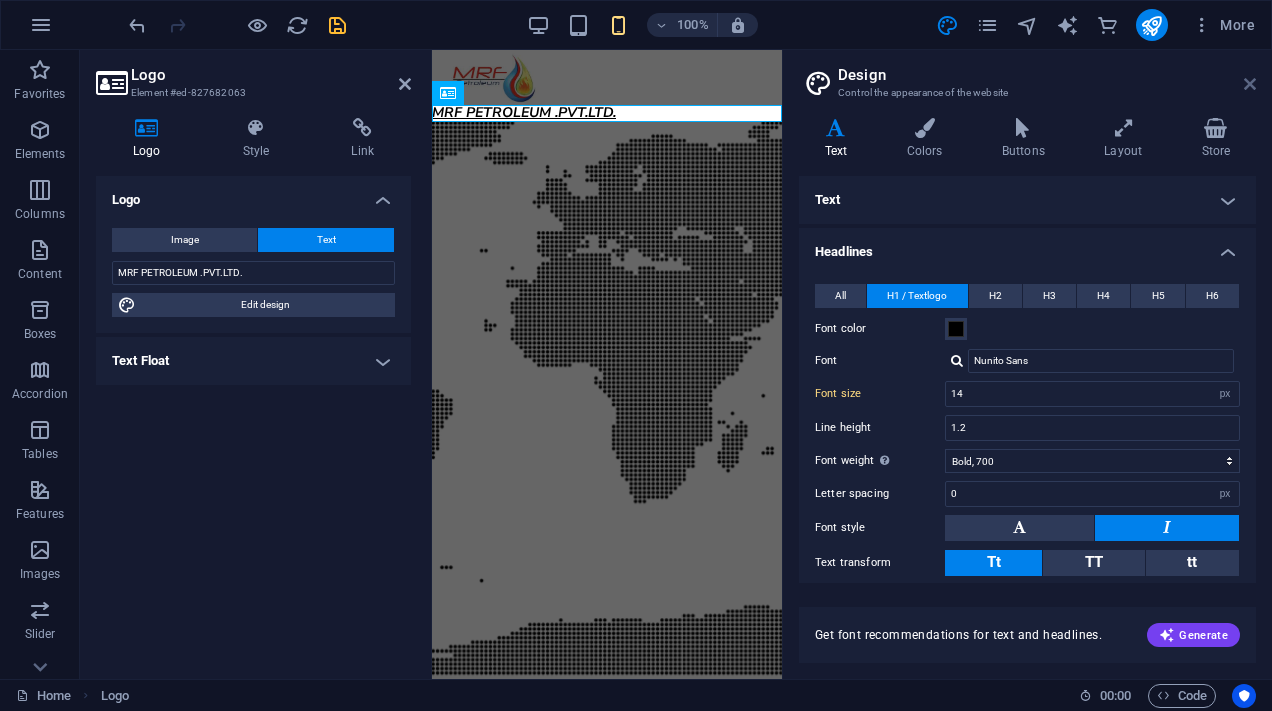 click at bounding box center (1250, 84) 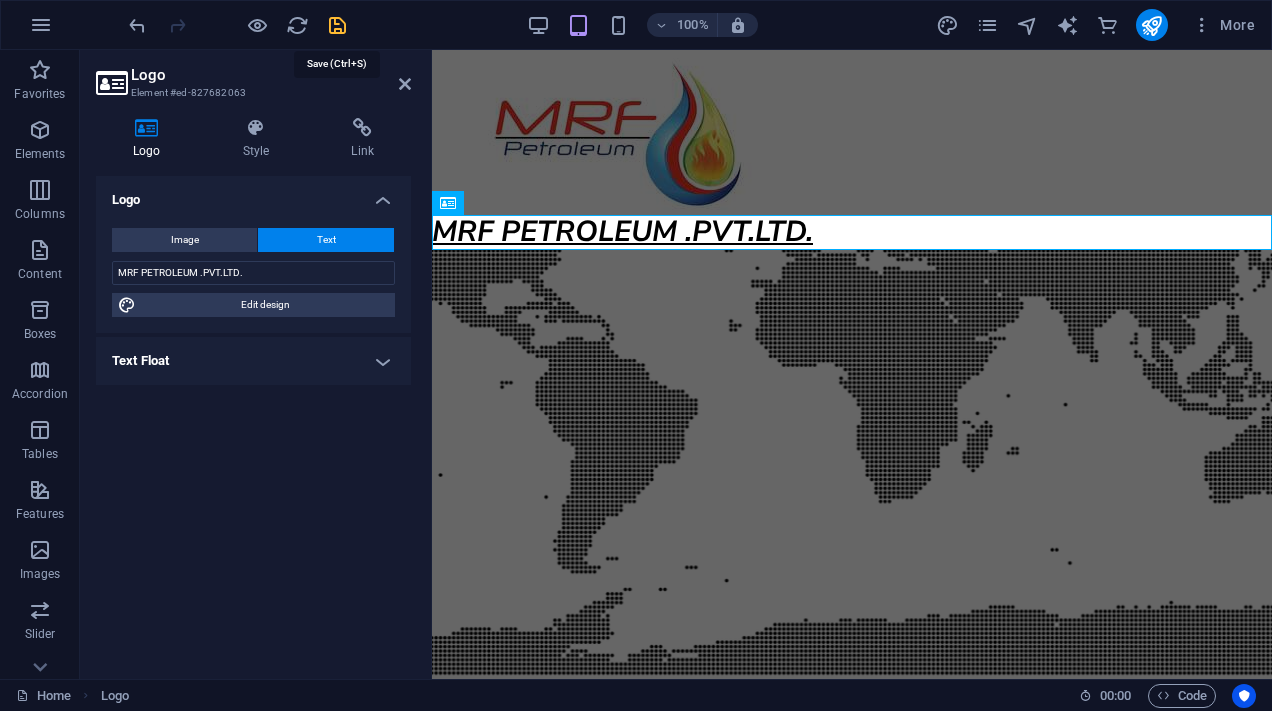 click at bounding box center [337, 25] 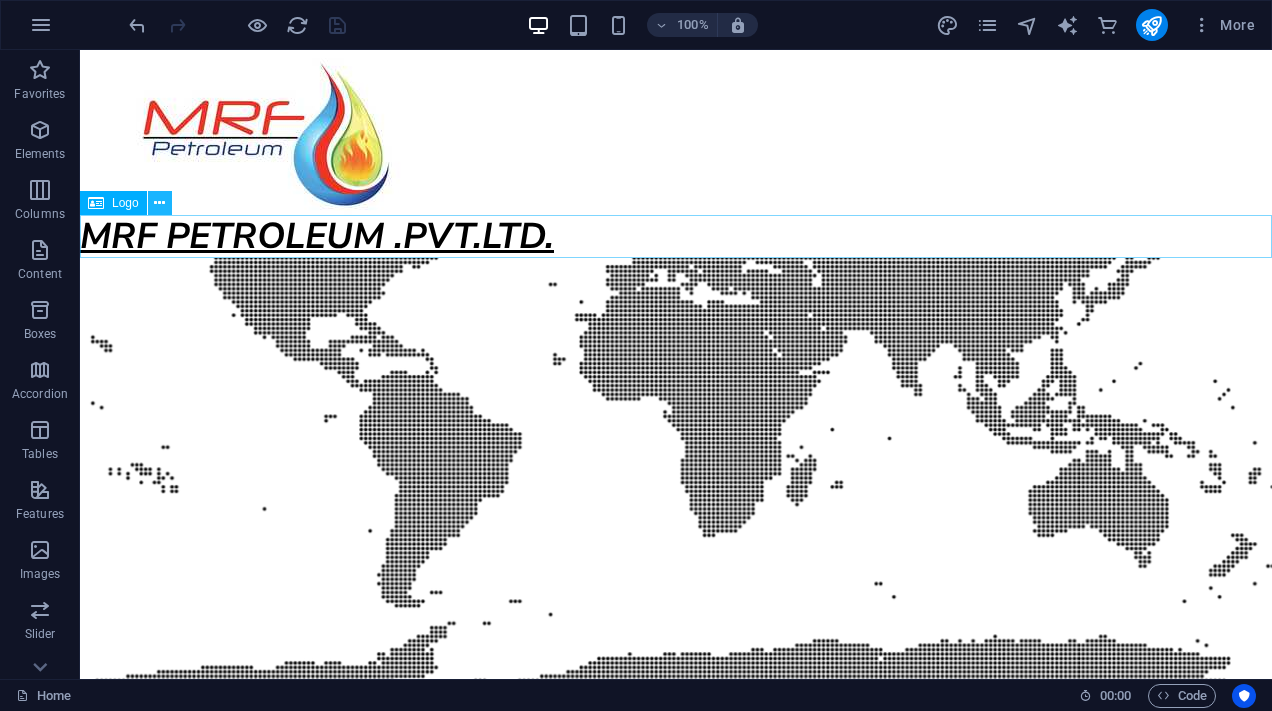 click at bounding box center (160, 203) 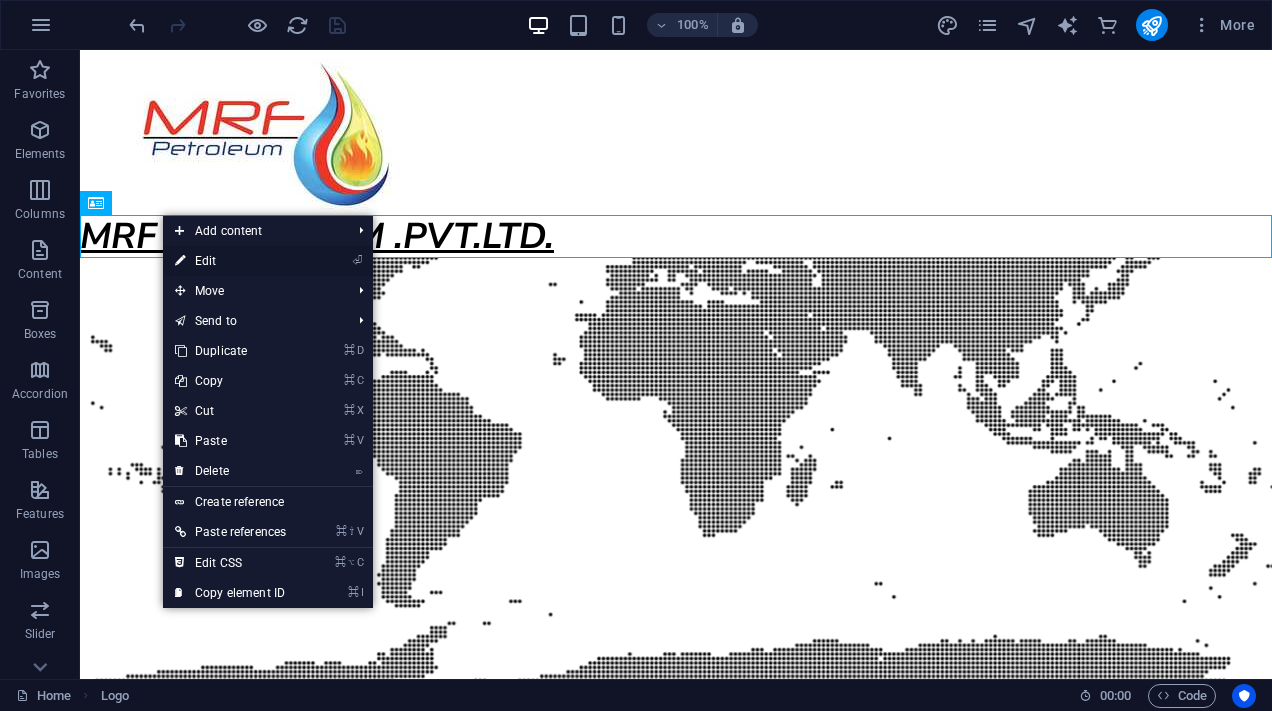 click on "⏎  Edit" at bounding box center (230, 261) 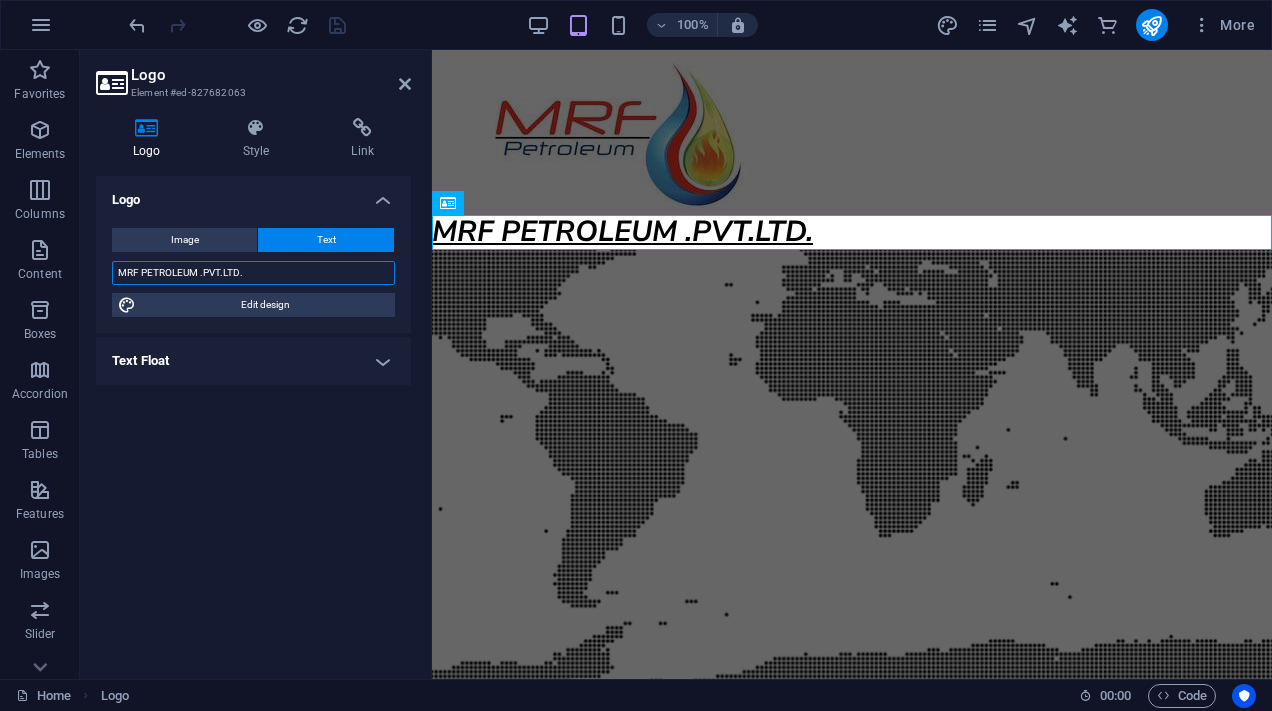 click on "MRF PETROLEUM .PVT.LTD." at bounding box center [253, 273] 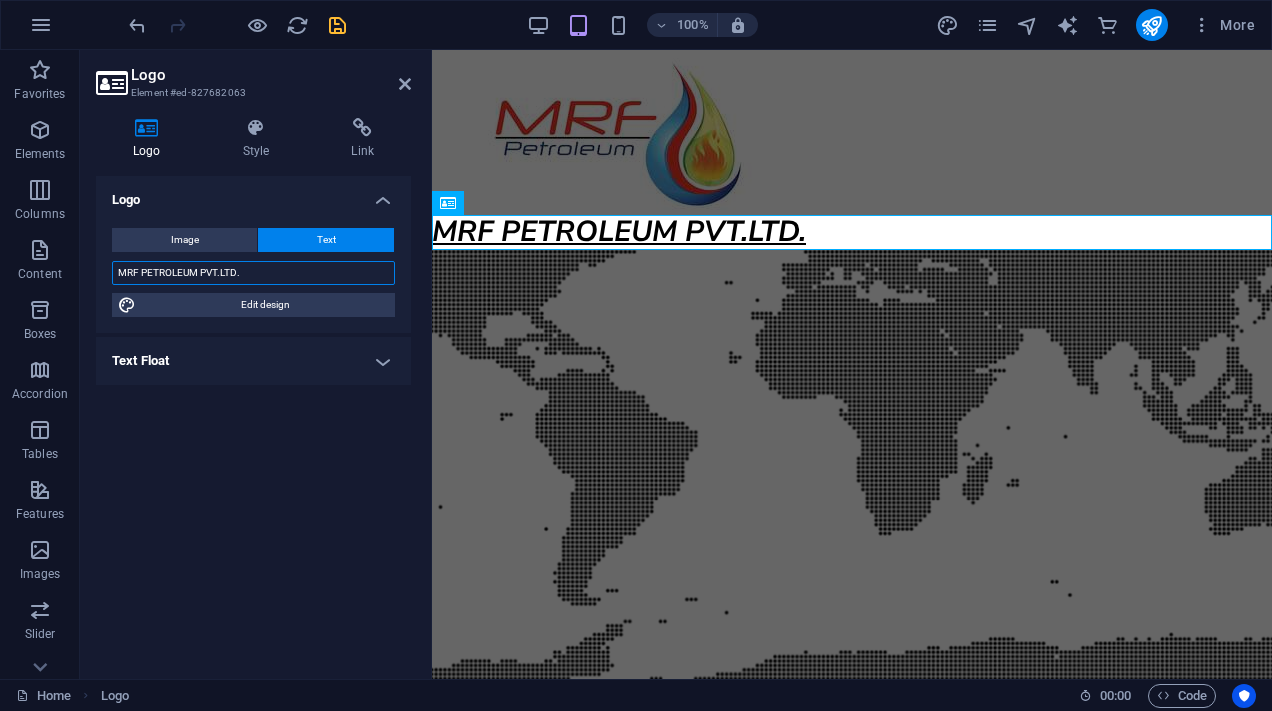 click on "MRF PETROLEUM PVT.LTD." at bounding box center (253, 273) 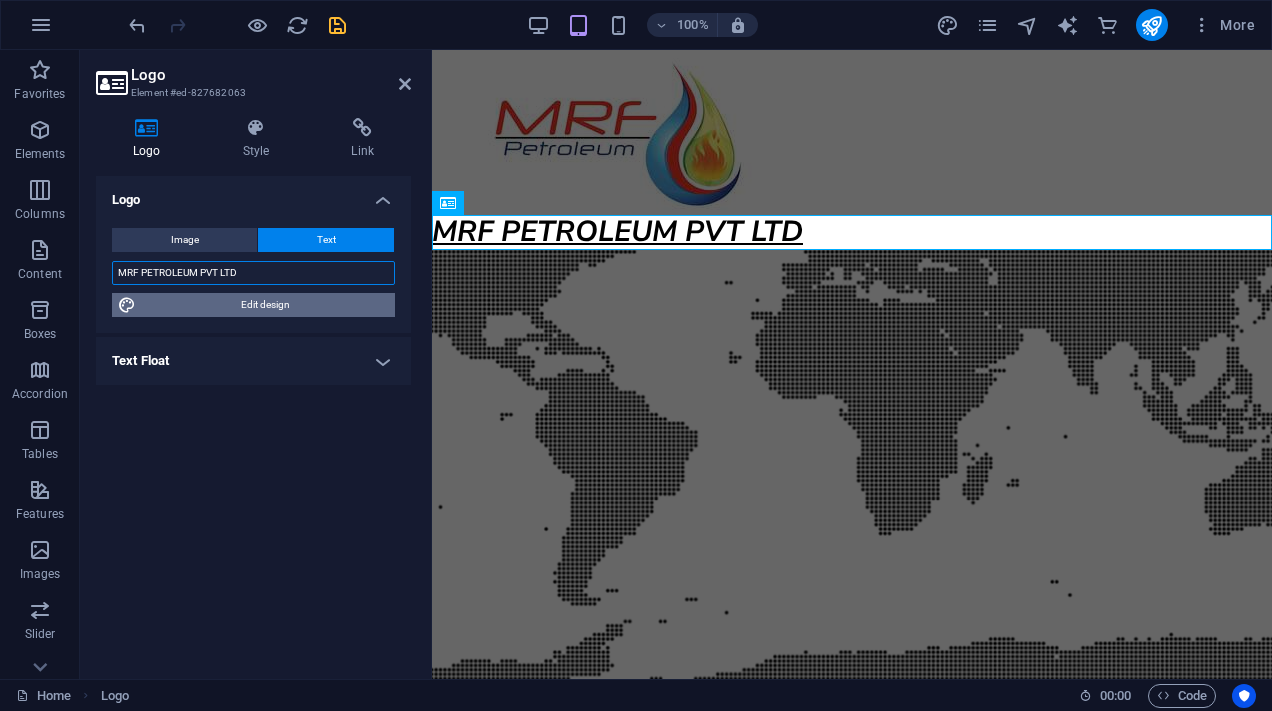 type on "MRF PETROLEUM PVT LTD" 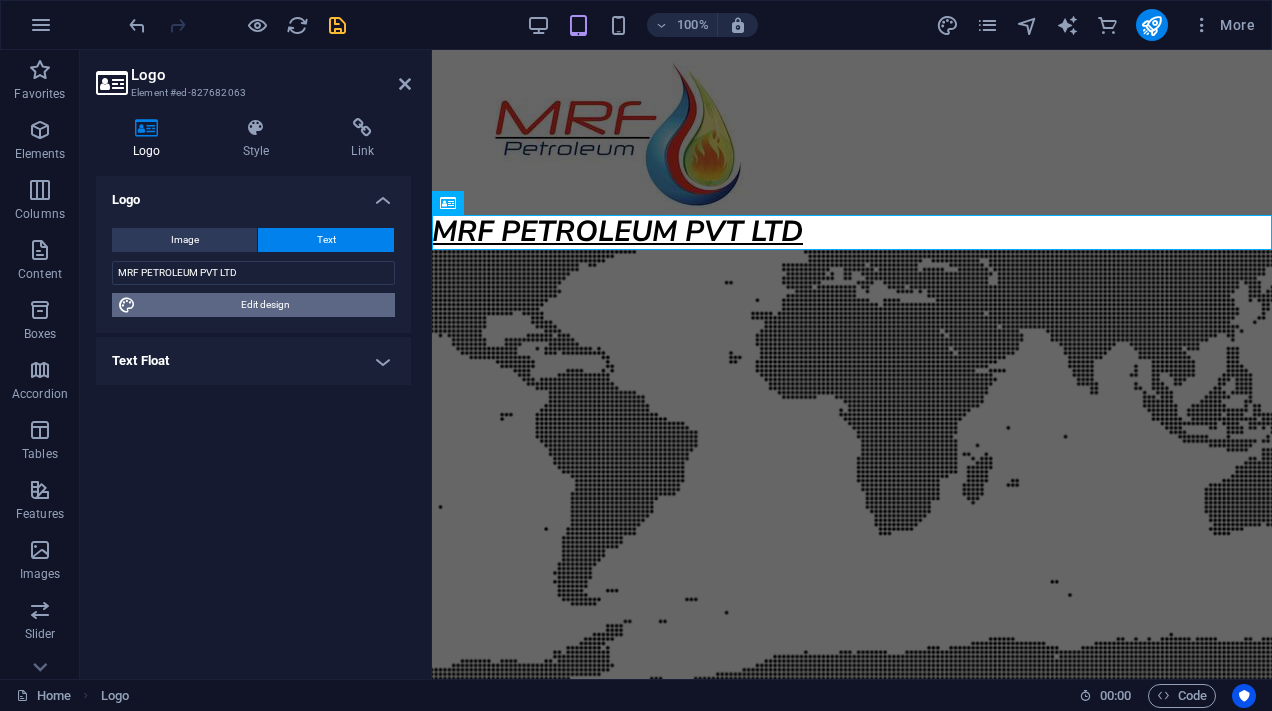click on "Edit design" at bounding box center (265, 305) 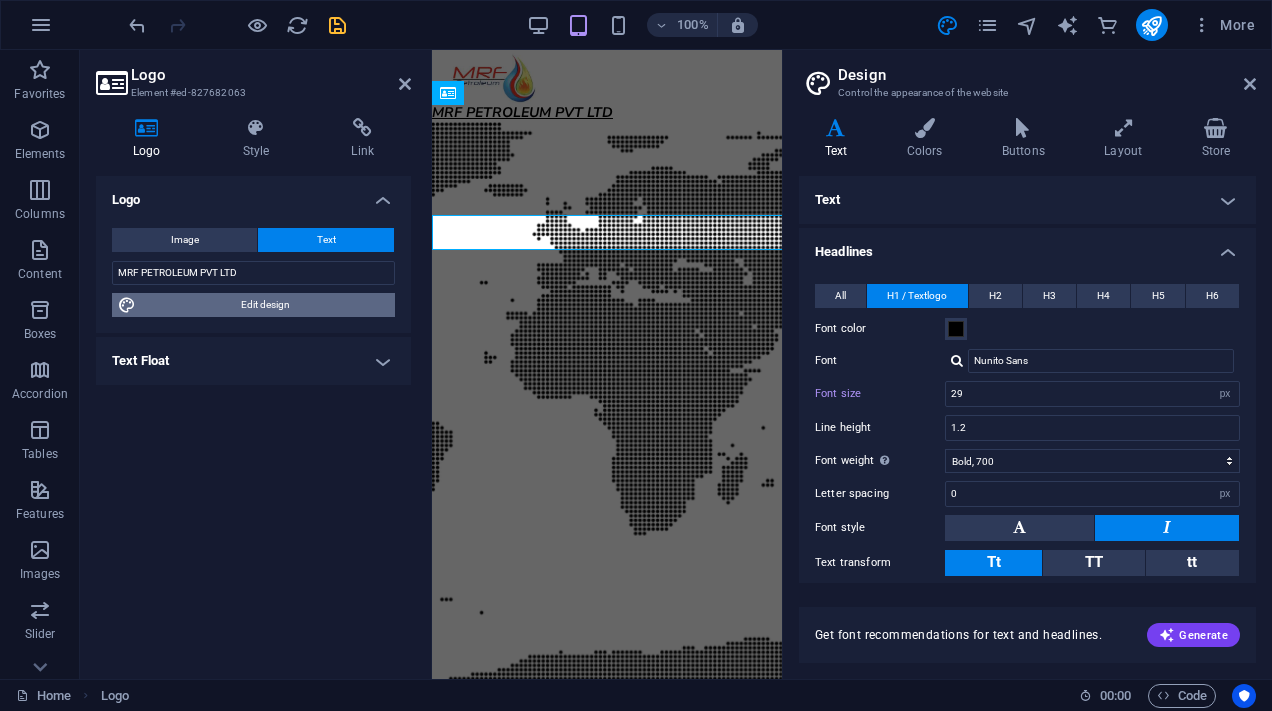 type on "14" 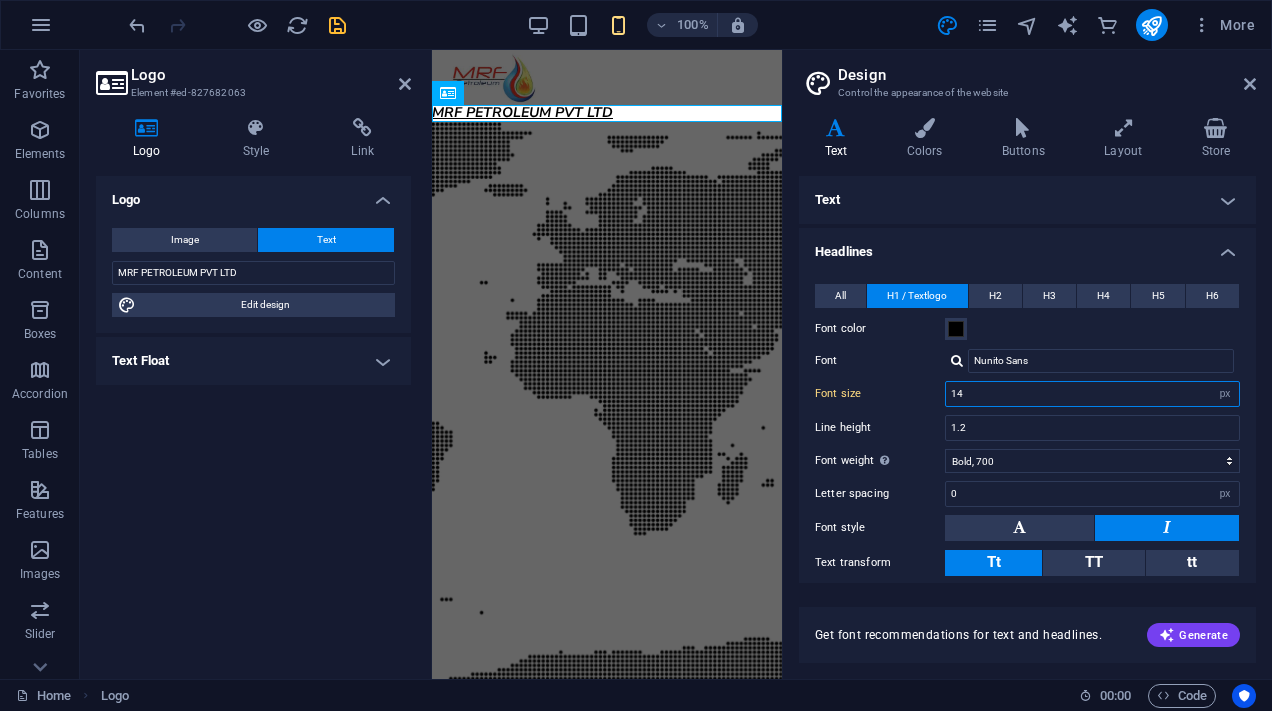 click on "14" at bounding box center [1092, 394] 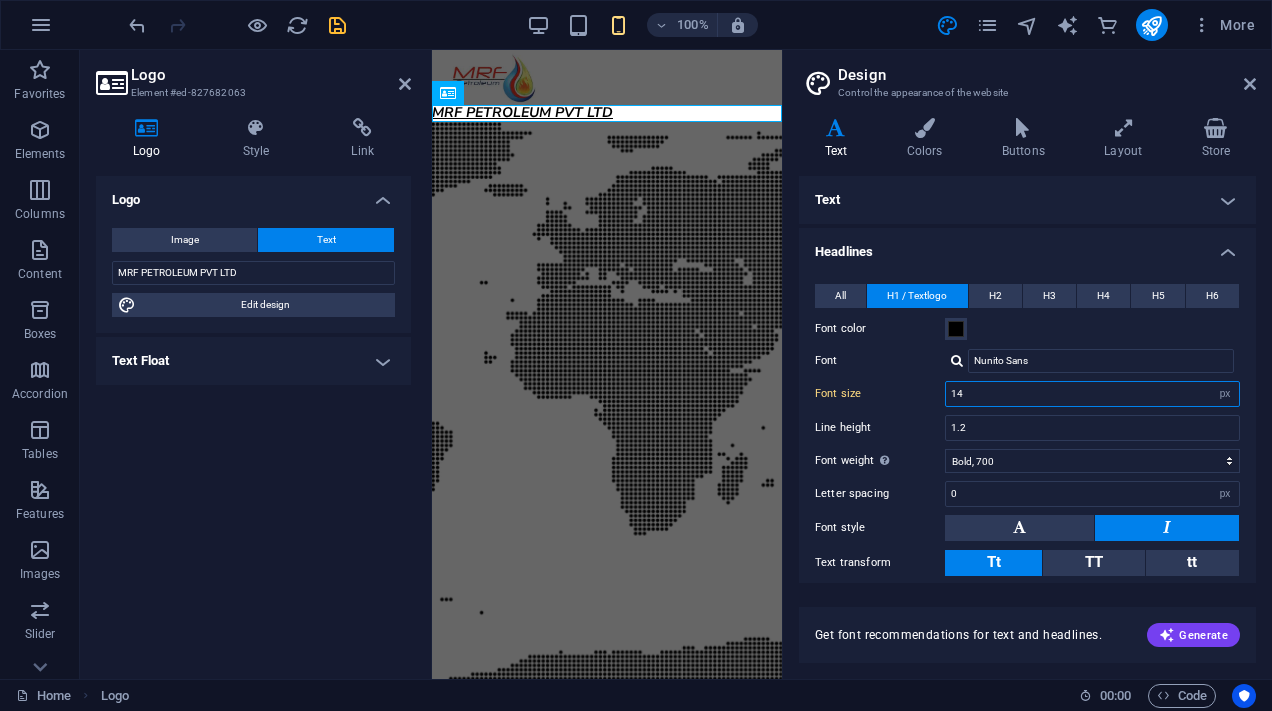 scroll, scrollTop: 115, scrollLeft: 0, axis: vertical 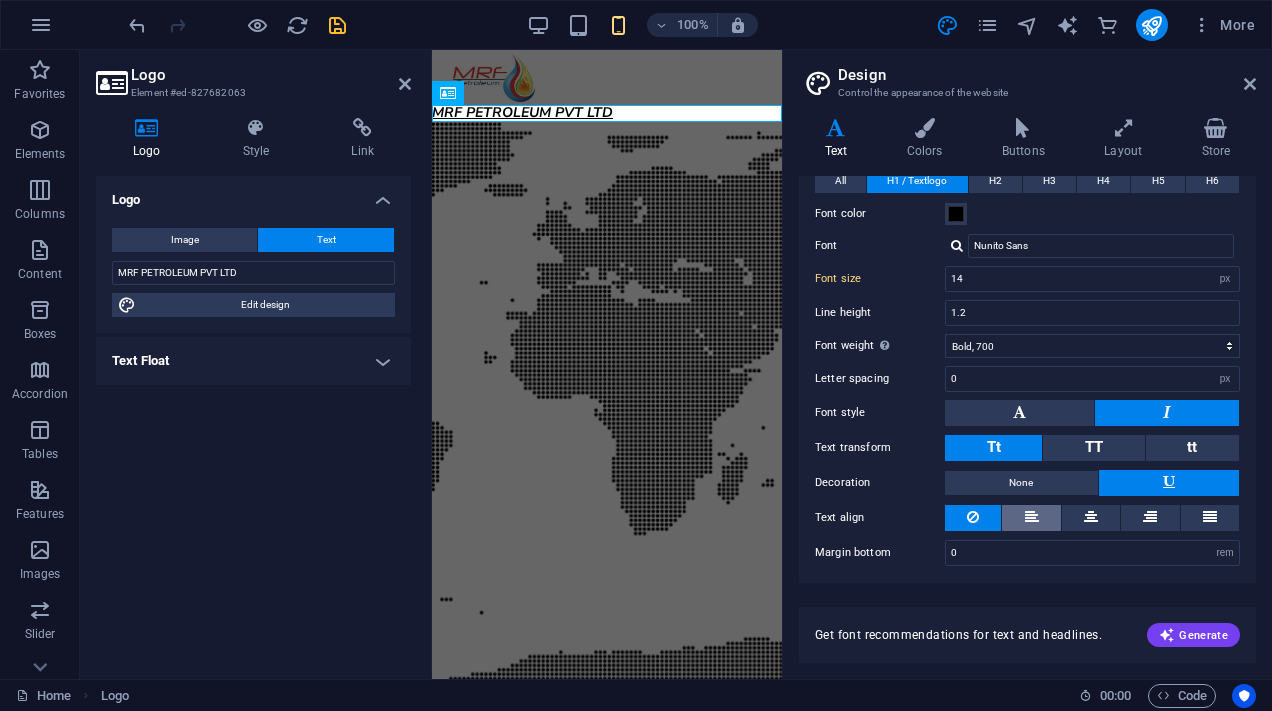 click at bounding box center (1031, 518) 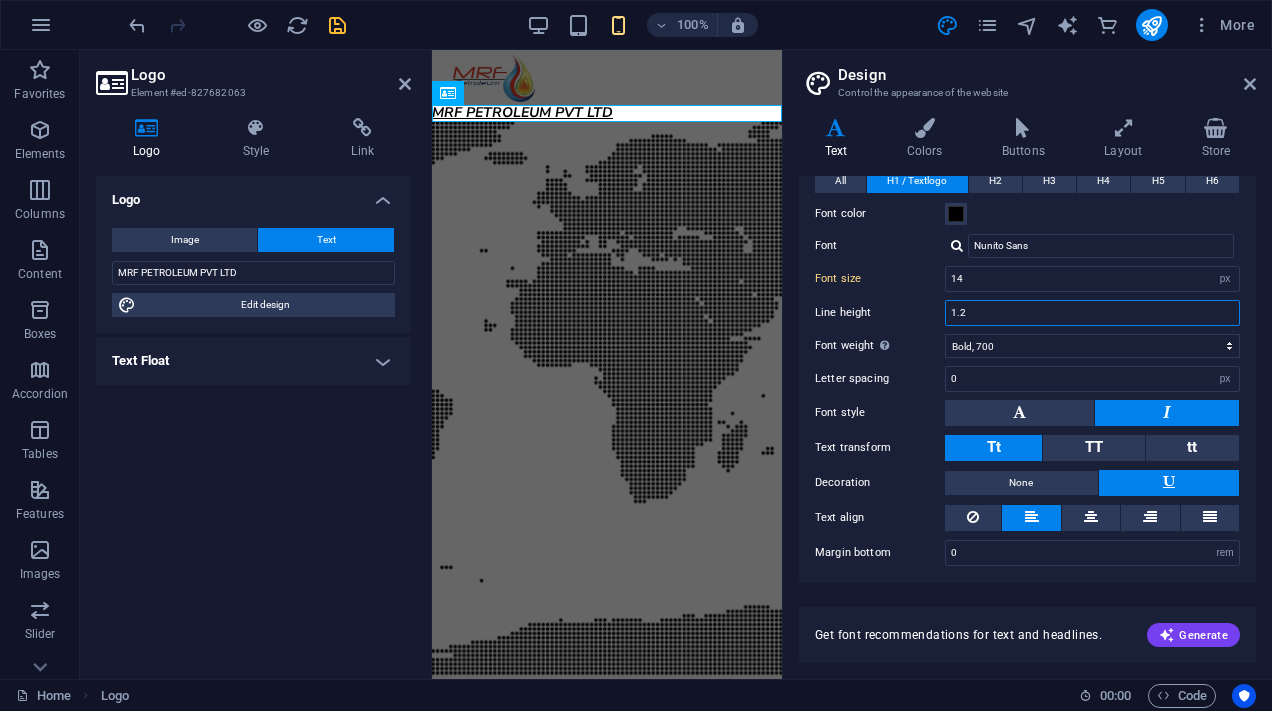 click on "1.2" at bounding box center [1092, 313] 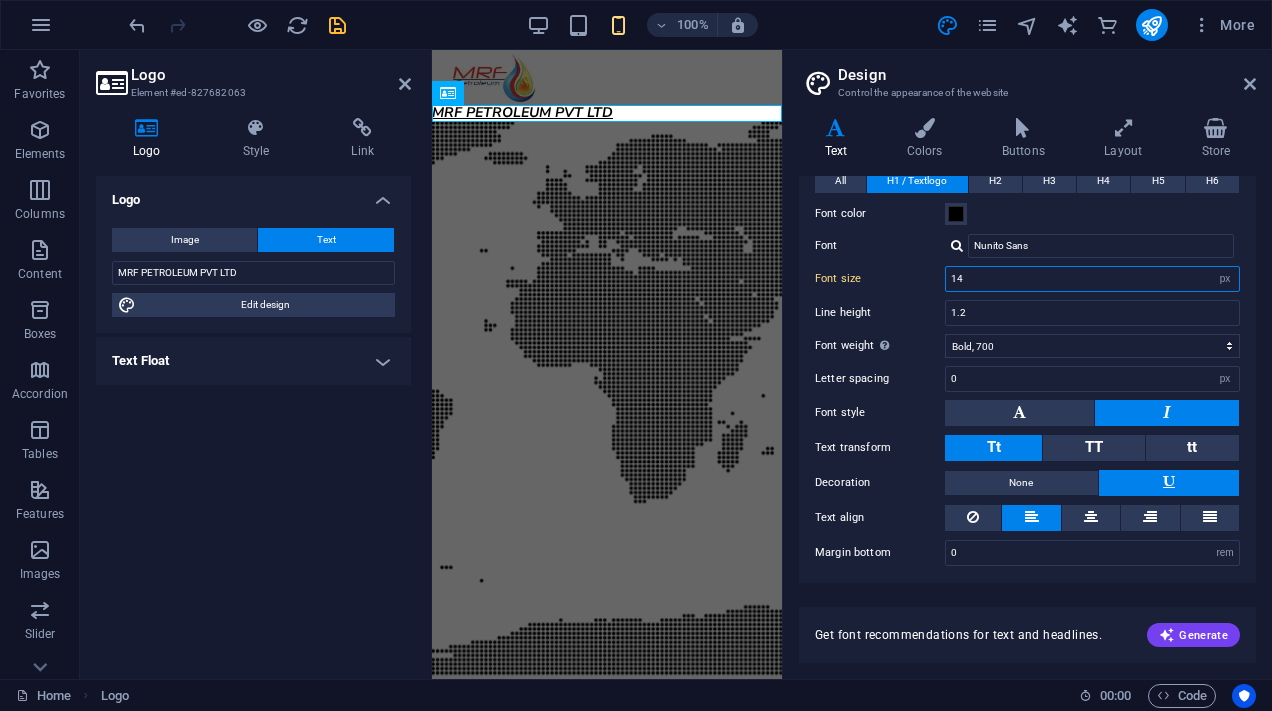 click on "14" at bounding box center (1092, 279) 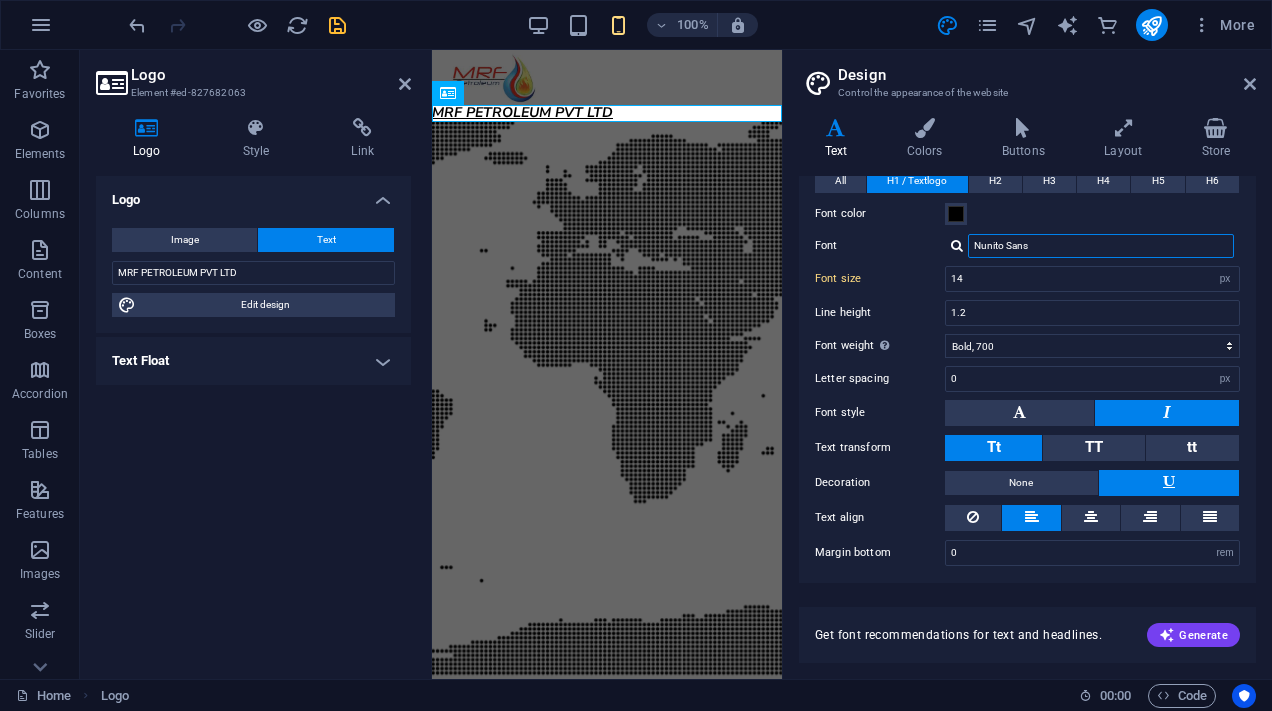 click on "Nunito Sans" at bounding box center [1101, 246] 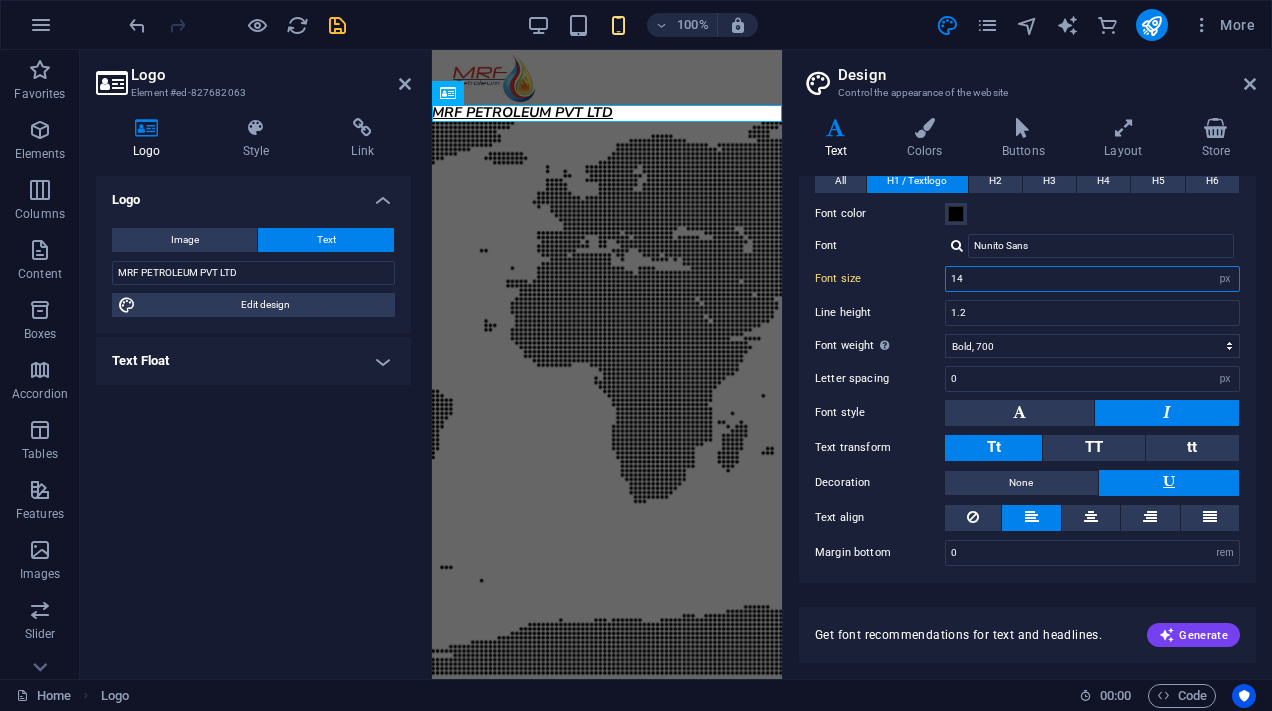 click on "14" at bounding box center (1092, 279) 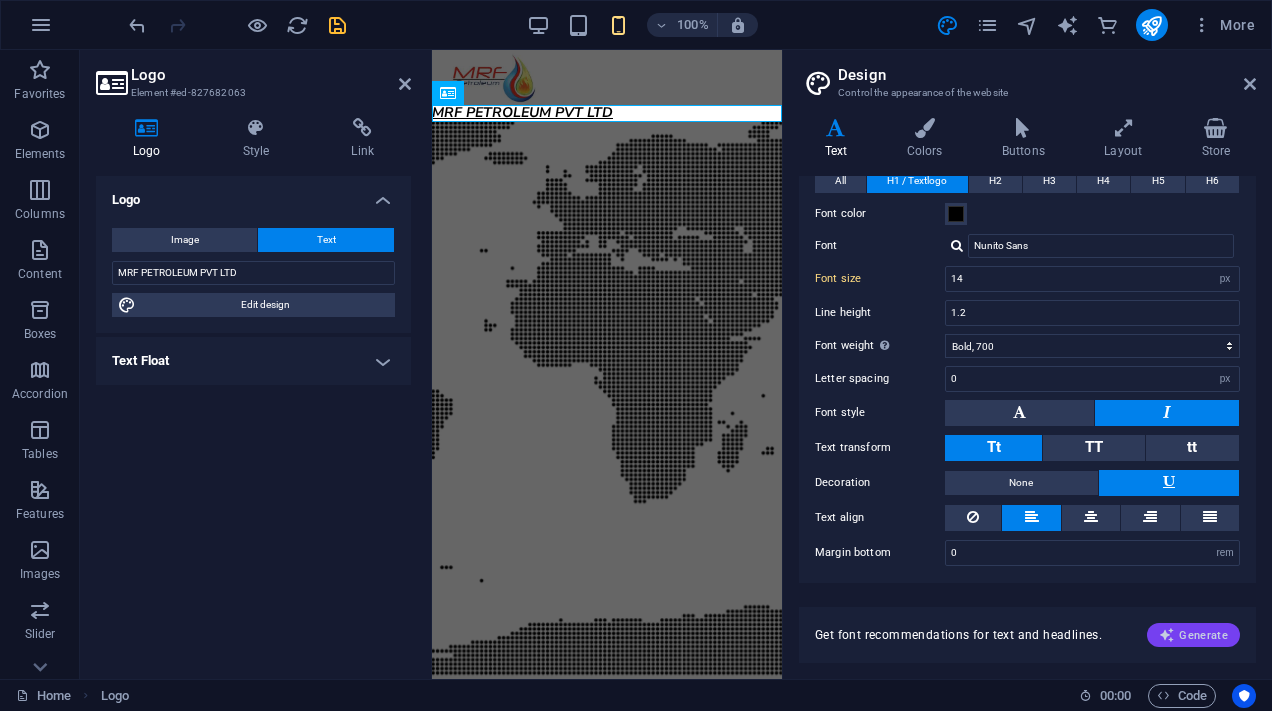 click at bounding box center (1167, 635) 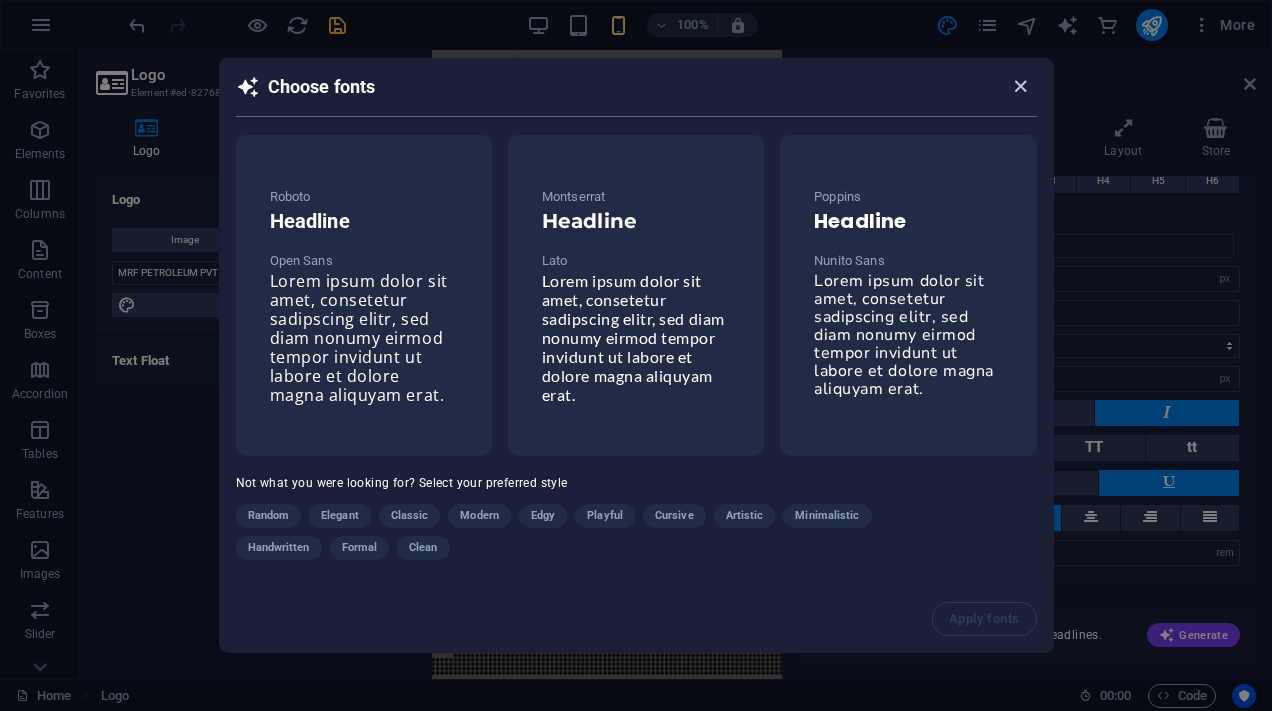 click at bounding box center [1020, 86] 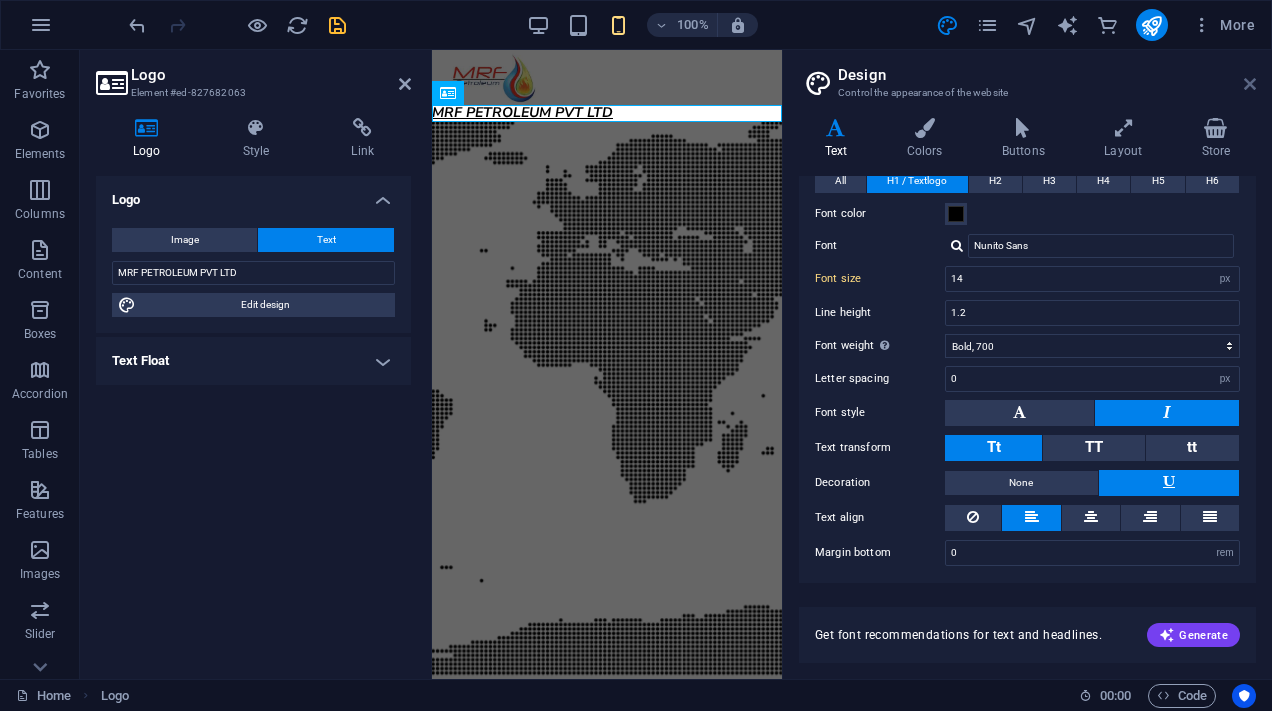 click at bounding box center [1250, 84] 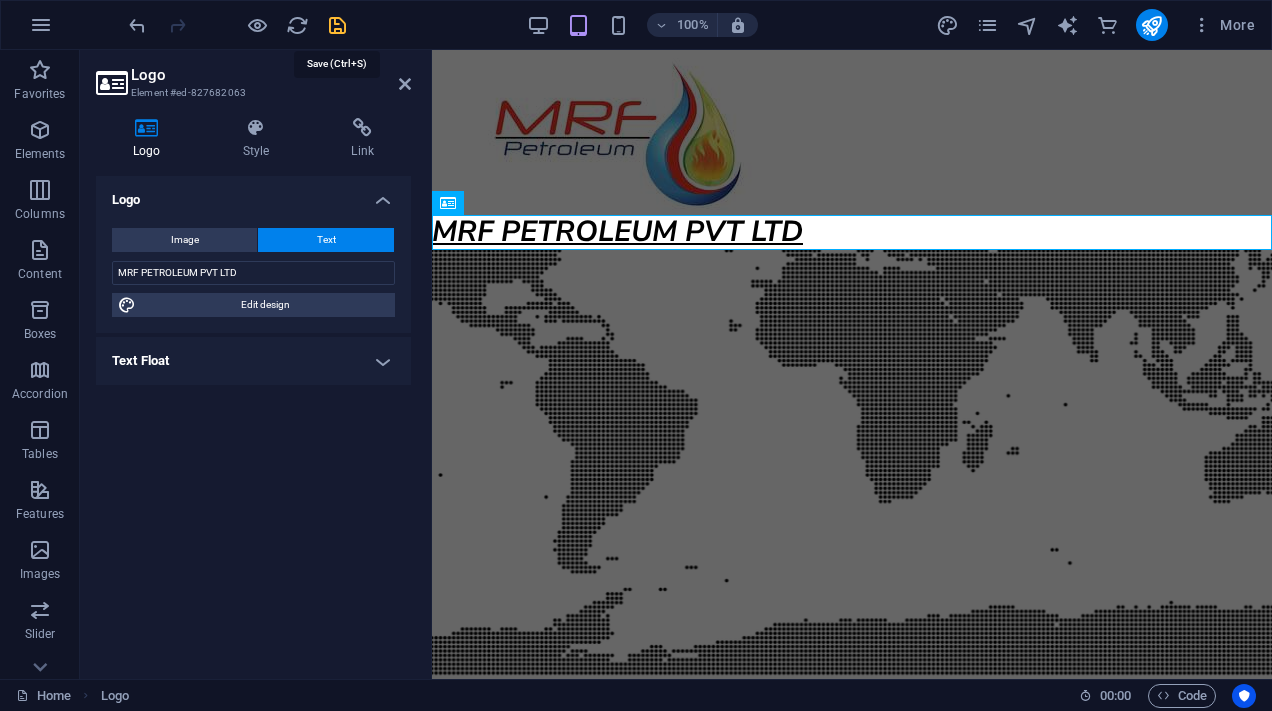 click at bounding box center [337, 25] 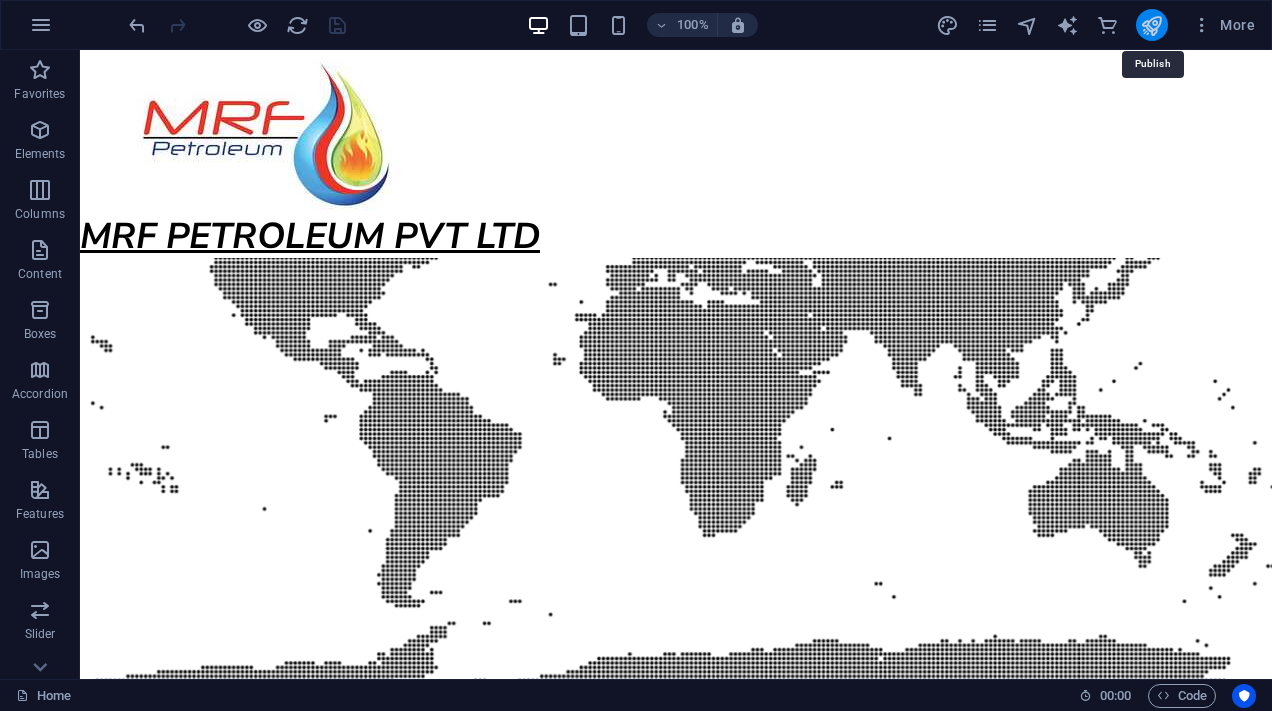 click at bounding box center [1151, 25] 